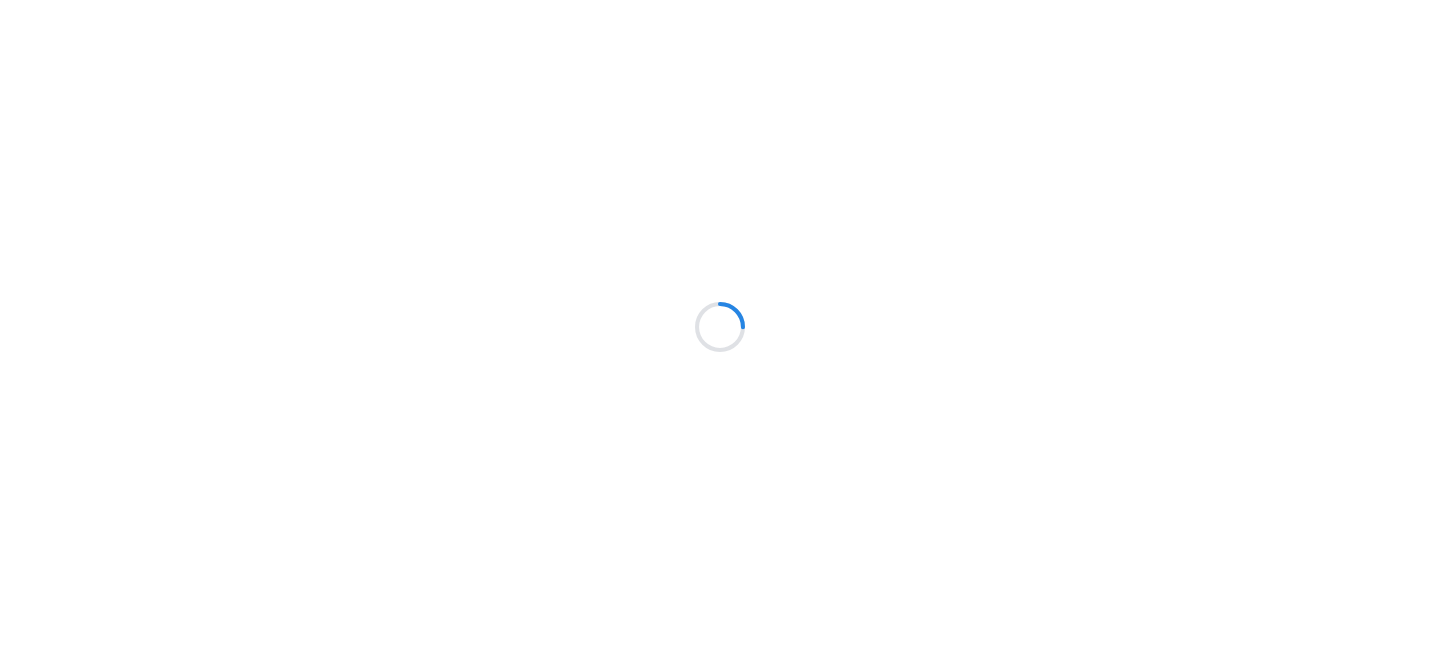 scroll, scrollTop: 0, scrollLeft: 0, axis: both 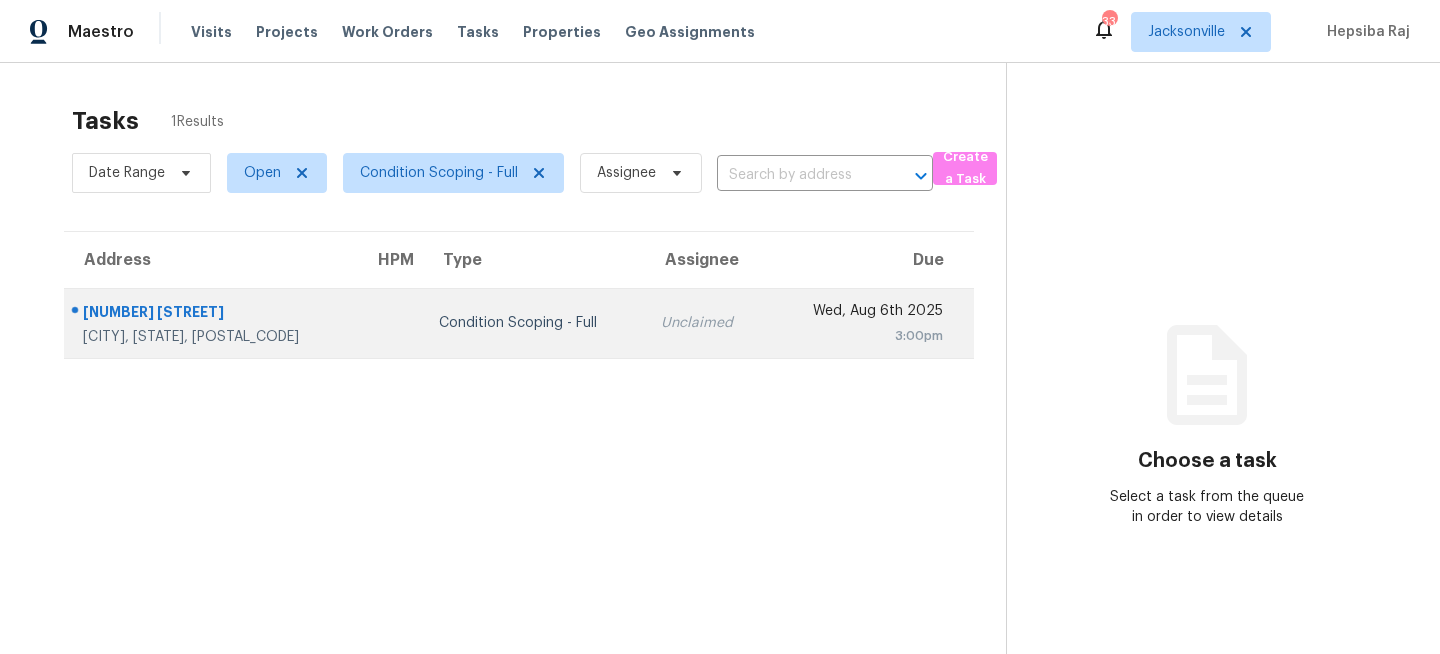 click on "Condition Scoping - Full" at bounding box center [534, 323] 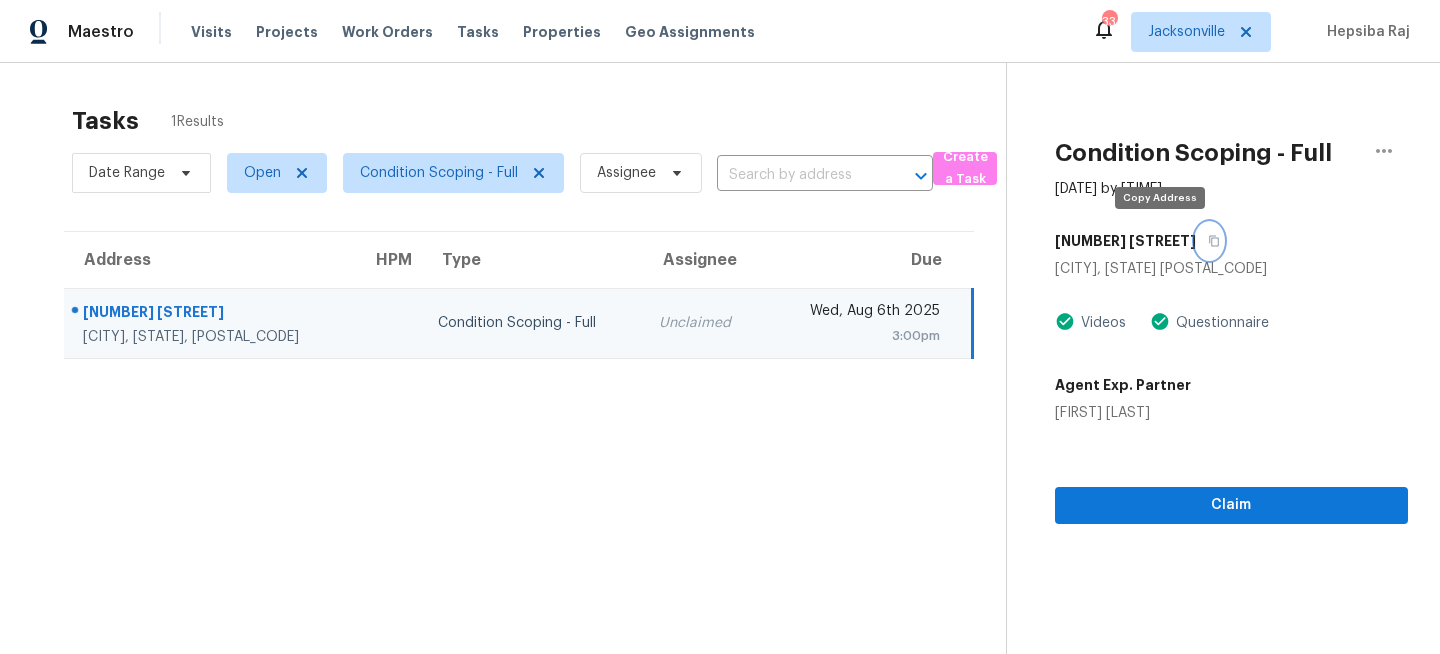 click 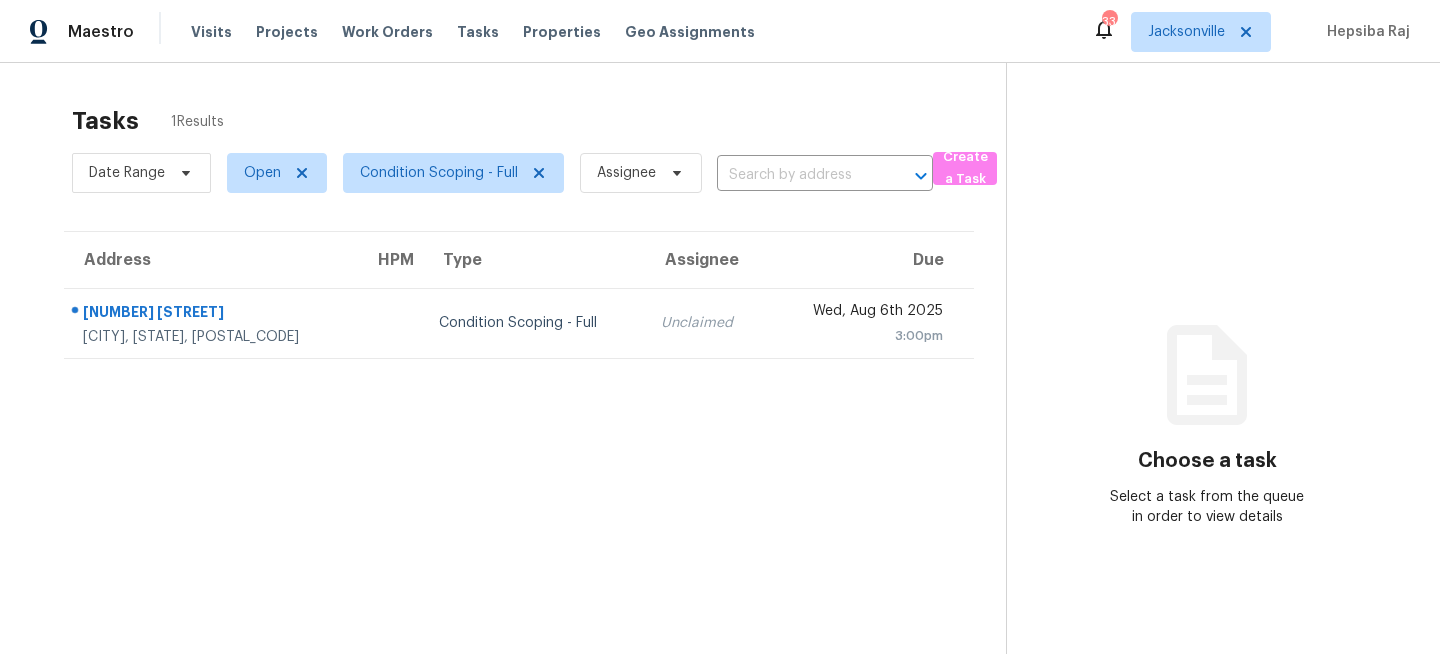 scroll, scrollTop: 0, scrollLeft: 0, axis: both 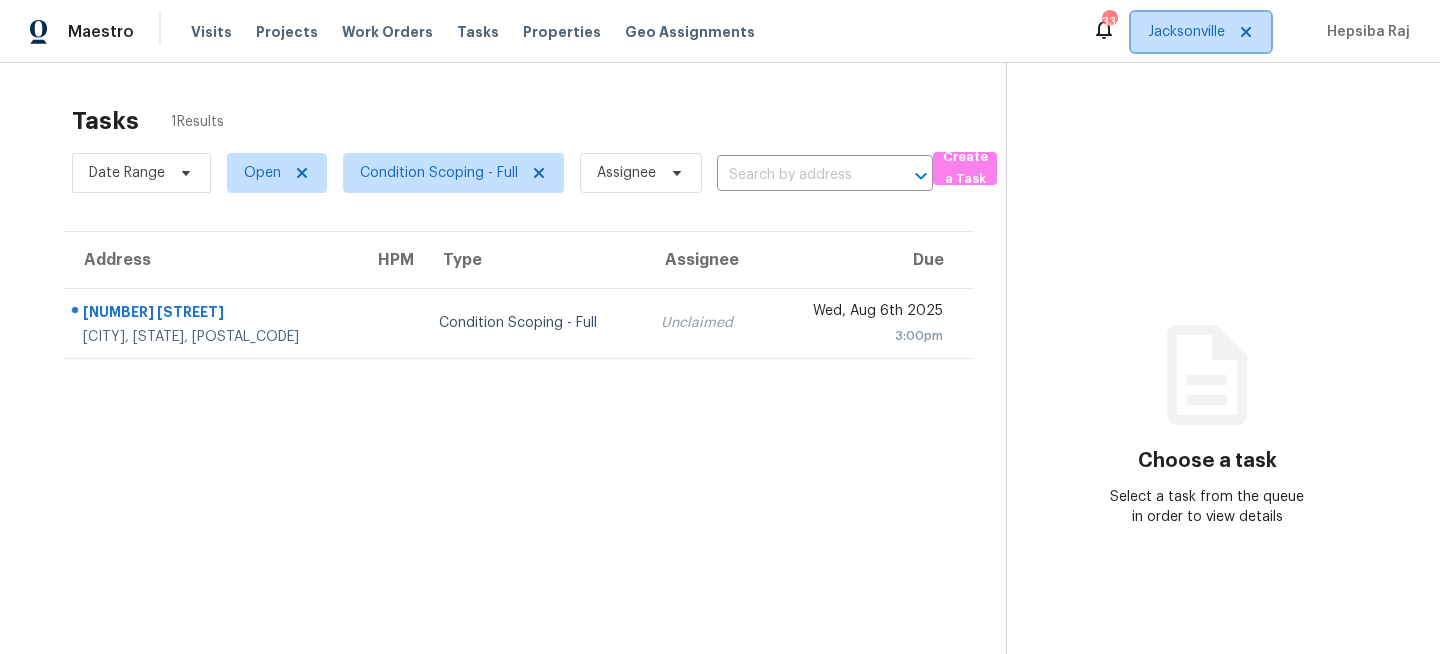 click on "Jacksonville" at bounding box center [1186, 32] 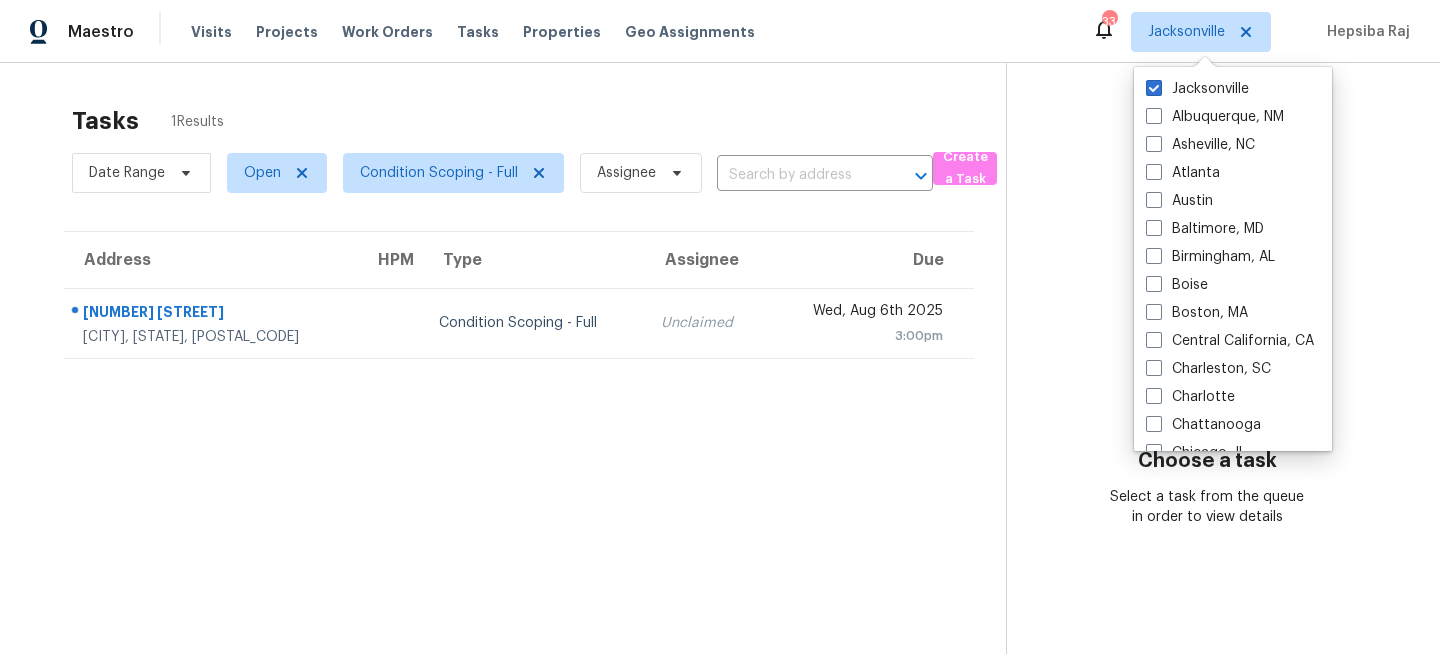 click on "Boise" at bounding box center (1233, 285) 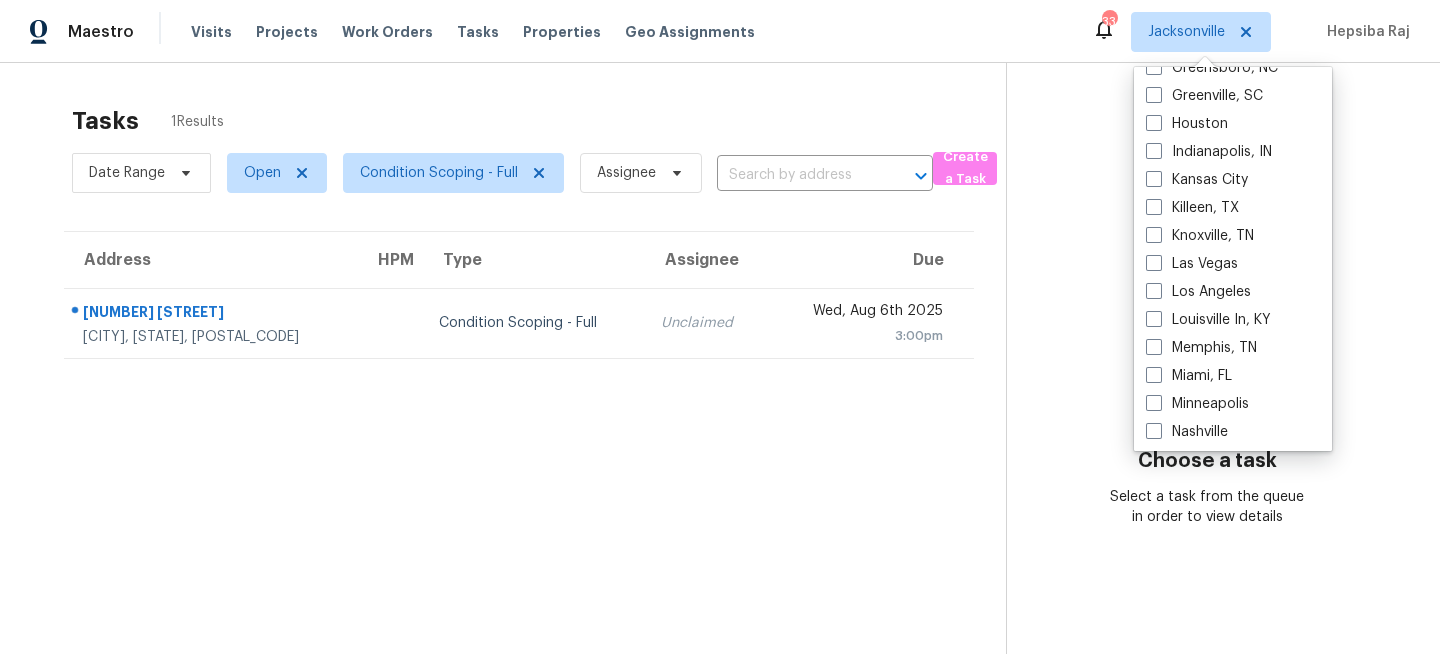 scroll, scrollTop: 693, scrollLeft: 0, axis: vertical 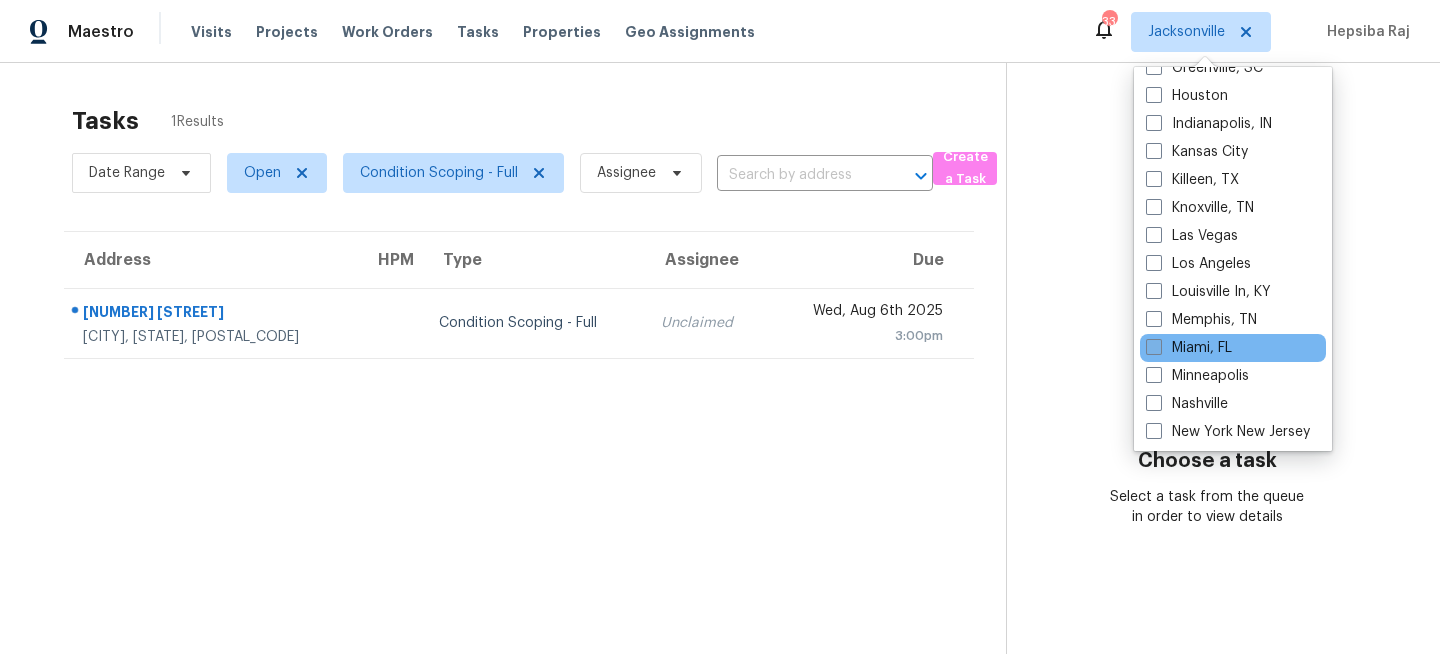 click on "Miami, FL" at bounding box center [1189, 348] 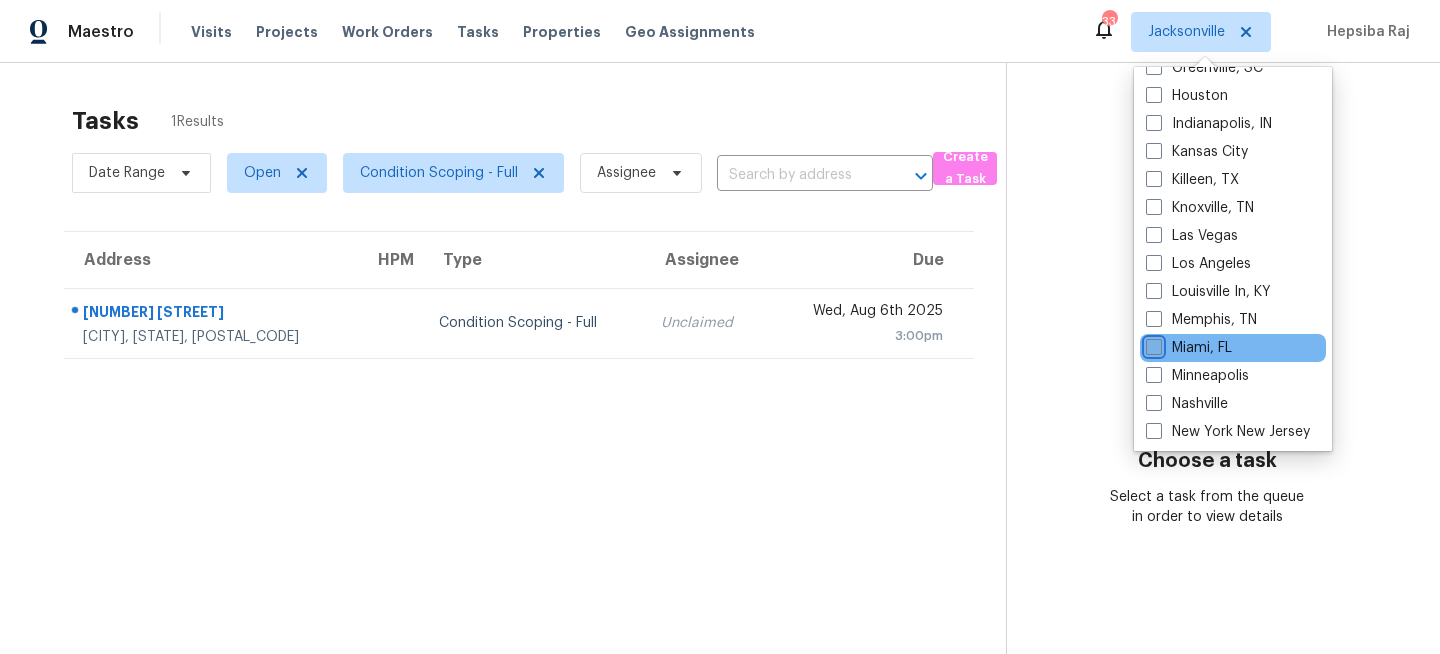 click on "Miami, FL" at bounding box center [1152, 344] 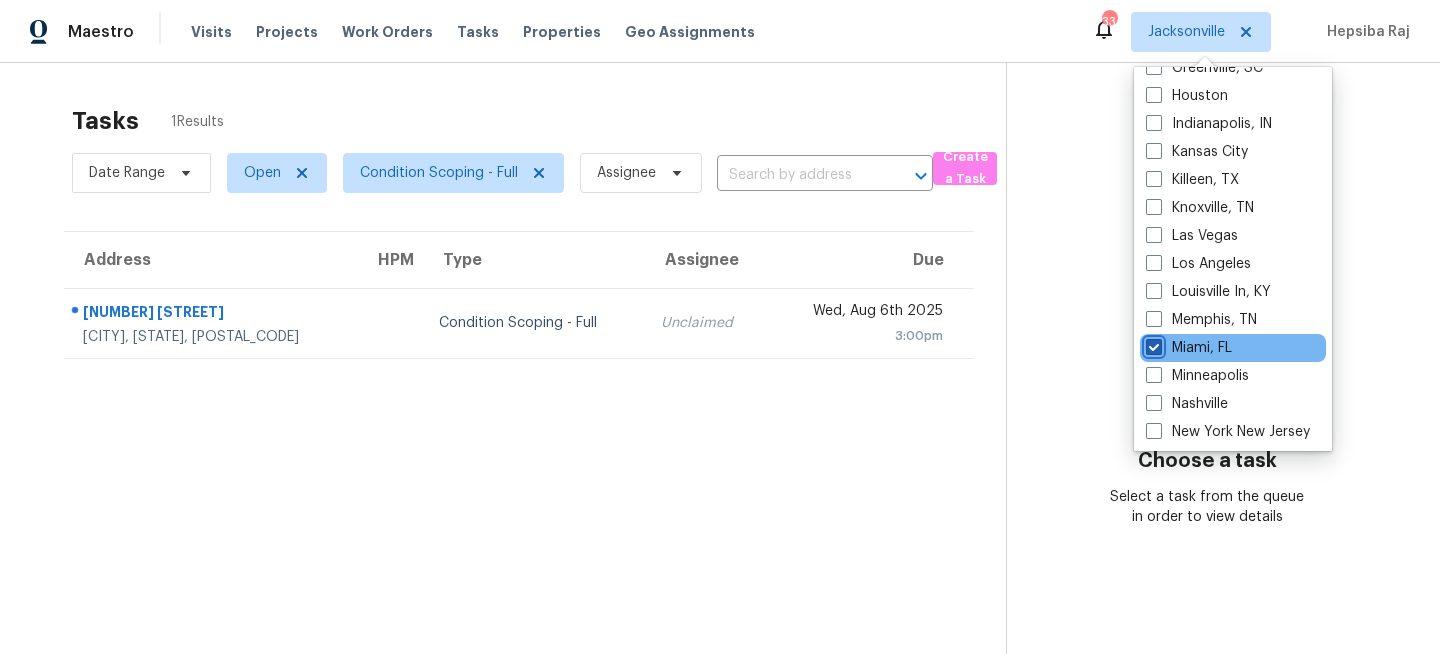 checkbox on "true" 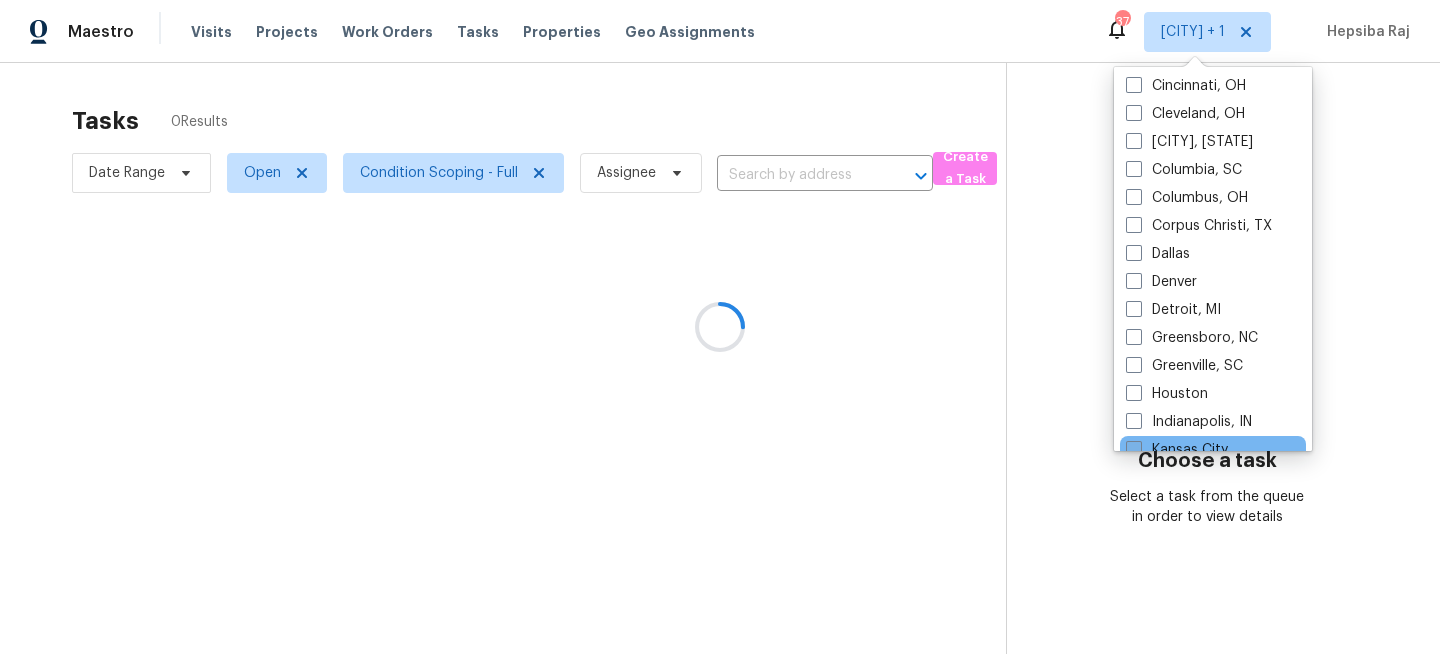 scroll, scrollTop: 0, scrollLeft: 0, axis: both 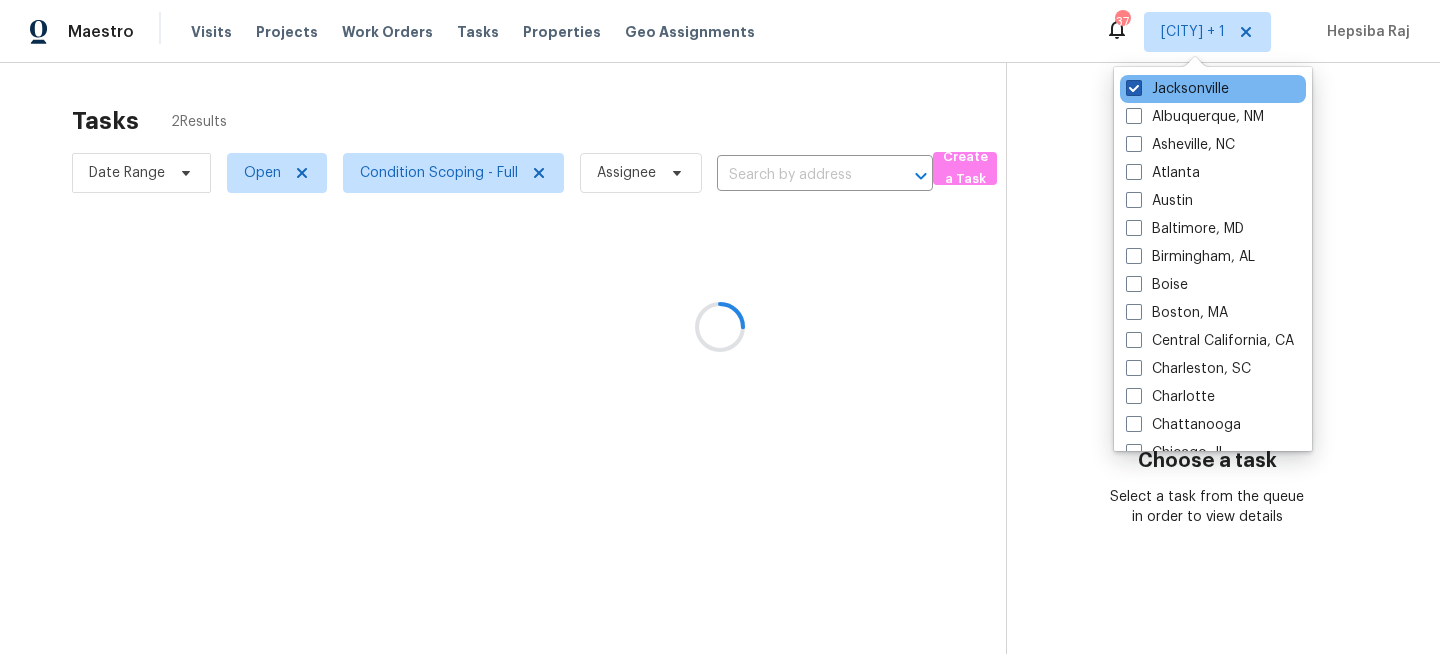 click on "Jacksonville" at bounding box center (1177, 89) 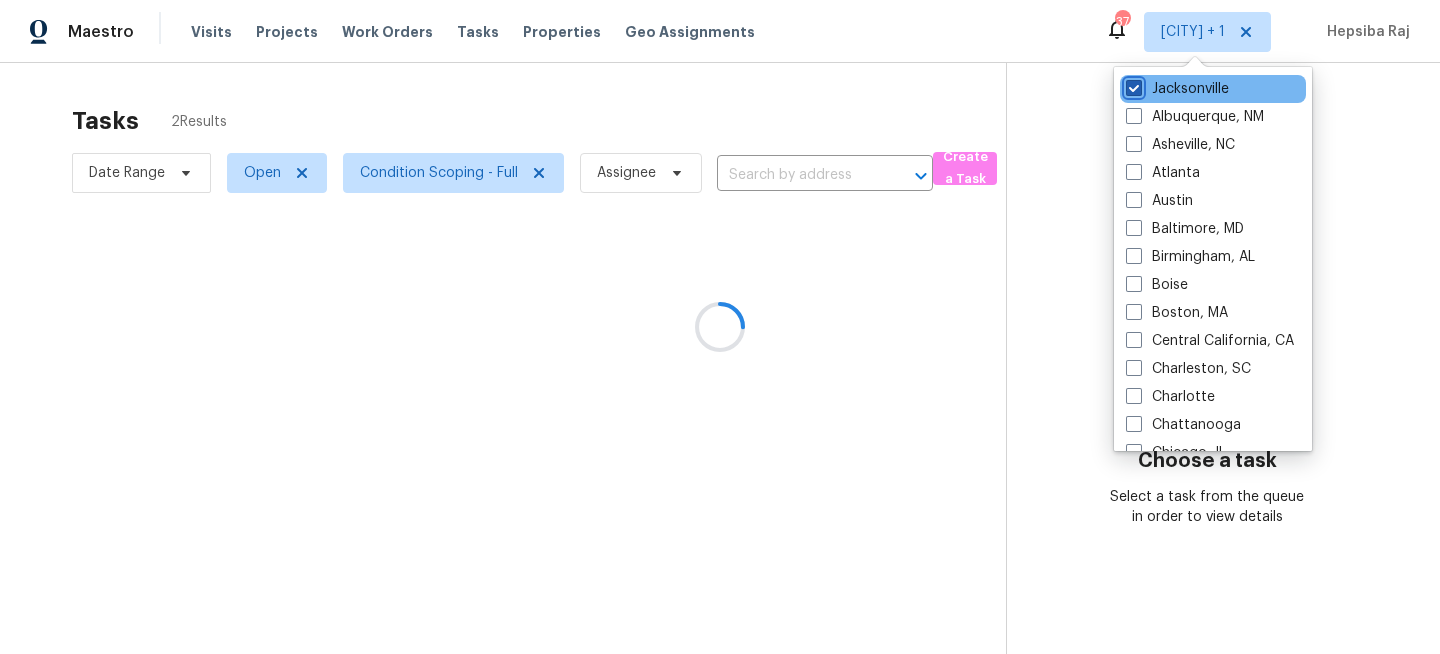 click on "Jacksonville" at bounding box center [1132, 85] 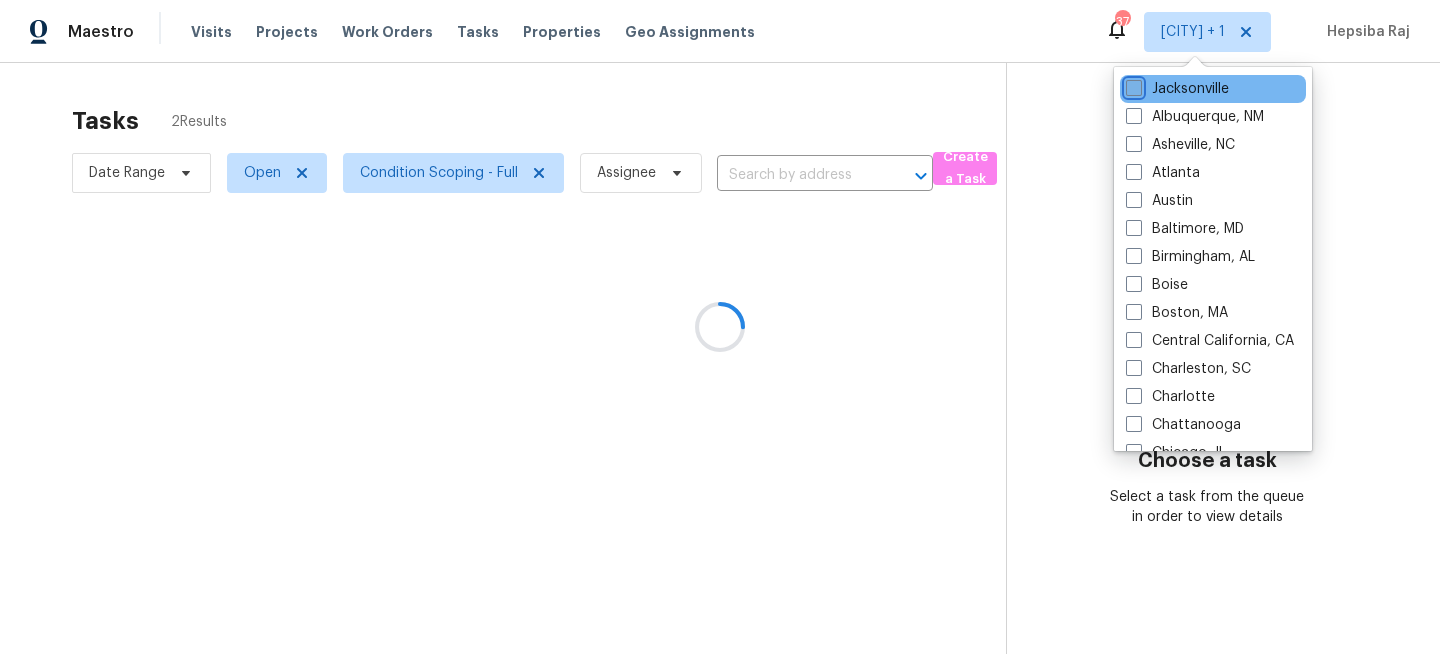 checkbox on "false" 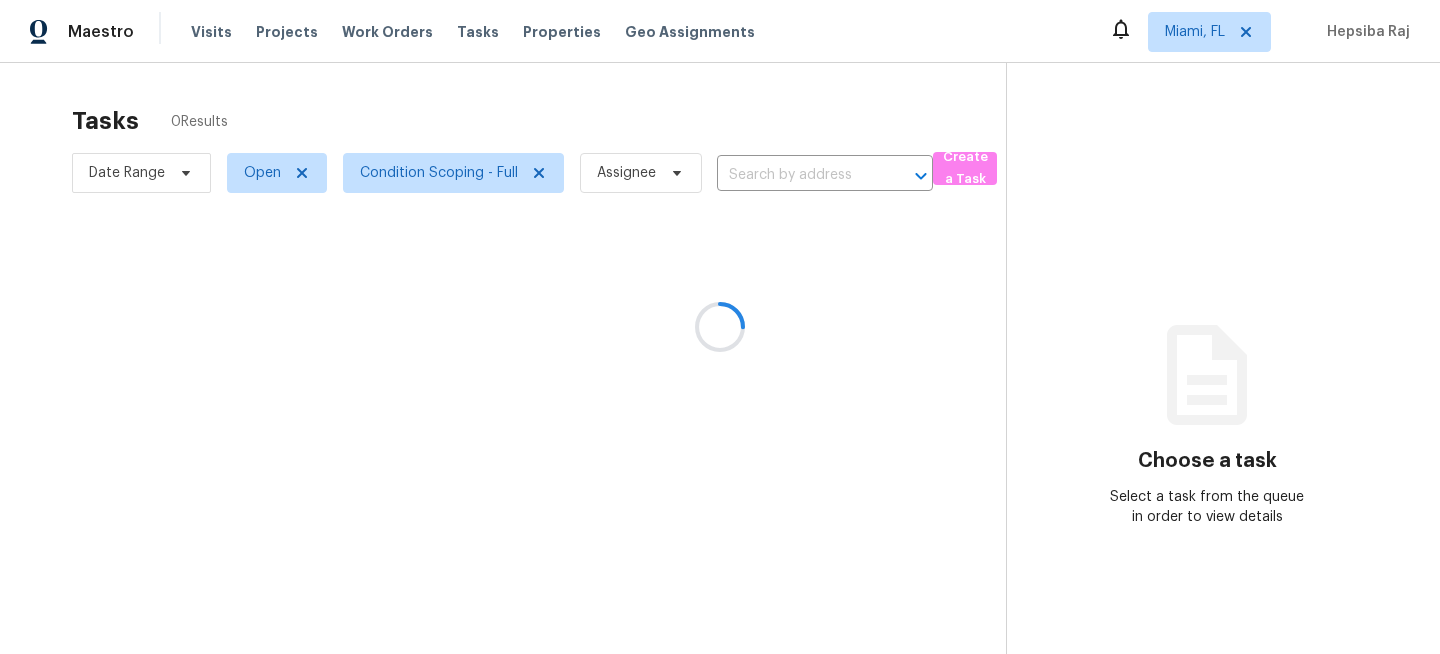 scroll, scrollTop: 0, scrollLeft: 0, axis: both 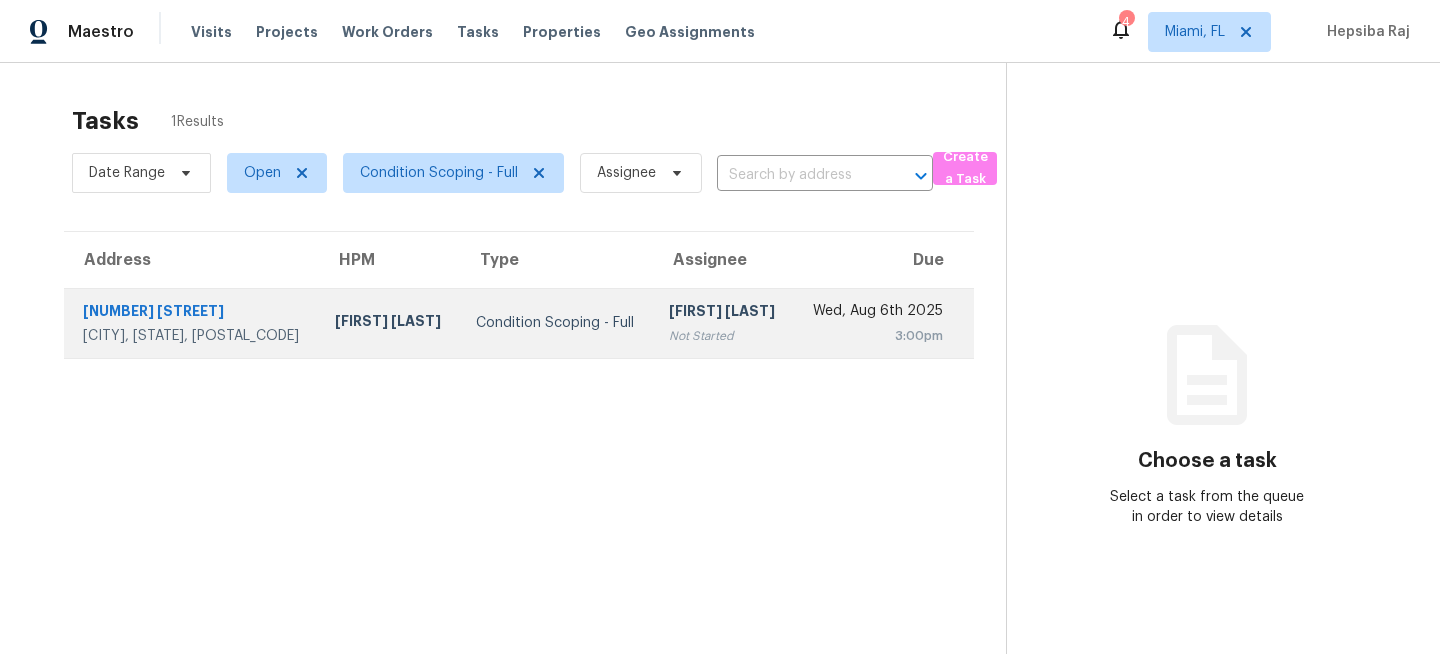 click on "Condition Scoping - Full" at bounding box center (556, 323) 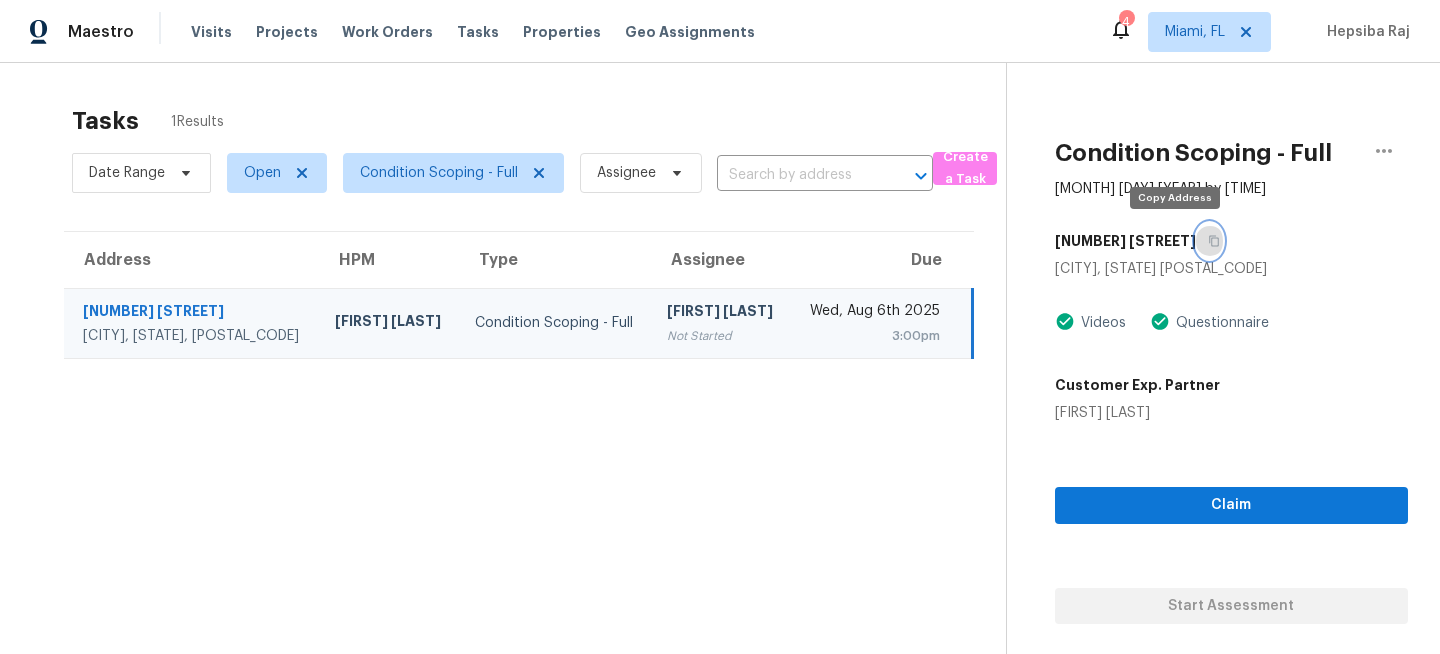 click 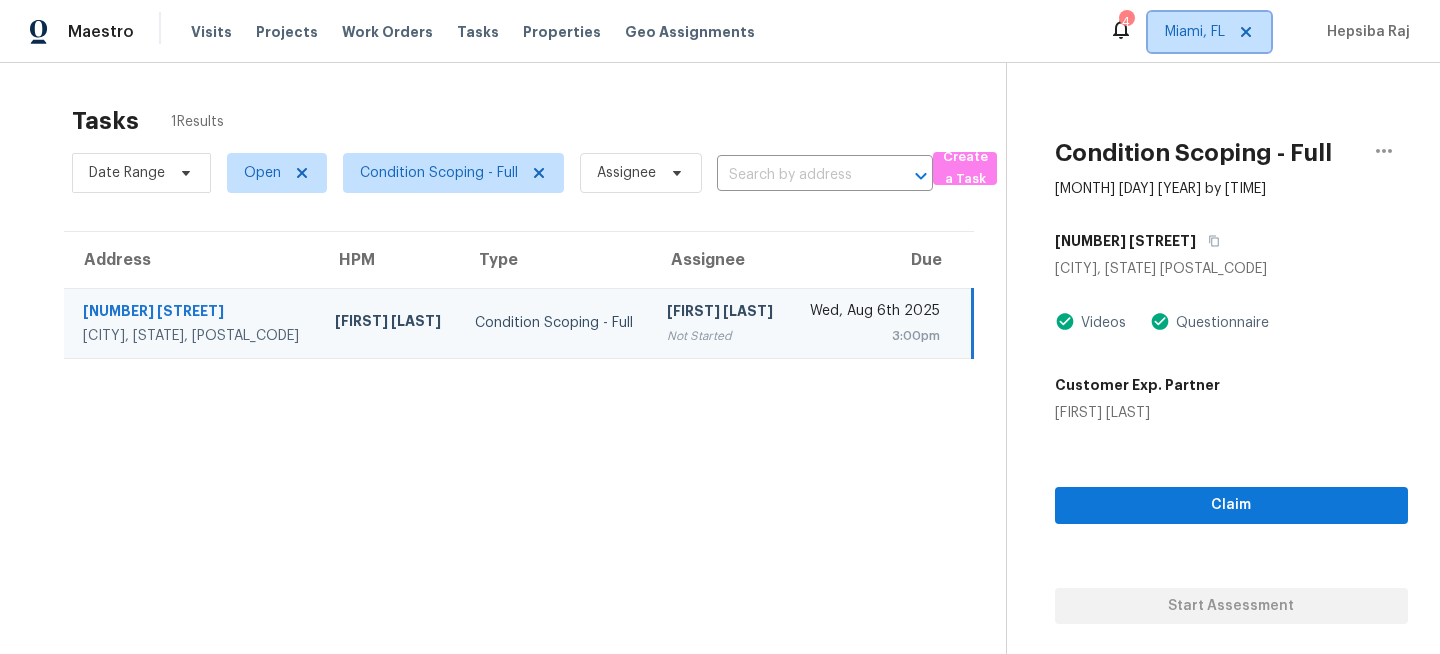 click on "Miami, FL" at bounding box center [1209, 32] 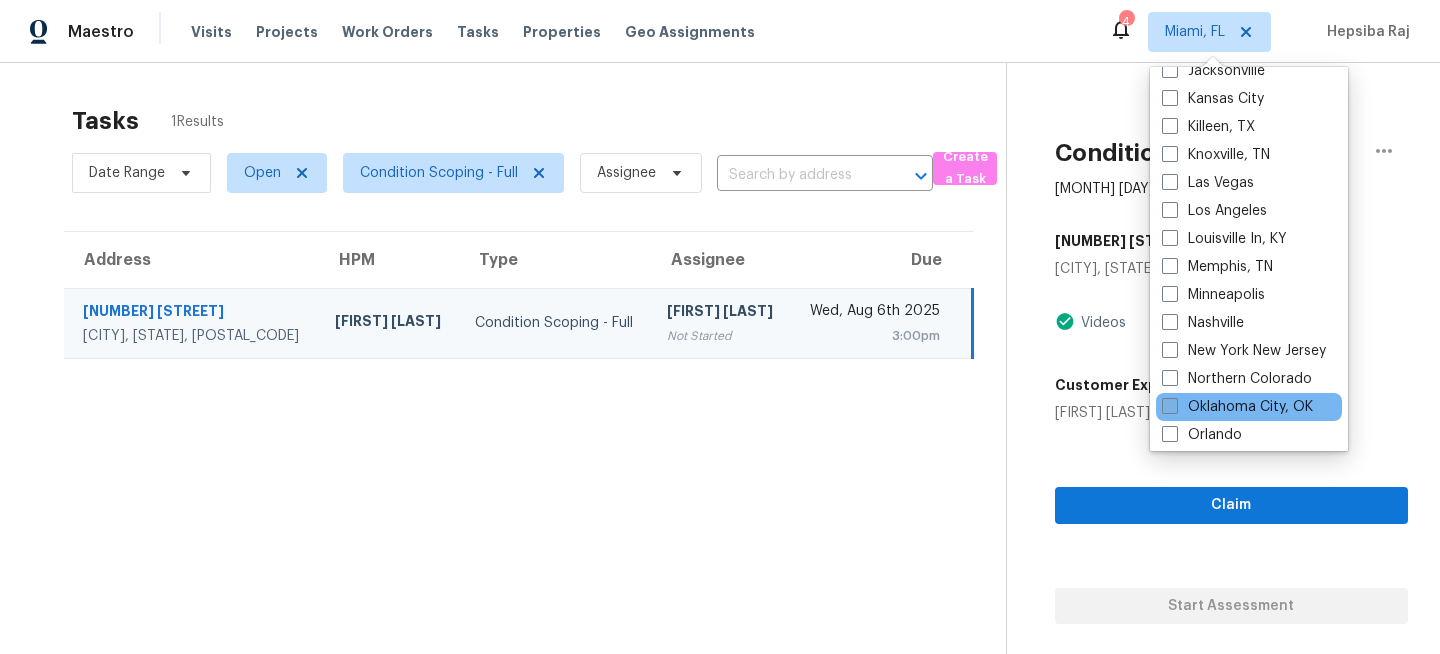 scroll, scrollTop: 781, scrollLeft: 0, axis: vertical 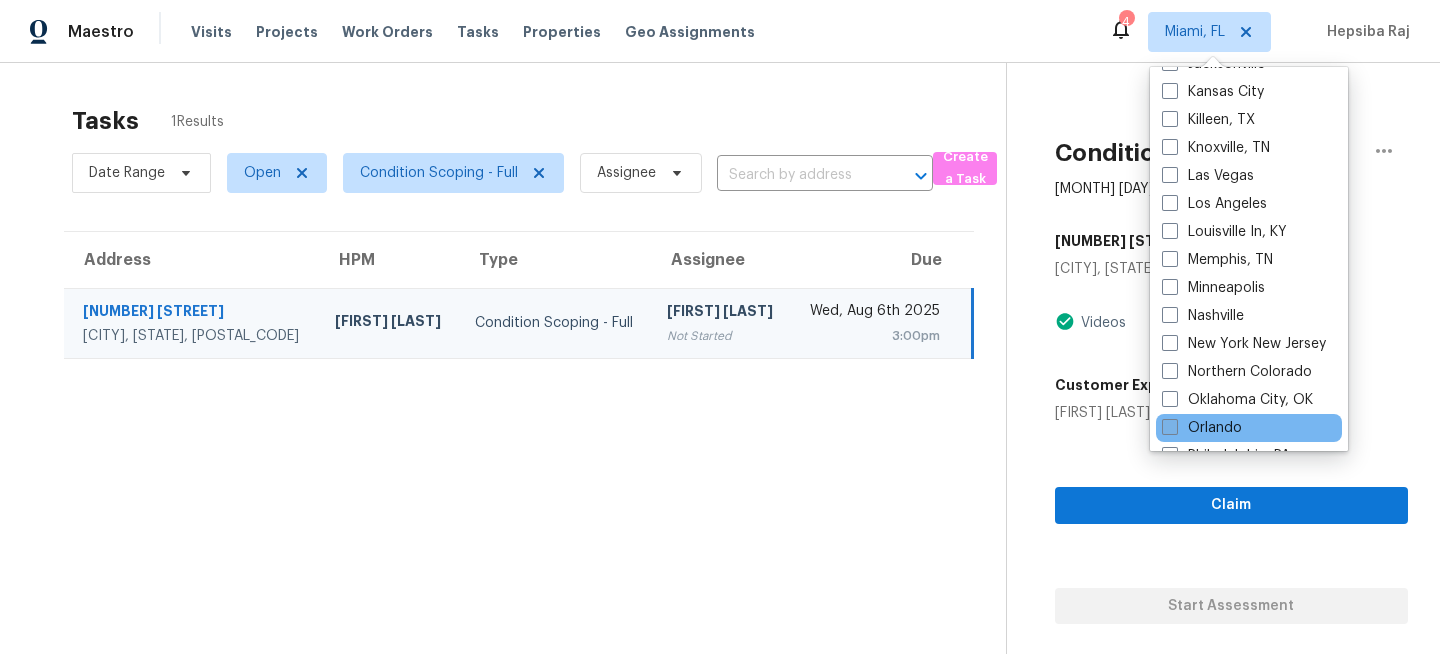 click on "Orlando" at bounding box center [1202, 428] 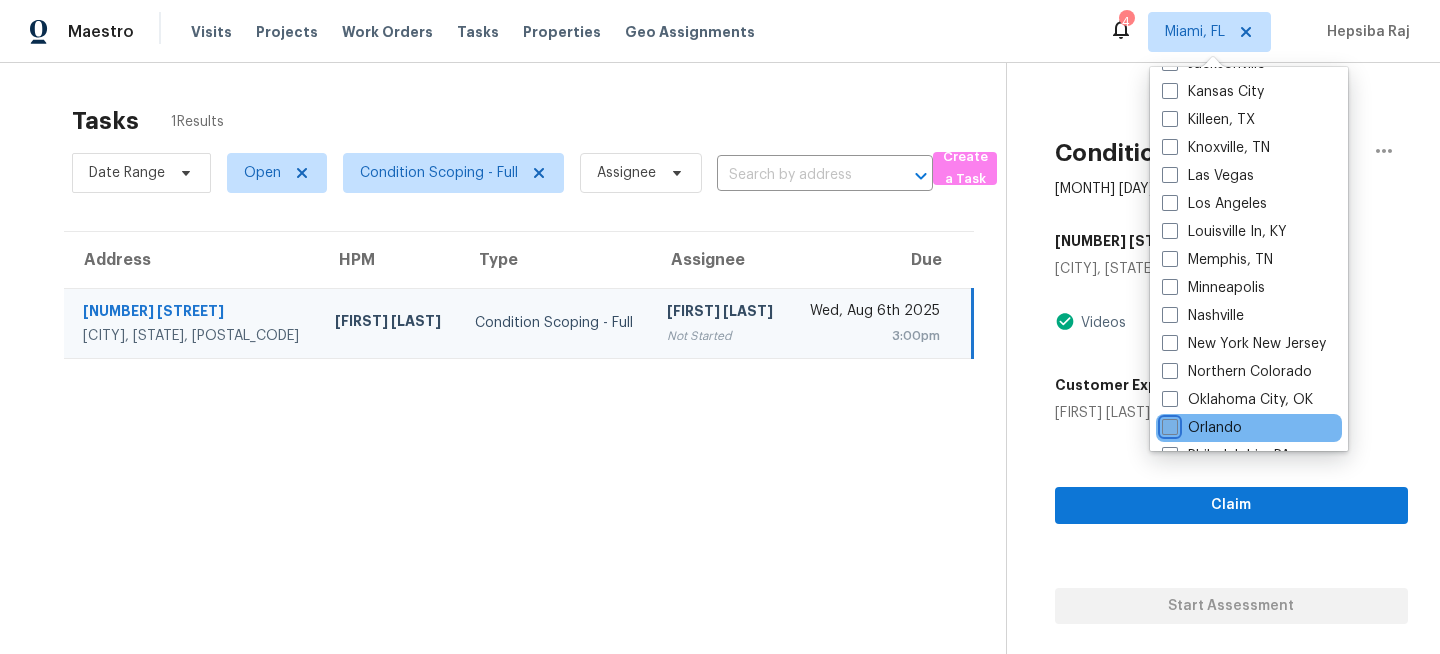 click on "Orlando" at bounding box center [1168, 424] 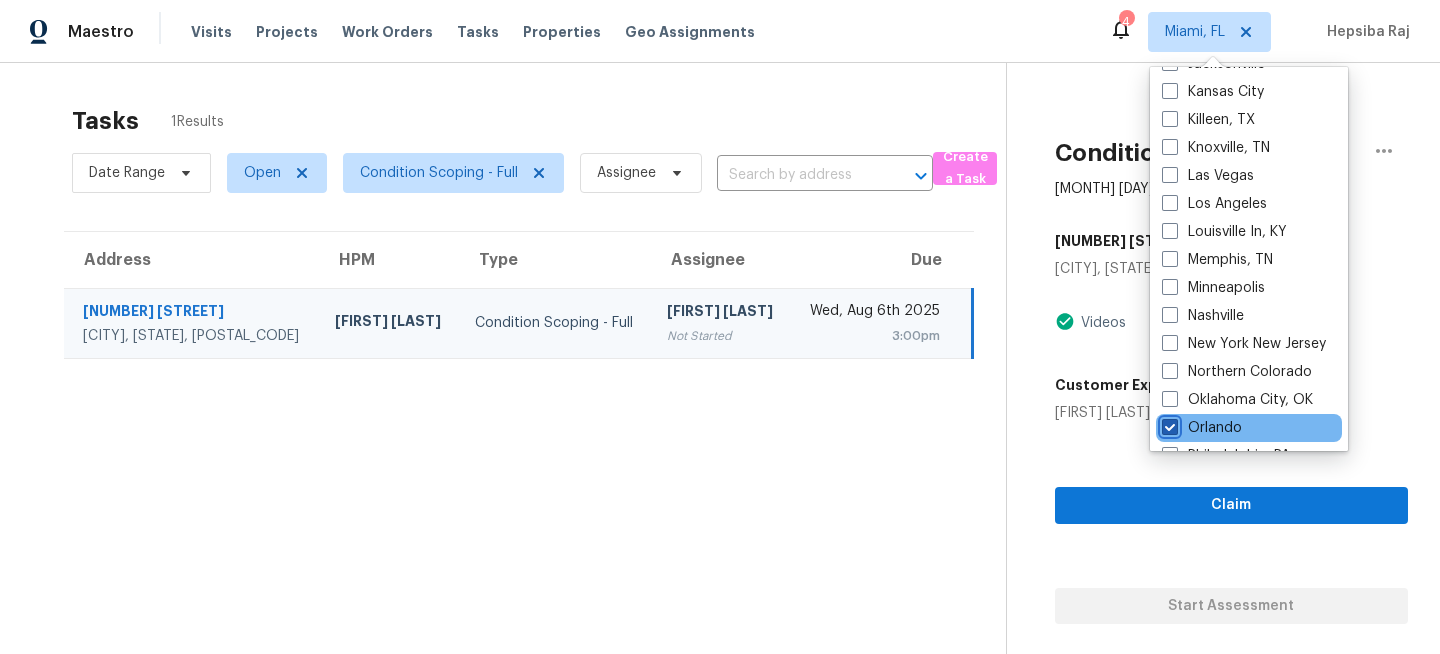 checkbox on "true" 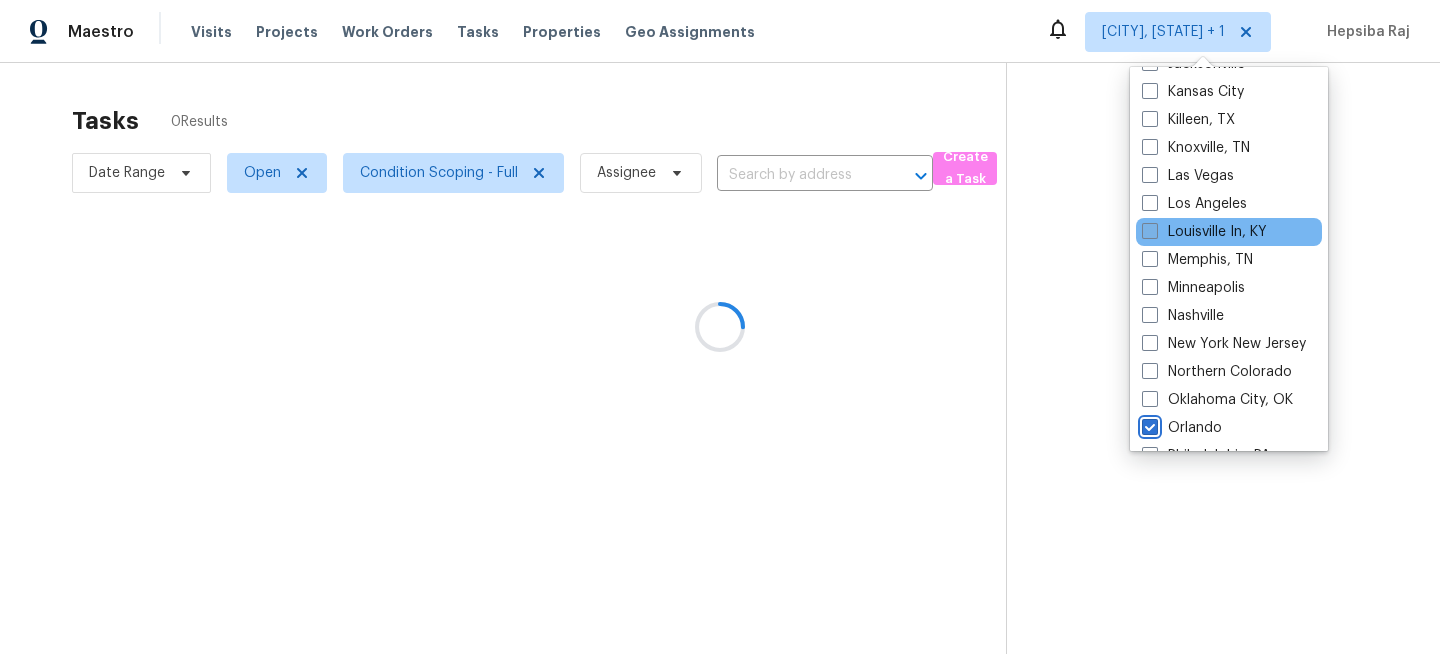 scroll, scrollTop: 0, scrollLeft: 0, axis: both 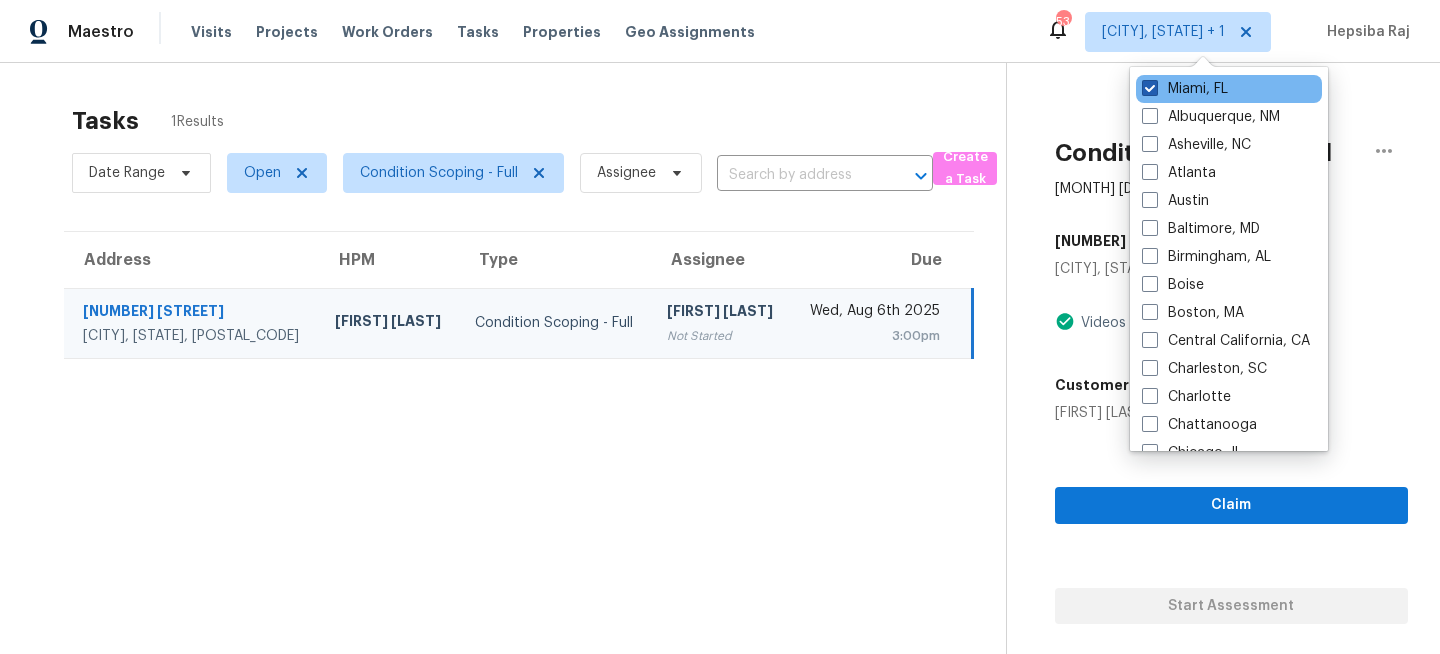 click on "Miami, FL" at bounding box center (1185, 89) 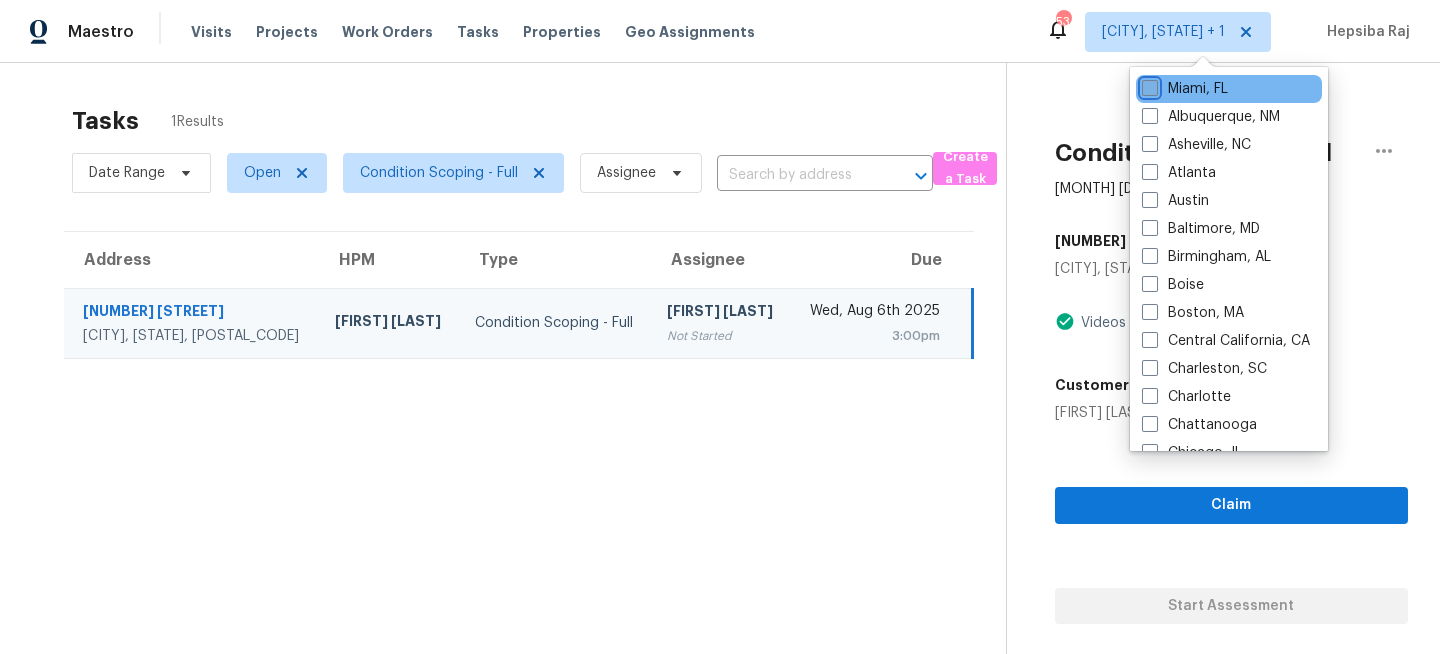 checkbox on "false" 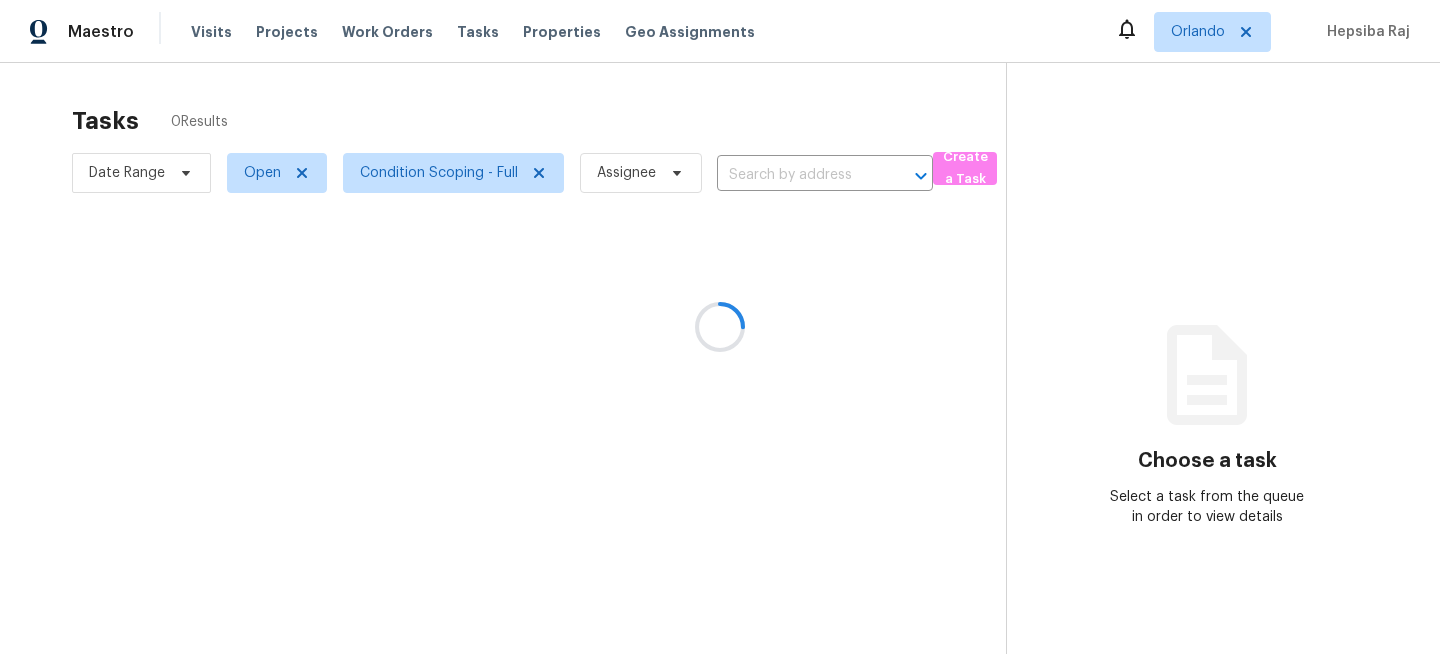 scroll, scrollTop: 0, scrollLeft: 0, axis: both 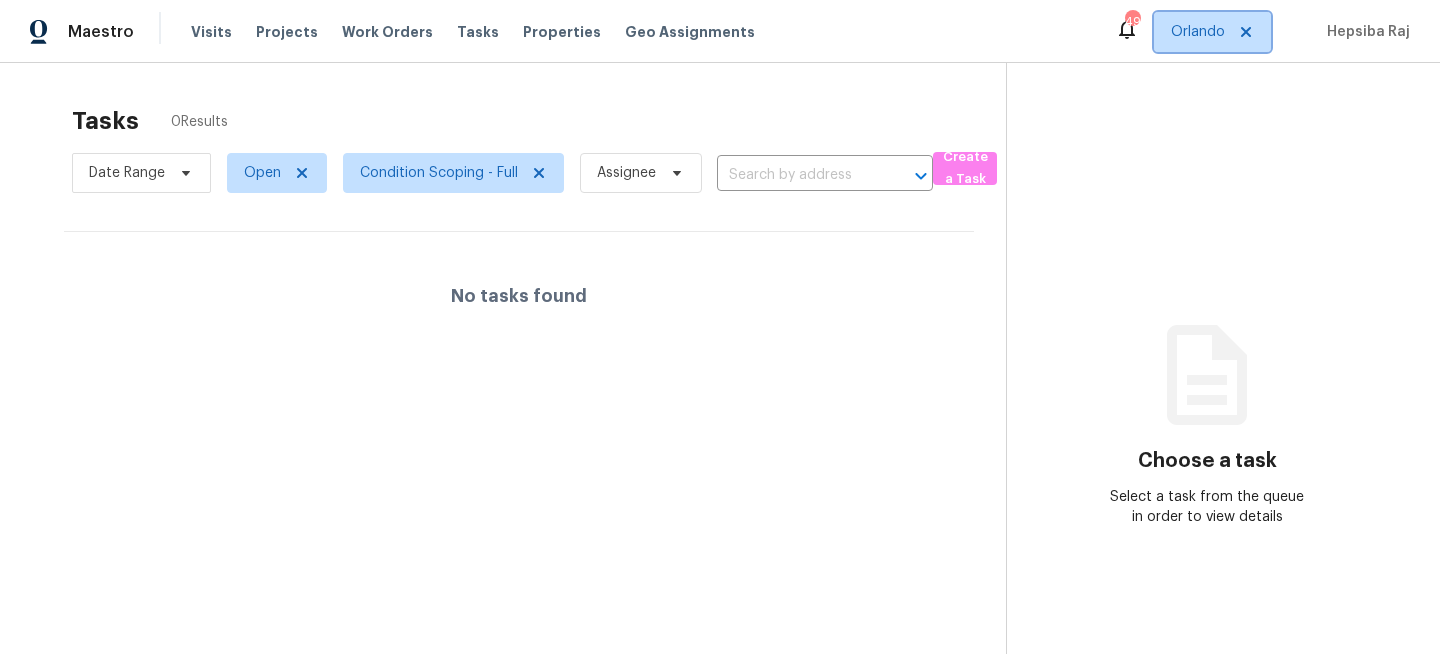 click on "Orlando" at bounding box center (1212, 32) 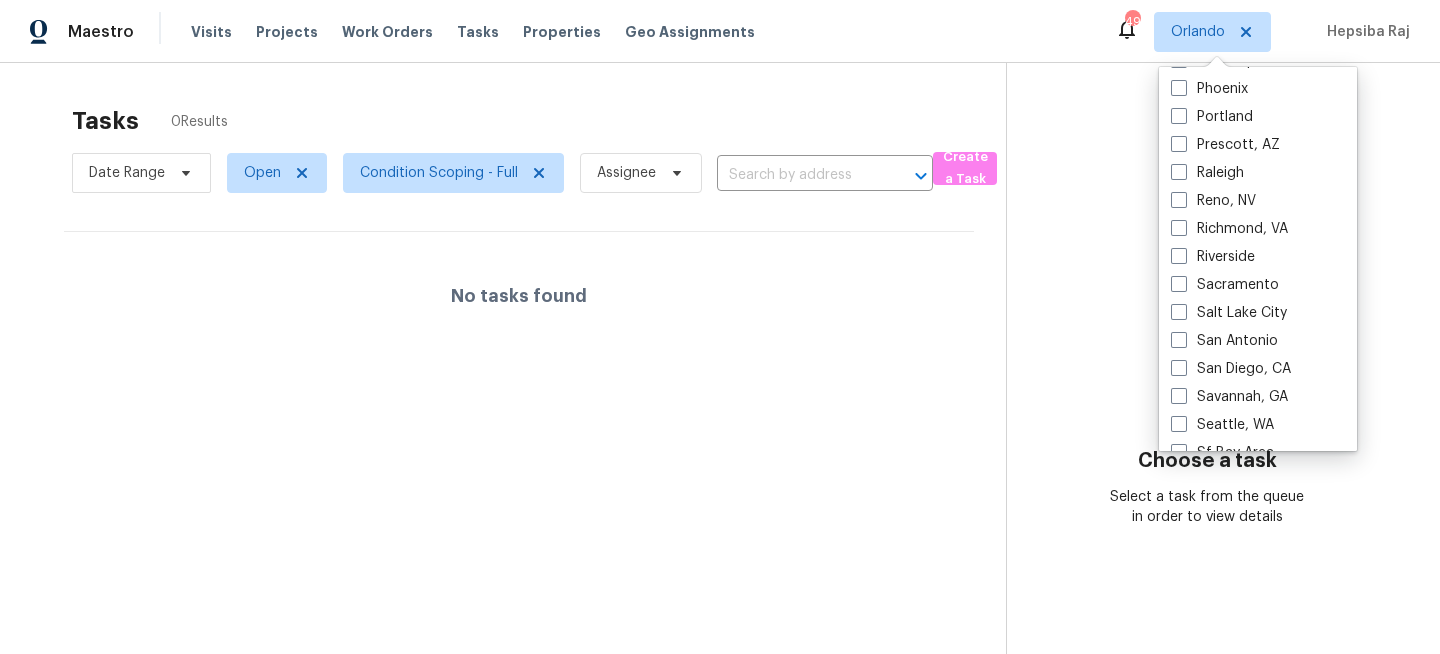 scroll, scrollTop: 1340, scrollLeft: 0, axis: vertical 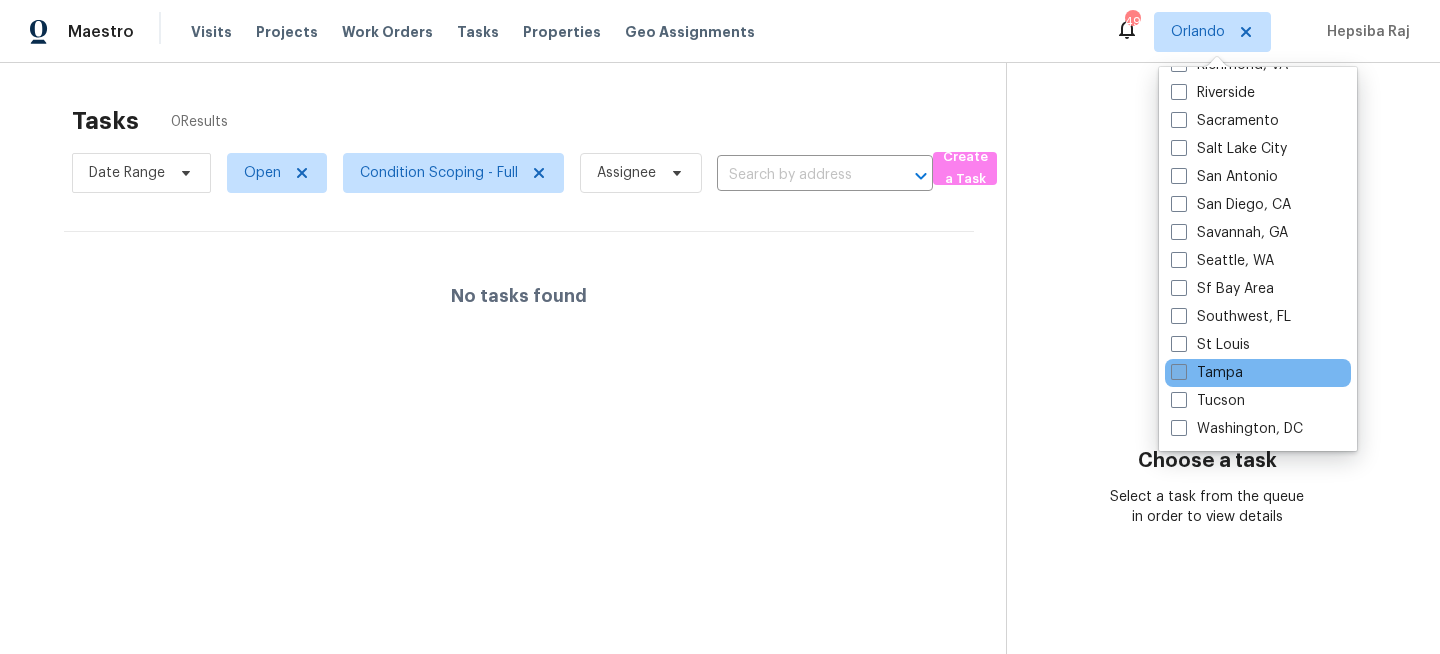click on "Tampa" at bounding box center (1207, 373) 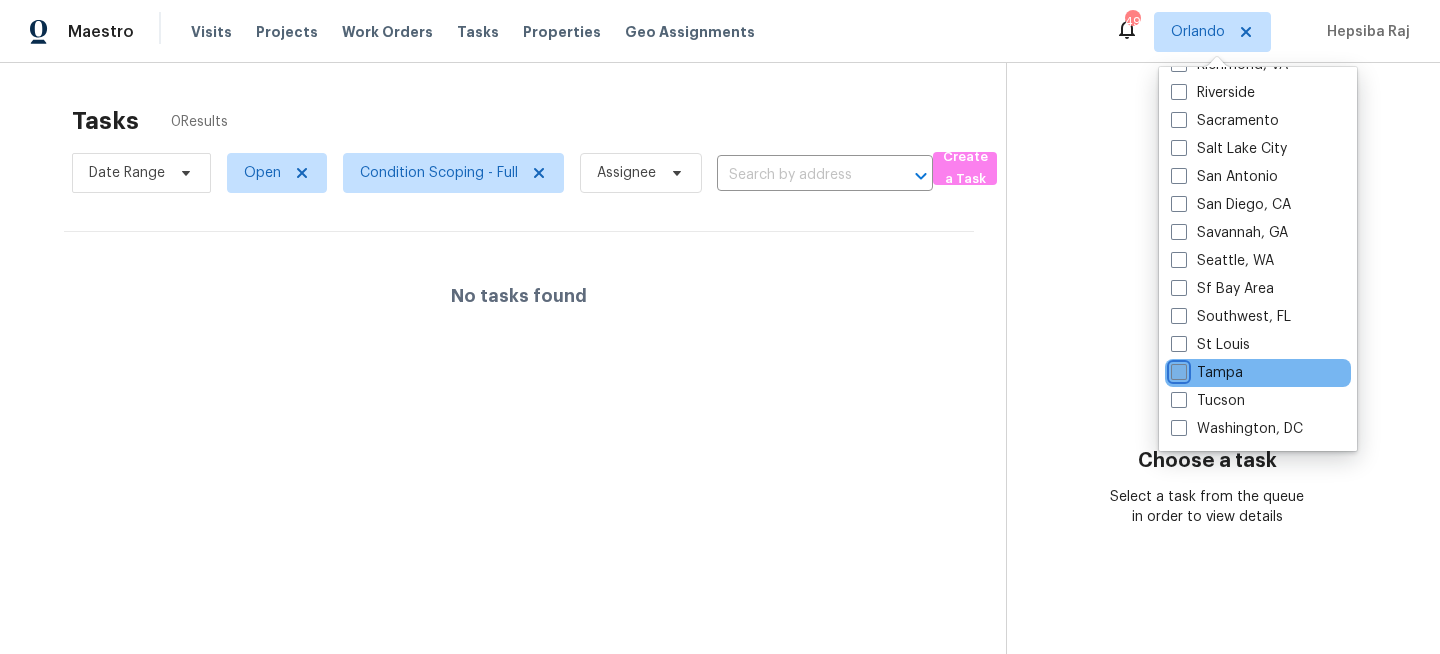 click on "Tampa" at bounding box center [1177, 369] 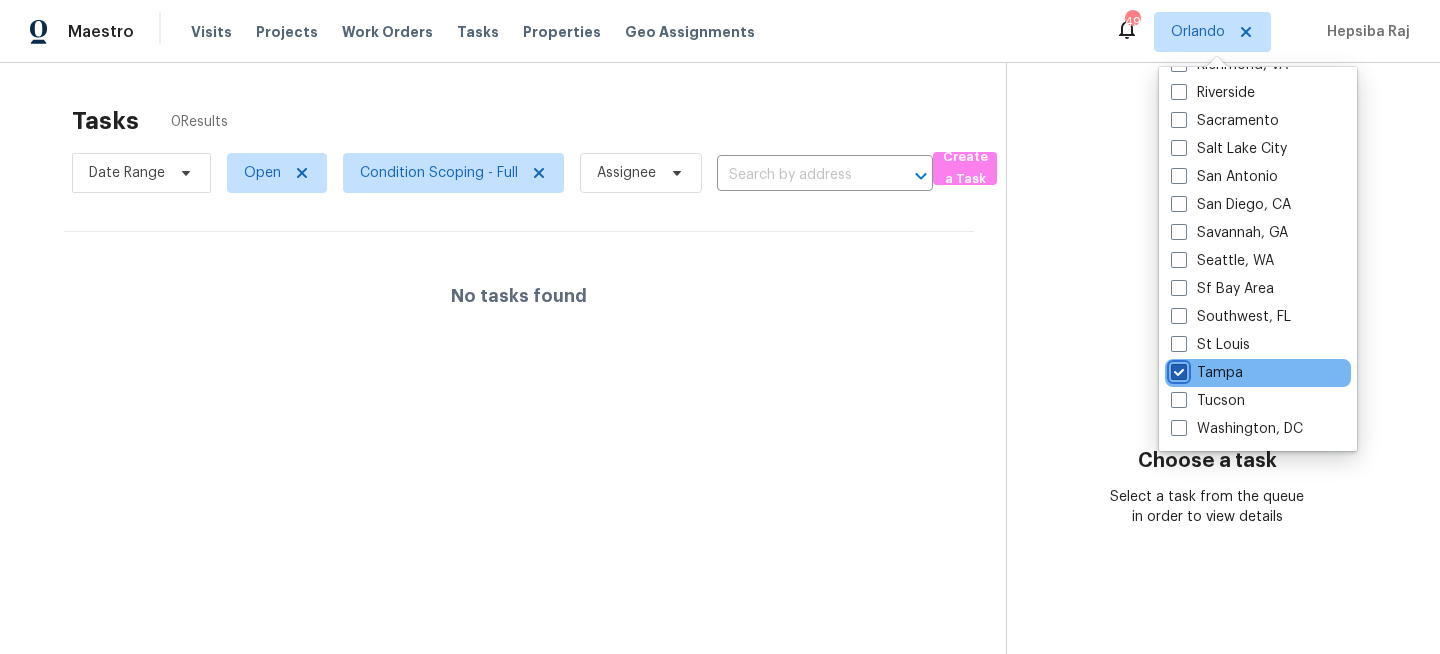 checkbox on "true" 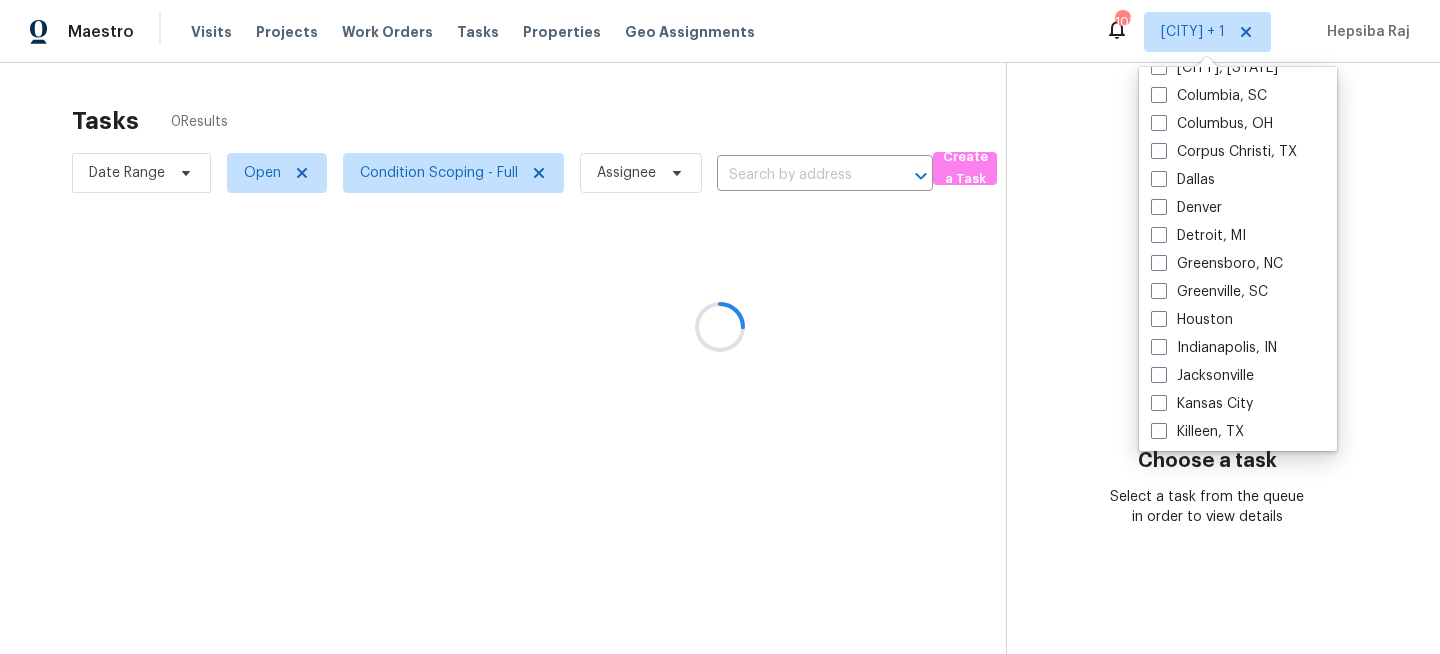 scroll, scrollTop: 0, scrollLeft: 0, axis: both 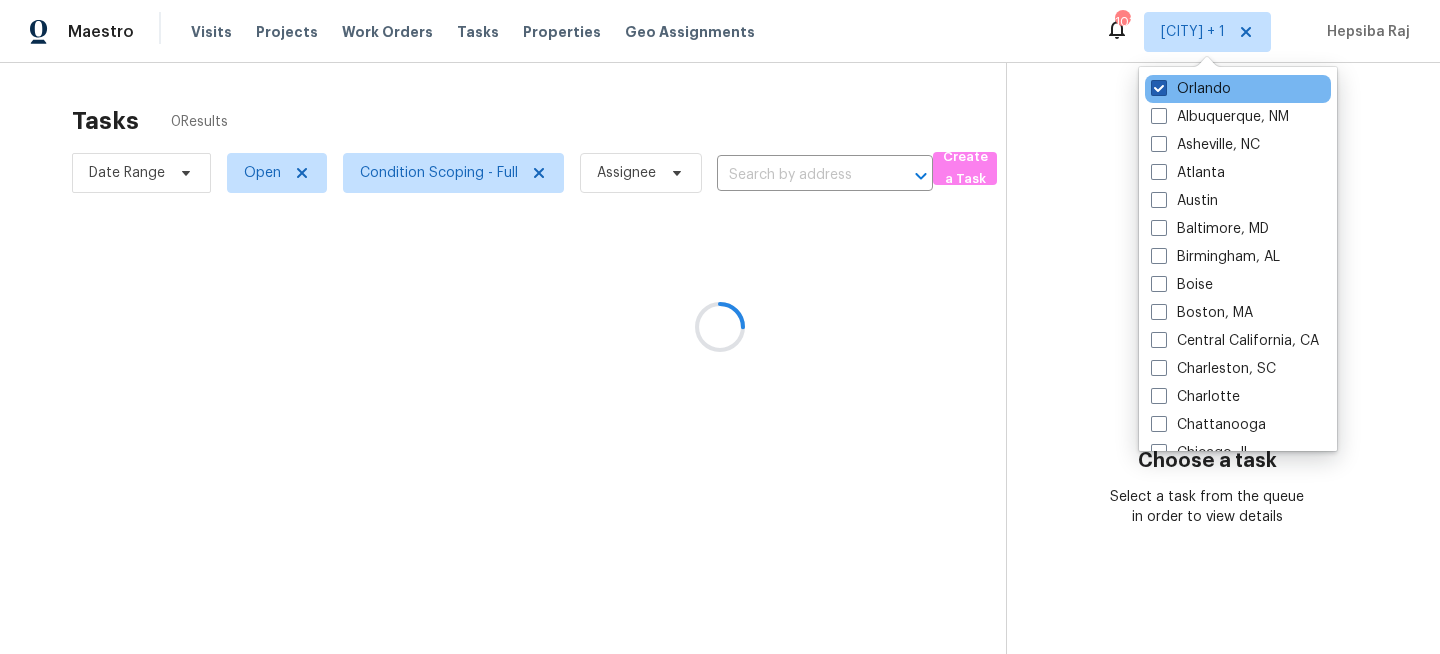 click on "Orlando" at bounding box center [1191, 89] 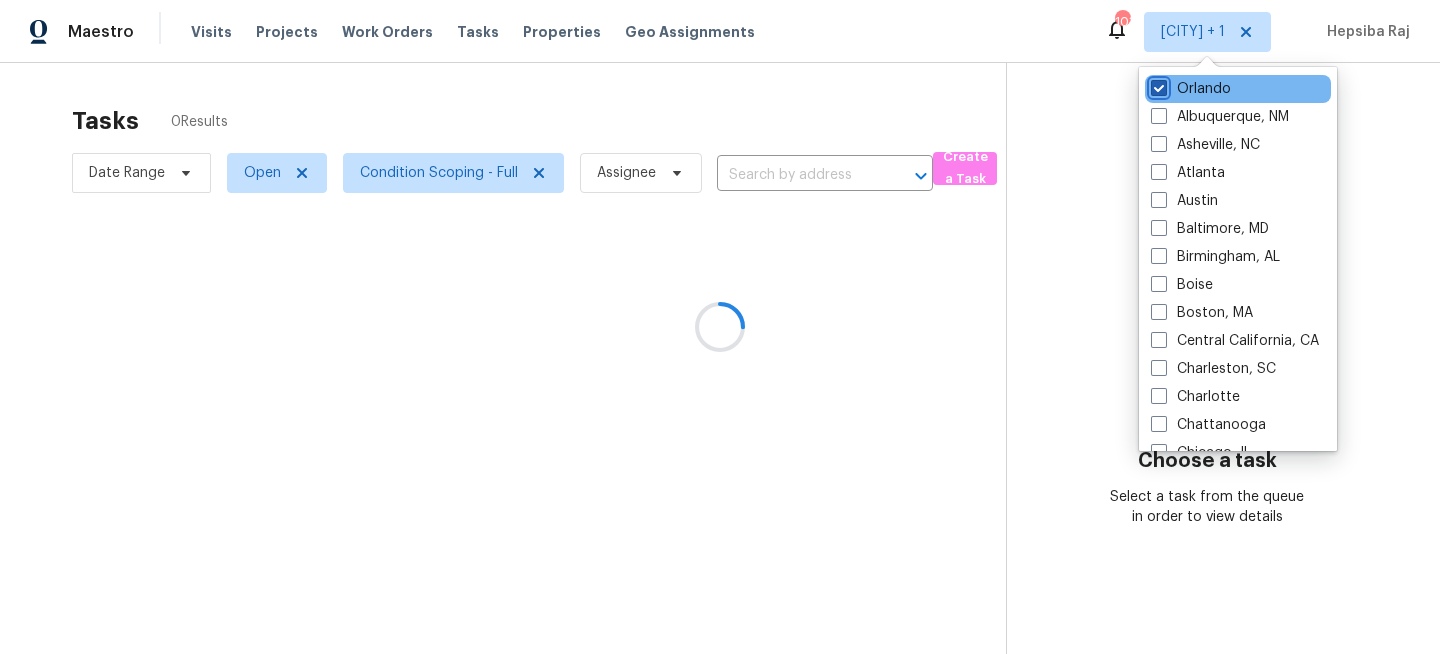 click on "Orlando" at bounding box center [1157, 85] 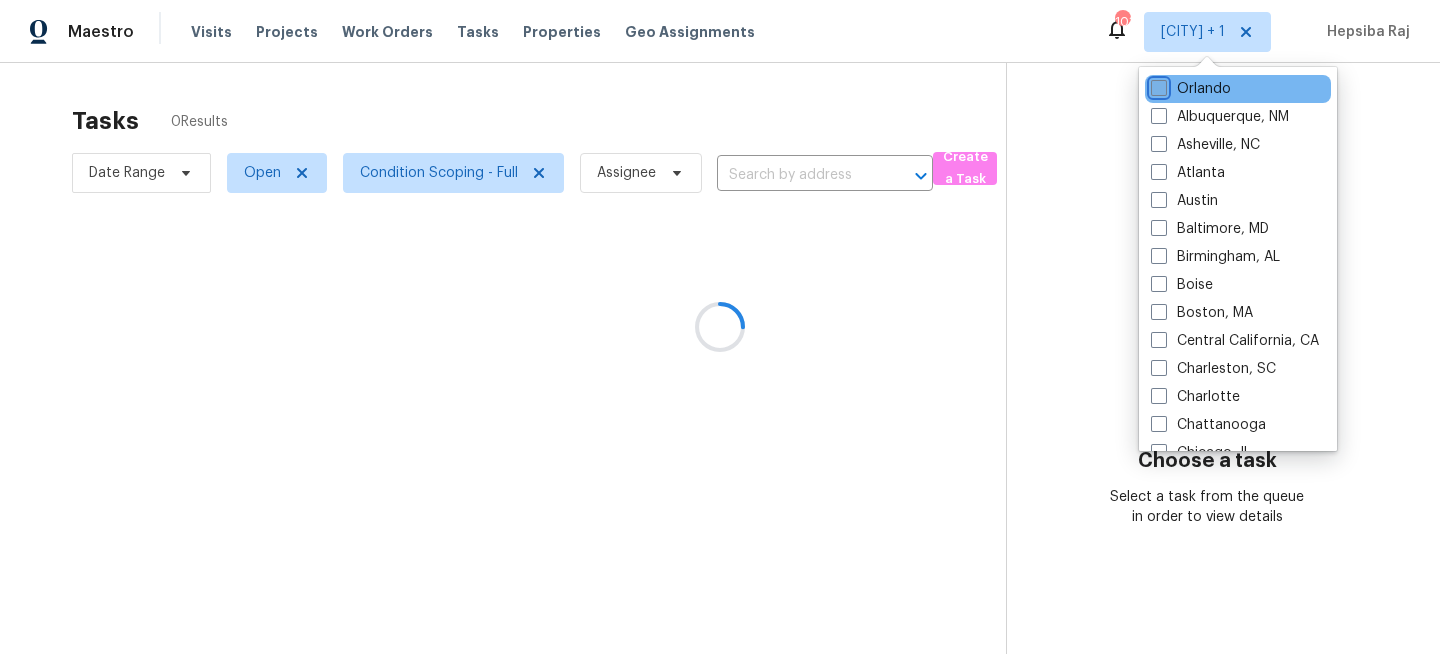 checkbox on "false" 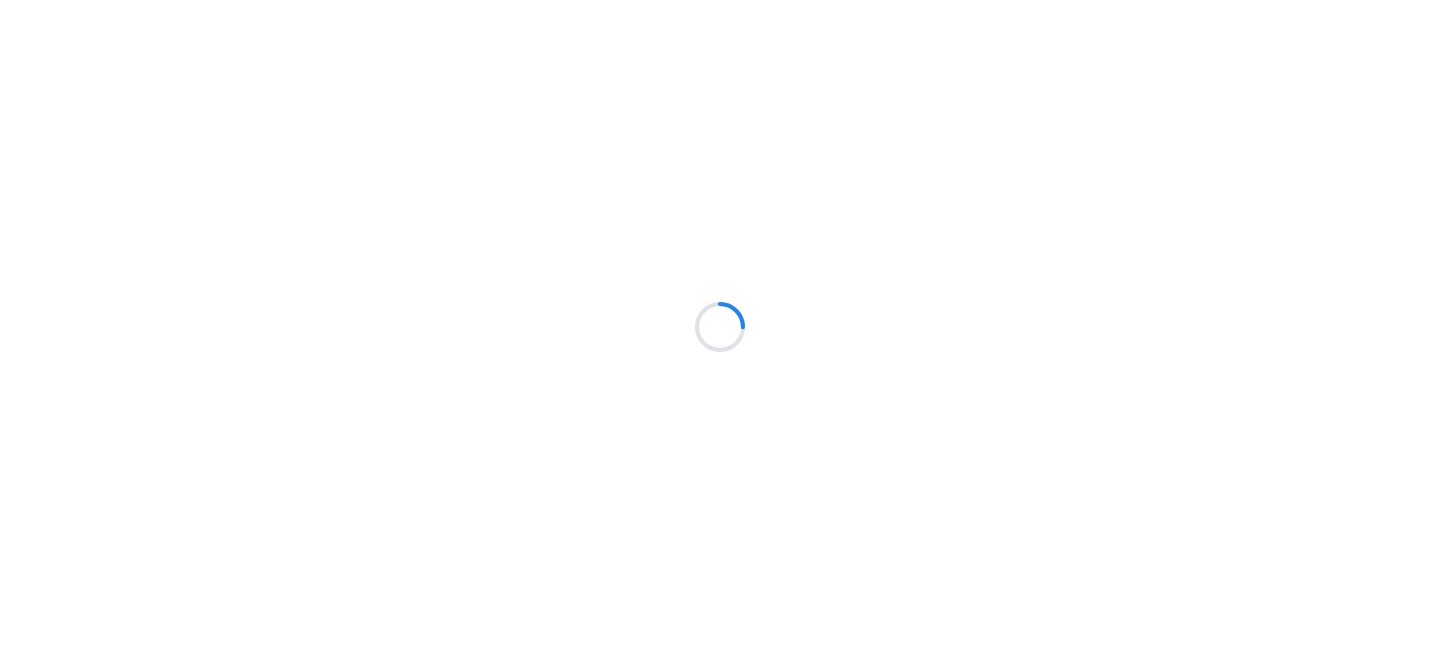 scroll, scrollTop: 0, scrollLeft: 0, axis: both 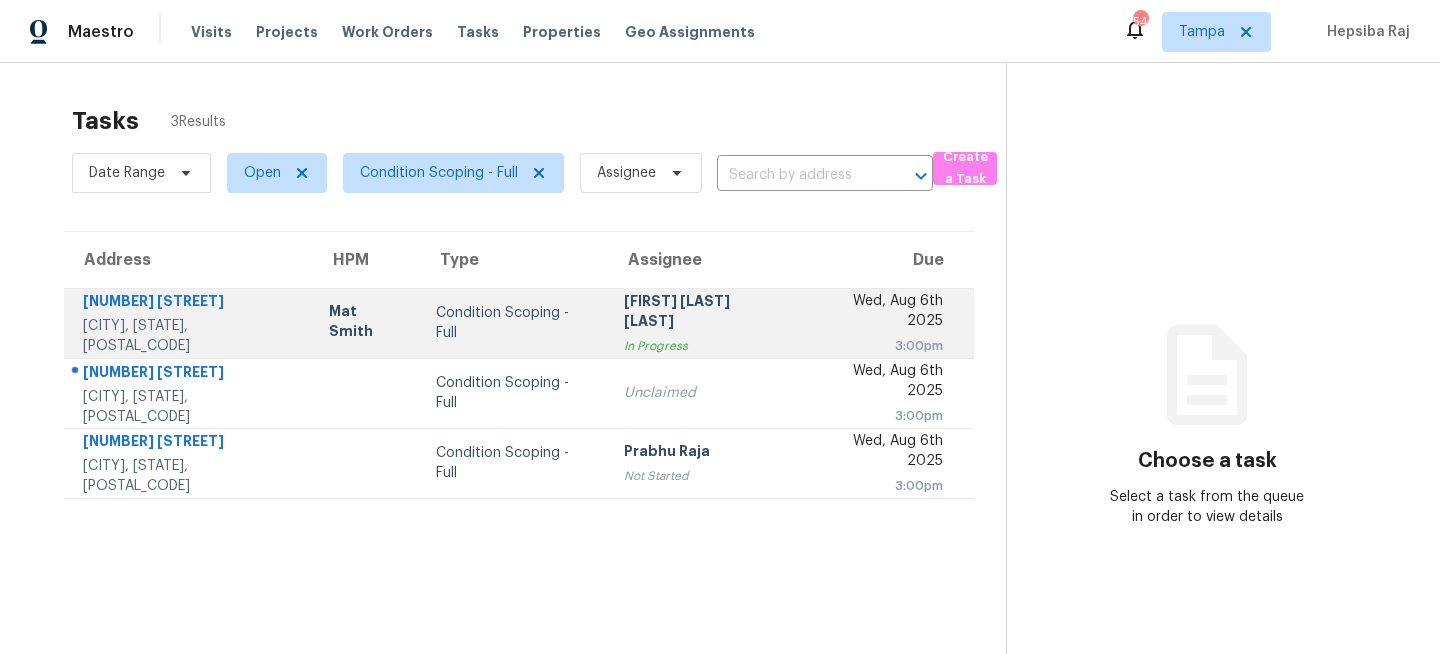 click on "Condition Scoping - Full" at bounding box center (514, 323) 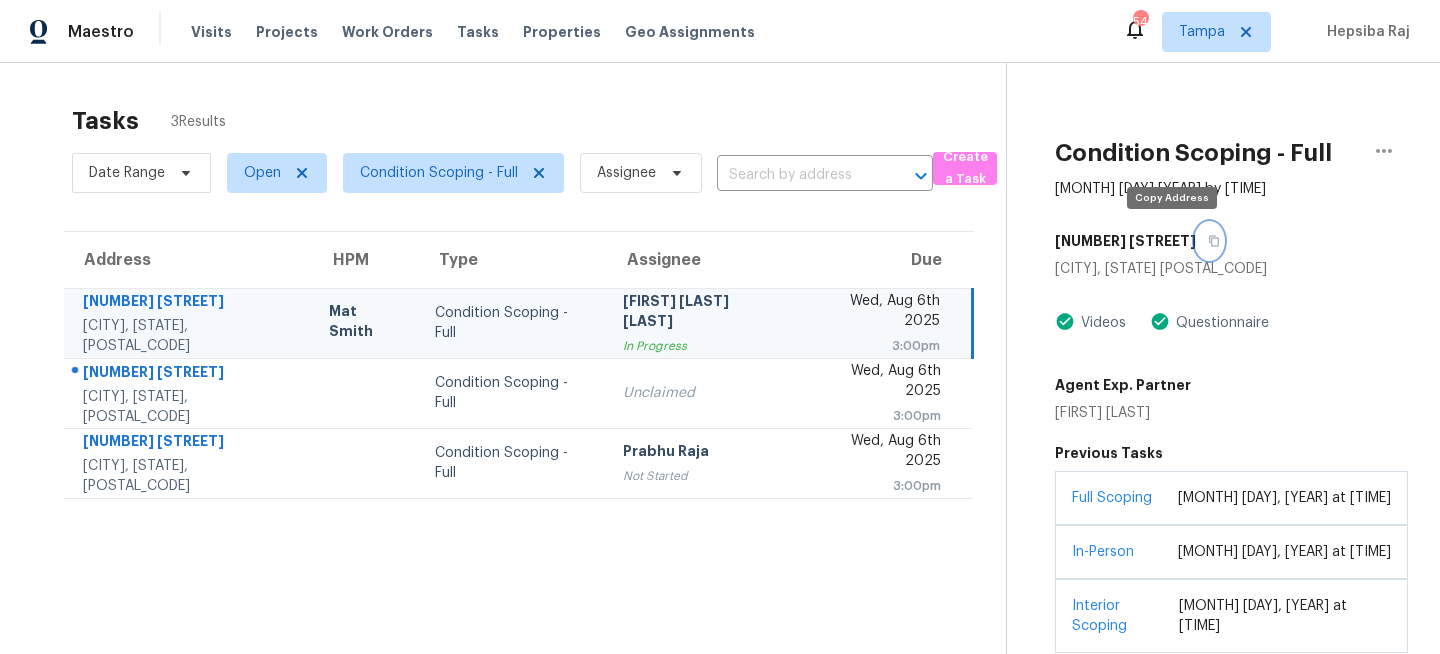 click 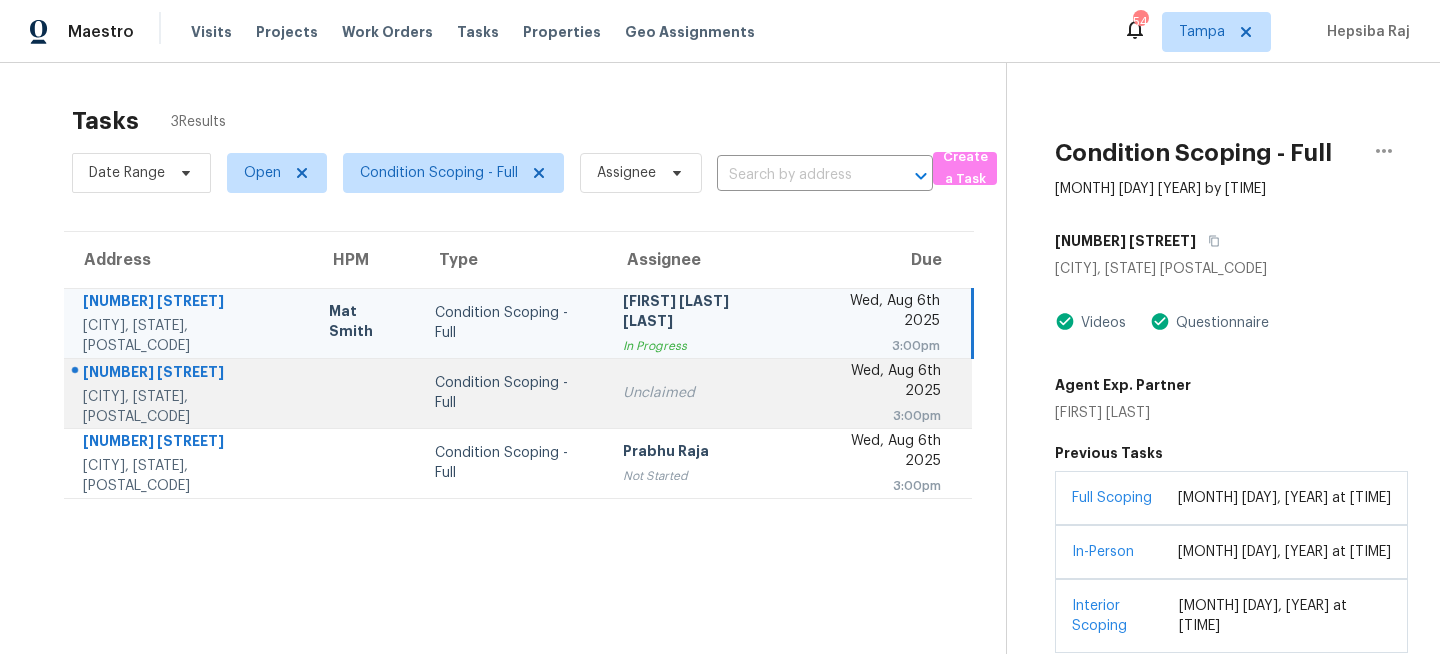 click on "Condition Scoping - Full" at bounding box center [513, 393] 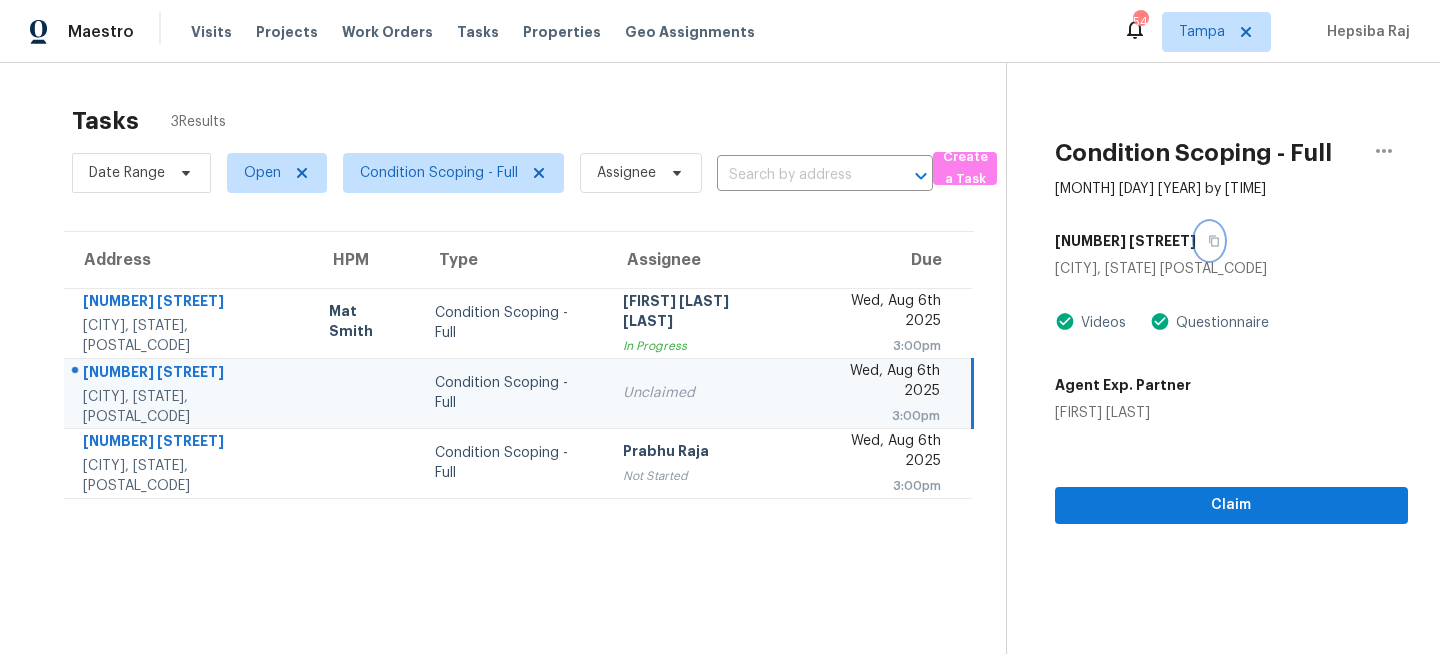 click 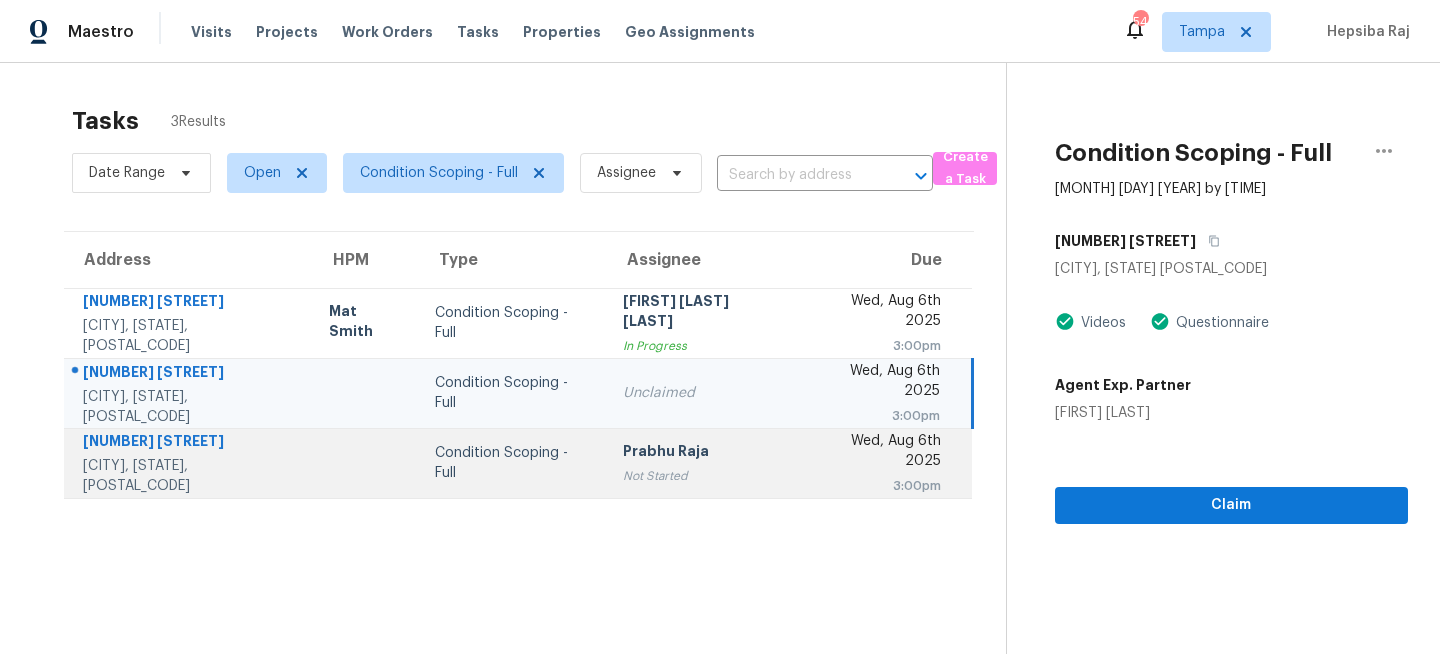 click on "Not Started" at bounding box center (701, 476) 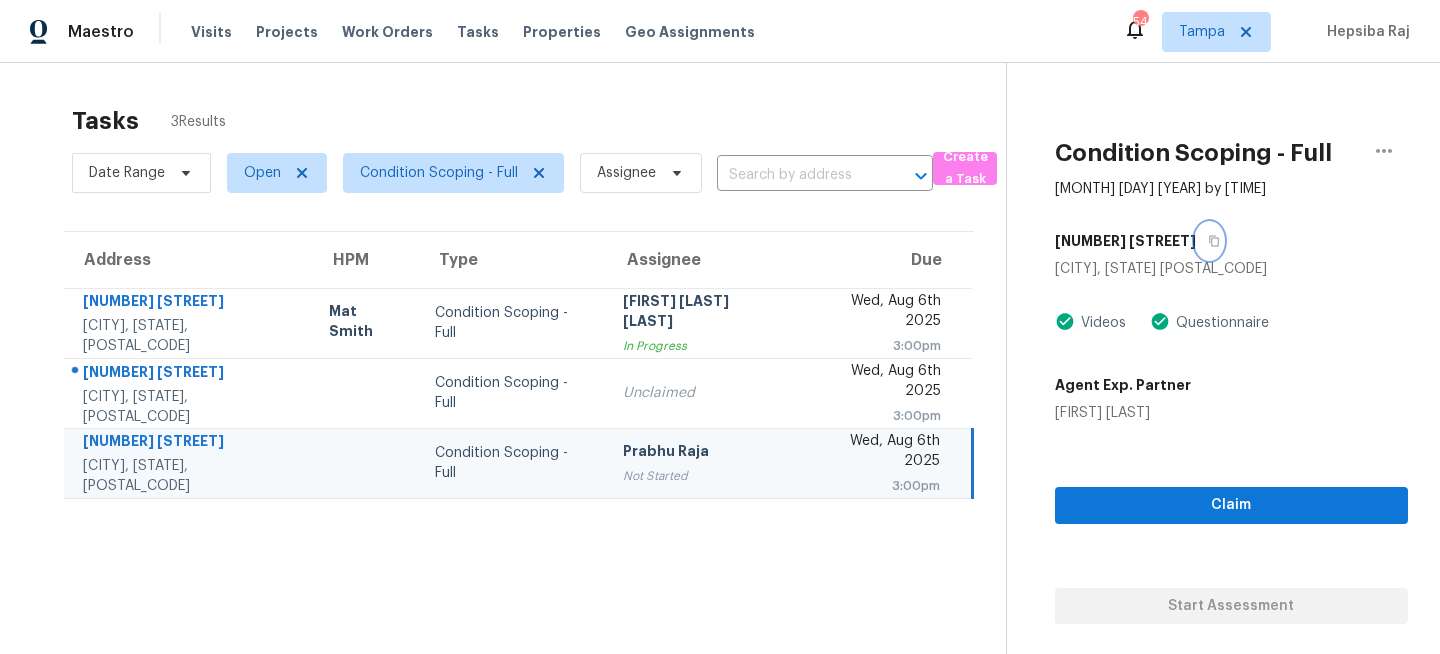 click 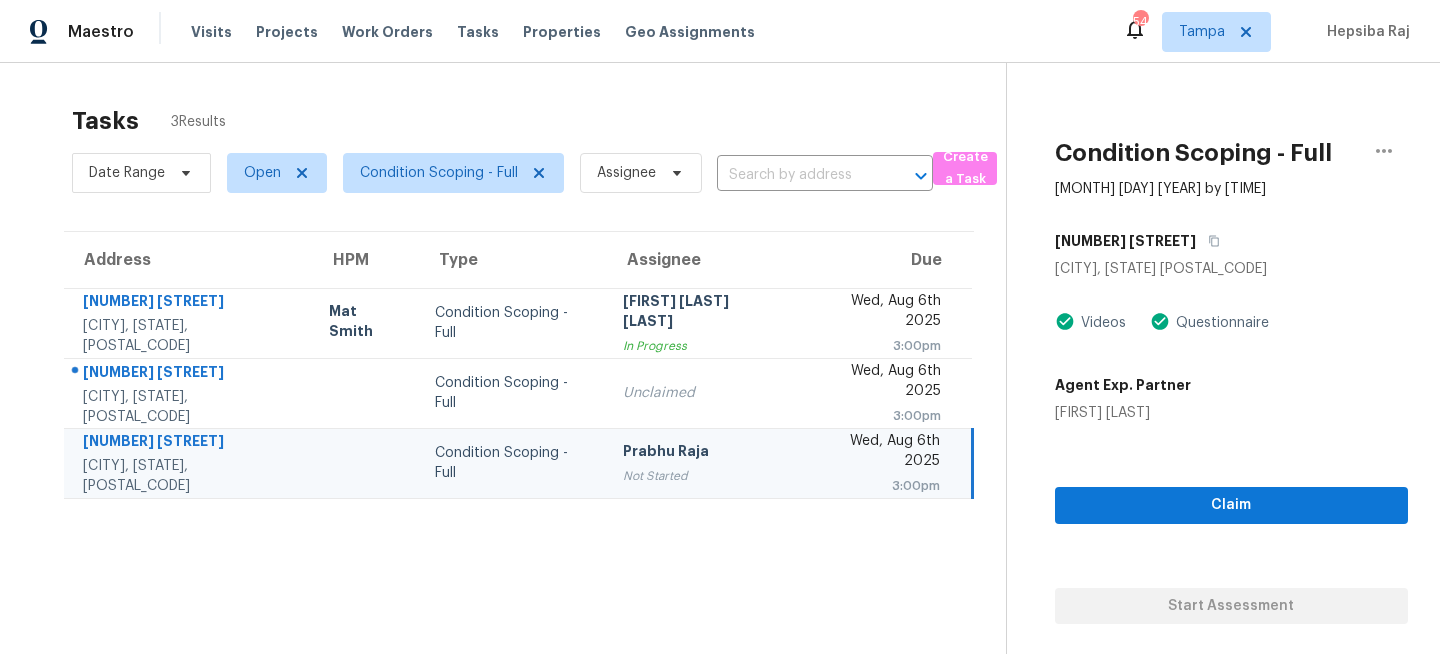 click on "Visits Projects Work Orders Tasks Properties Geo Assignments" at bounding box center (485, 32) 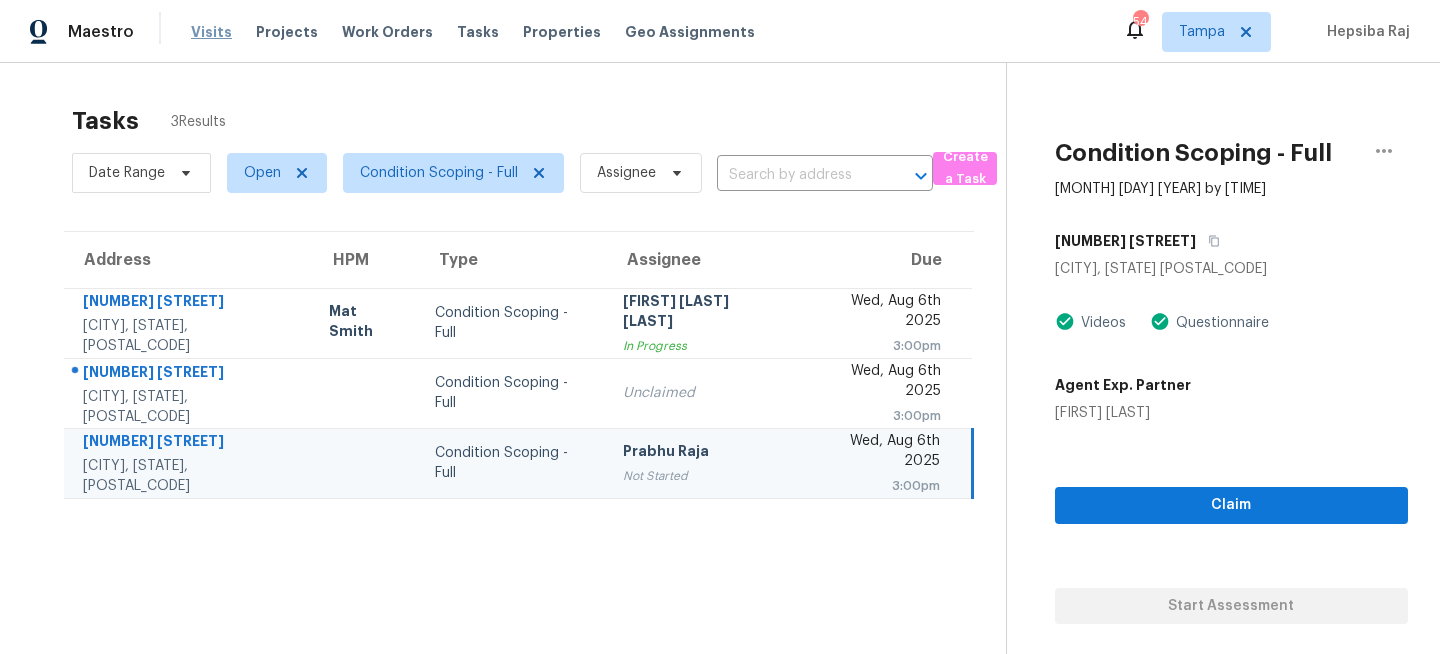 click on "Visits" at bounding box center (211, 32) 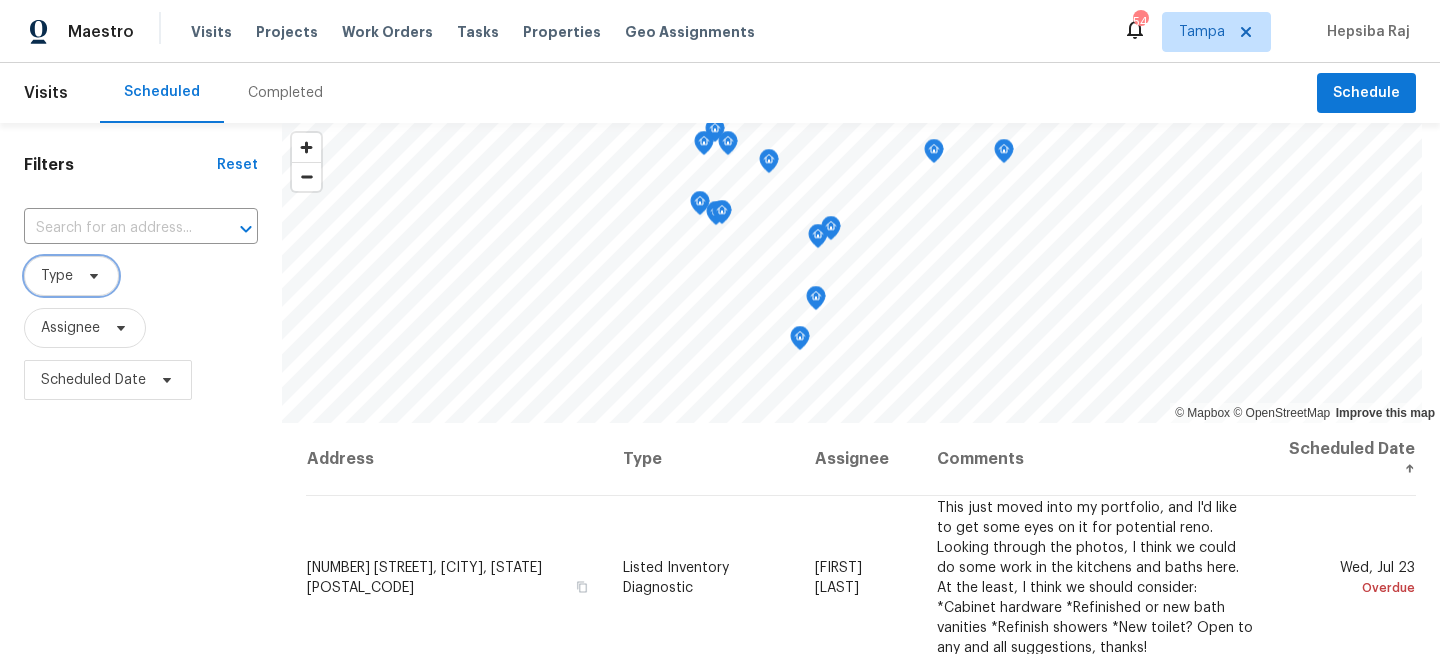 click 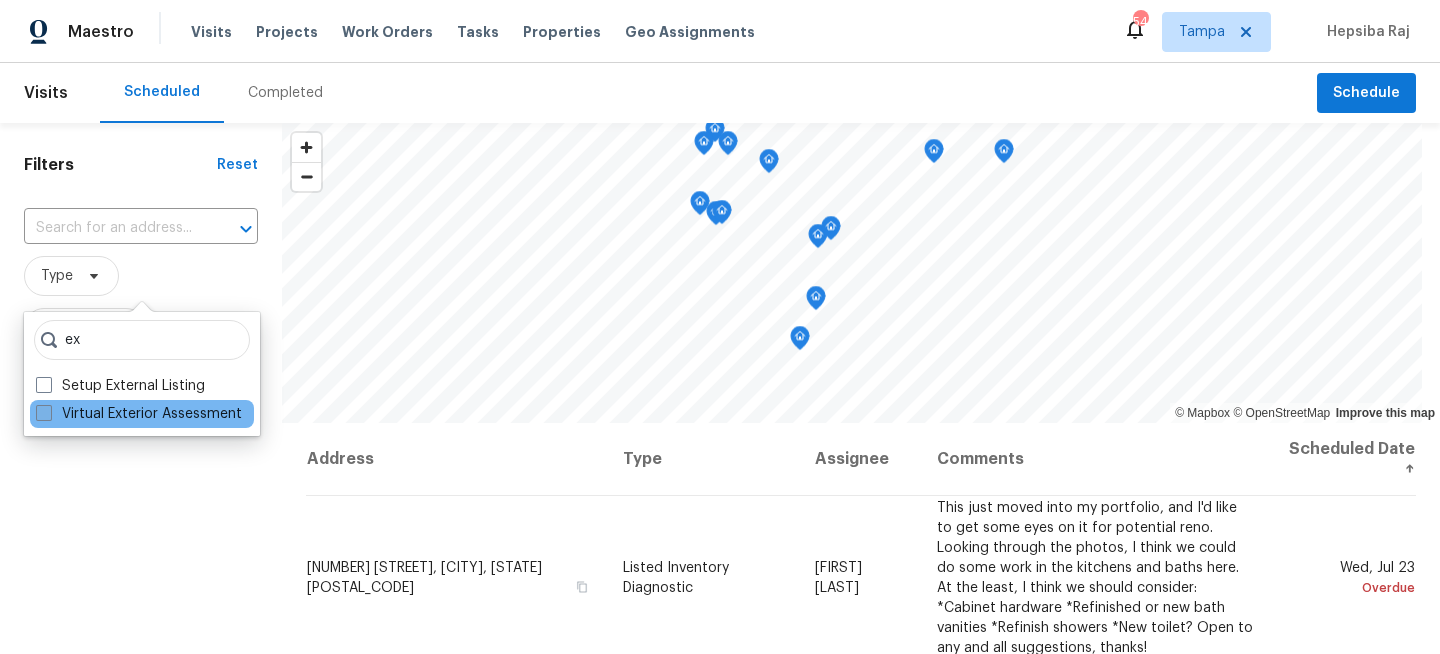 type on "ex" 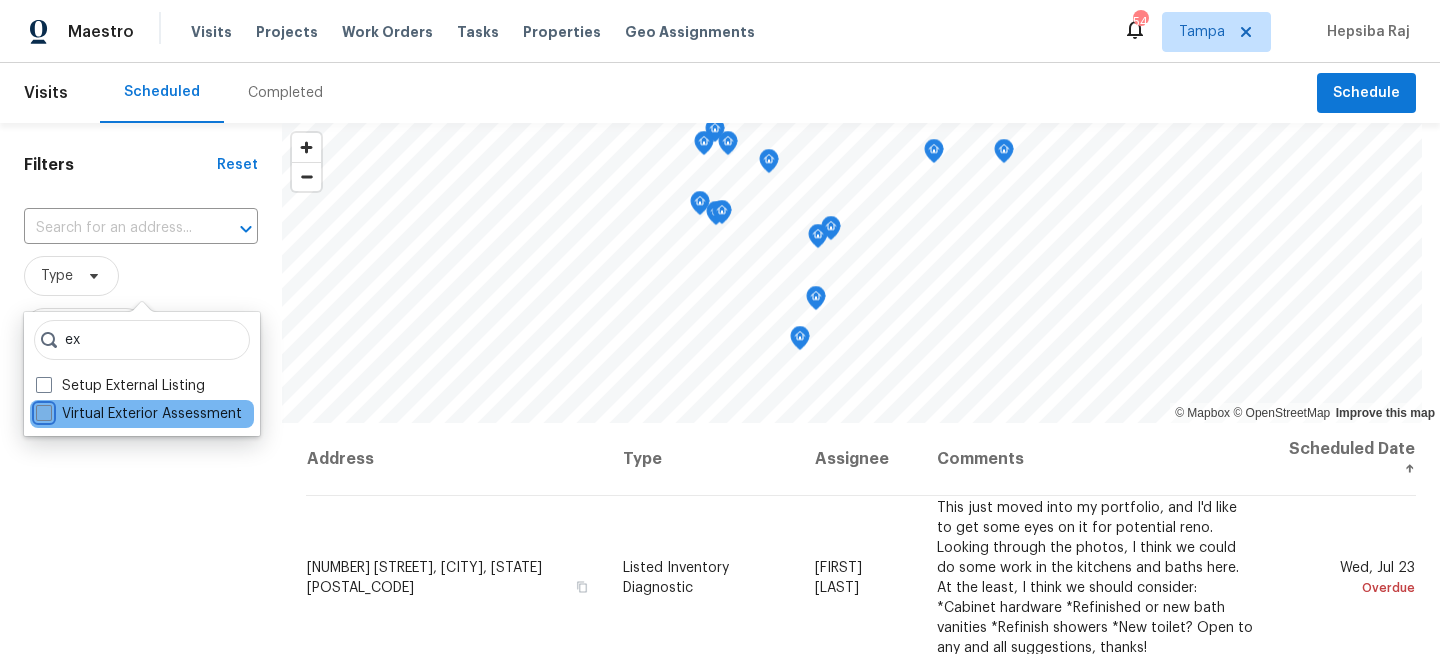 click on "Virtual Exterior Assessment" at bounding box center [42, 410] 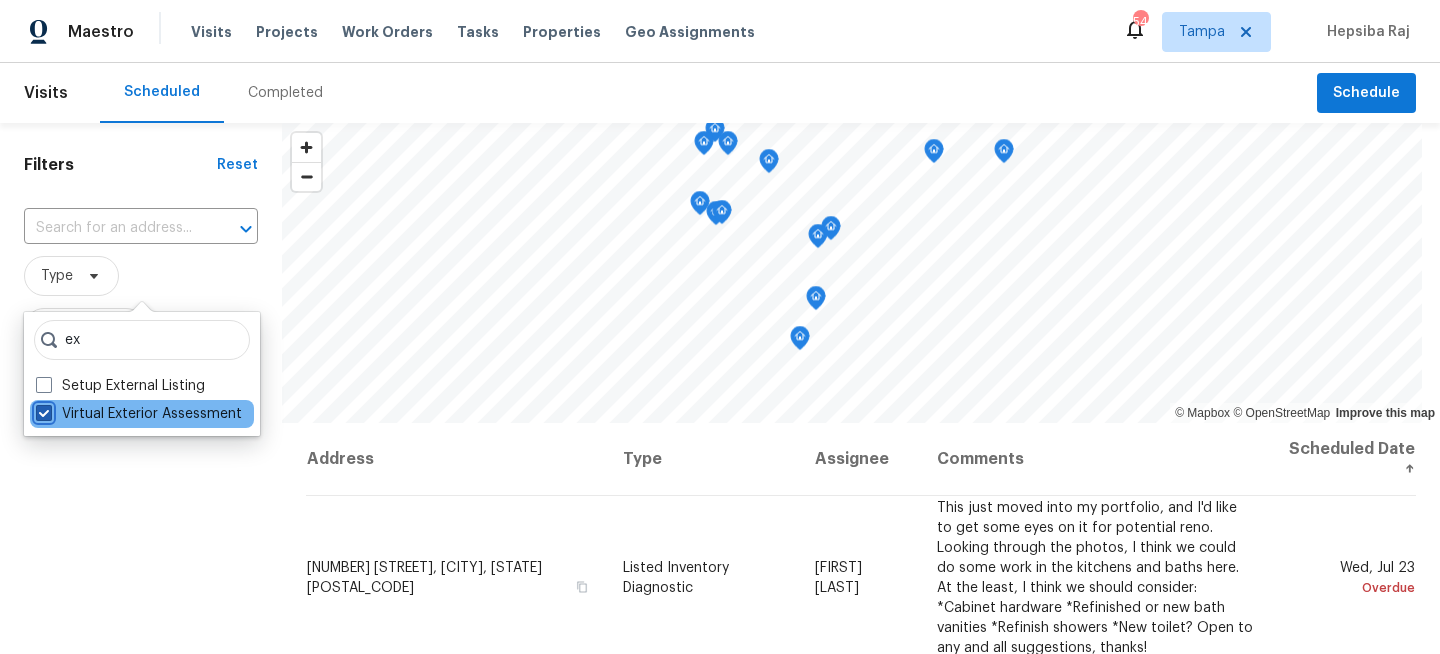 checkbox on "true" 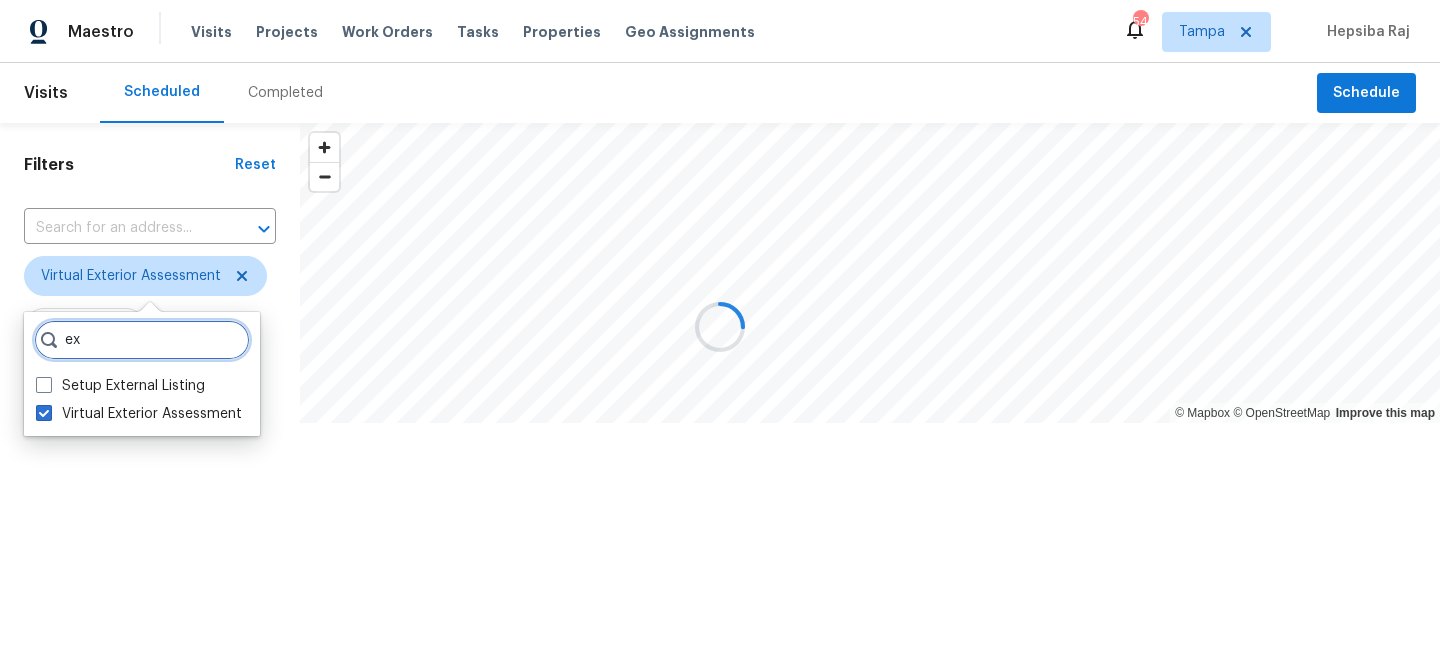 click on "ex" at bounding box center [142, 340] 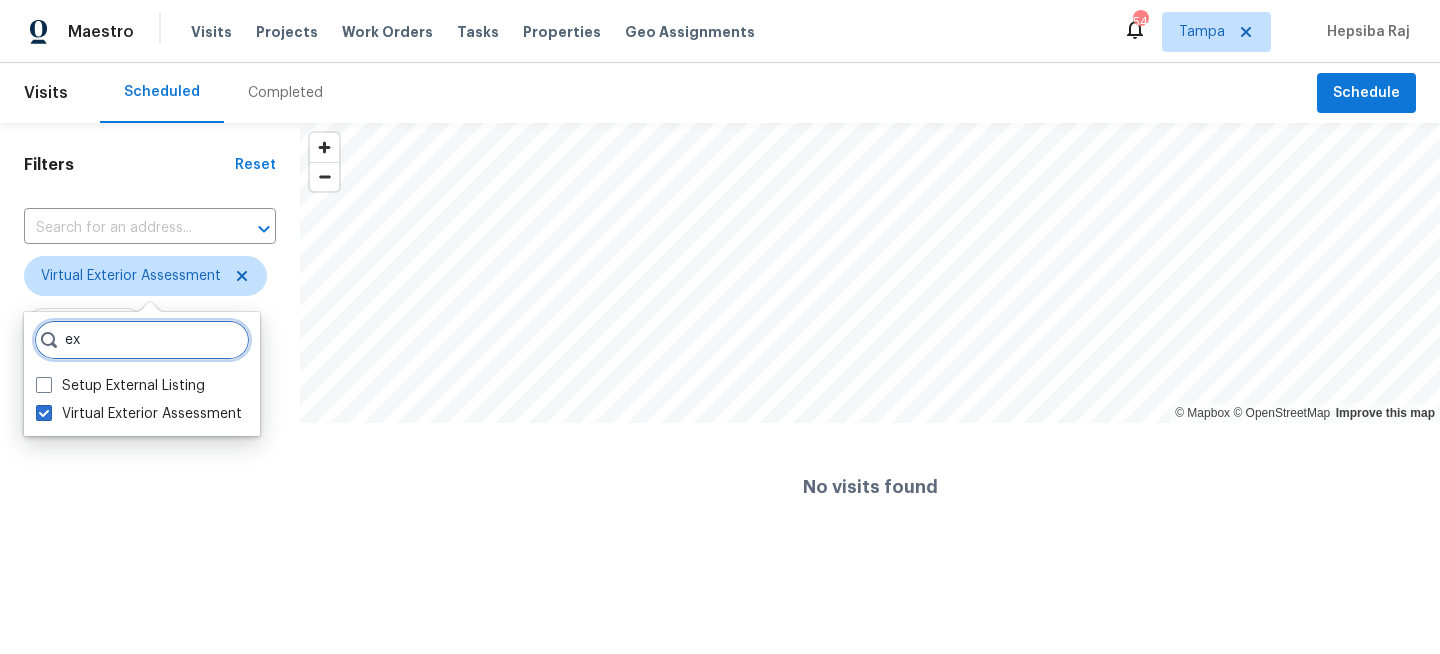 type on "e" 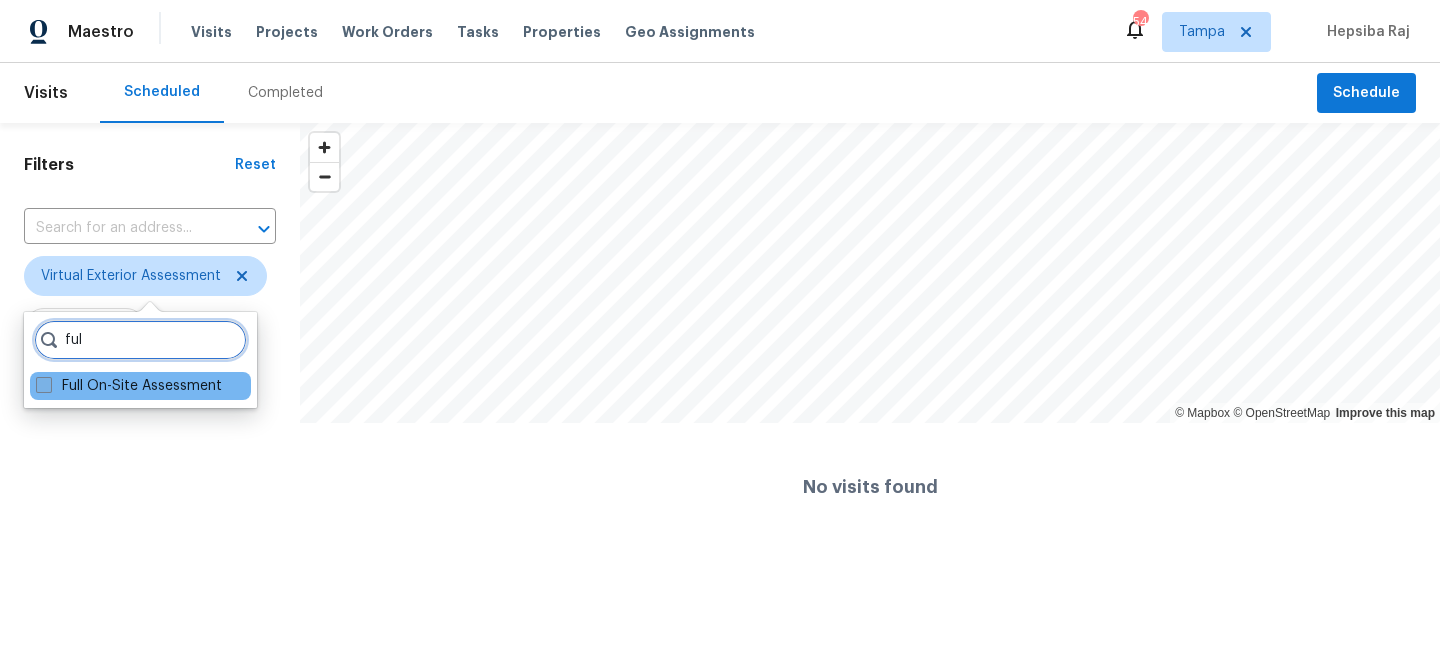 type on "ful" 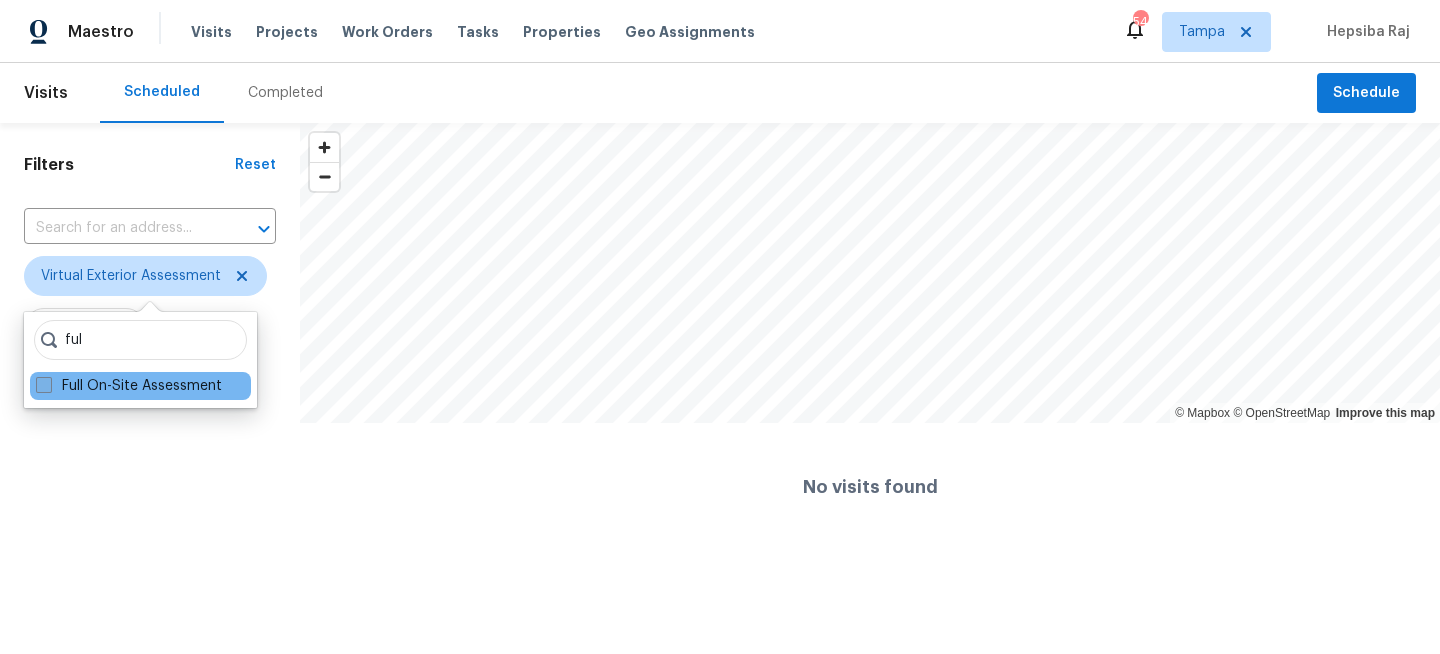 click on "Full On-Site Assessment" at bounding box center [129, 386] 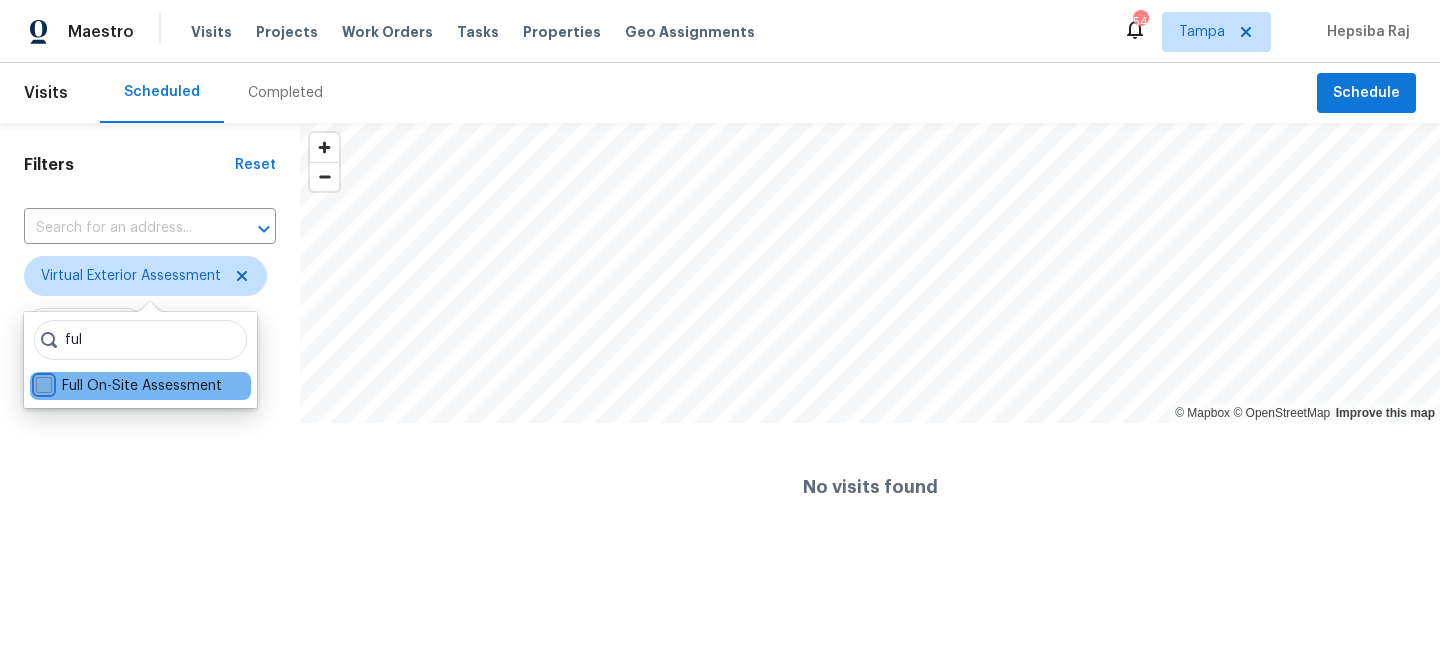 click on "Full On-Site Assessment" at bounding box center [42, 382] 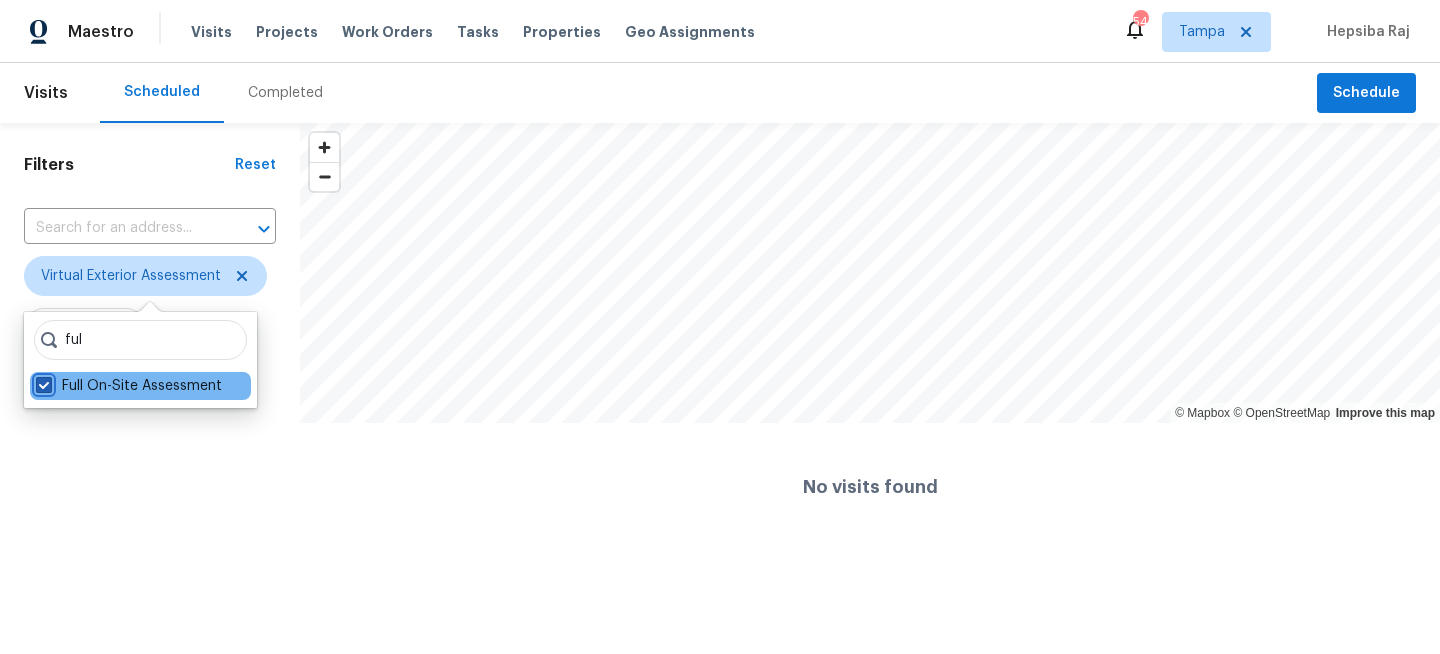 checkbox on "true" 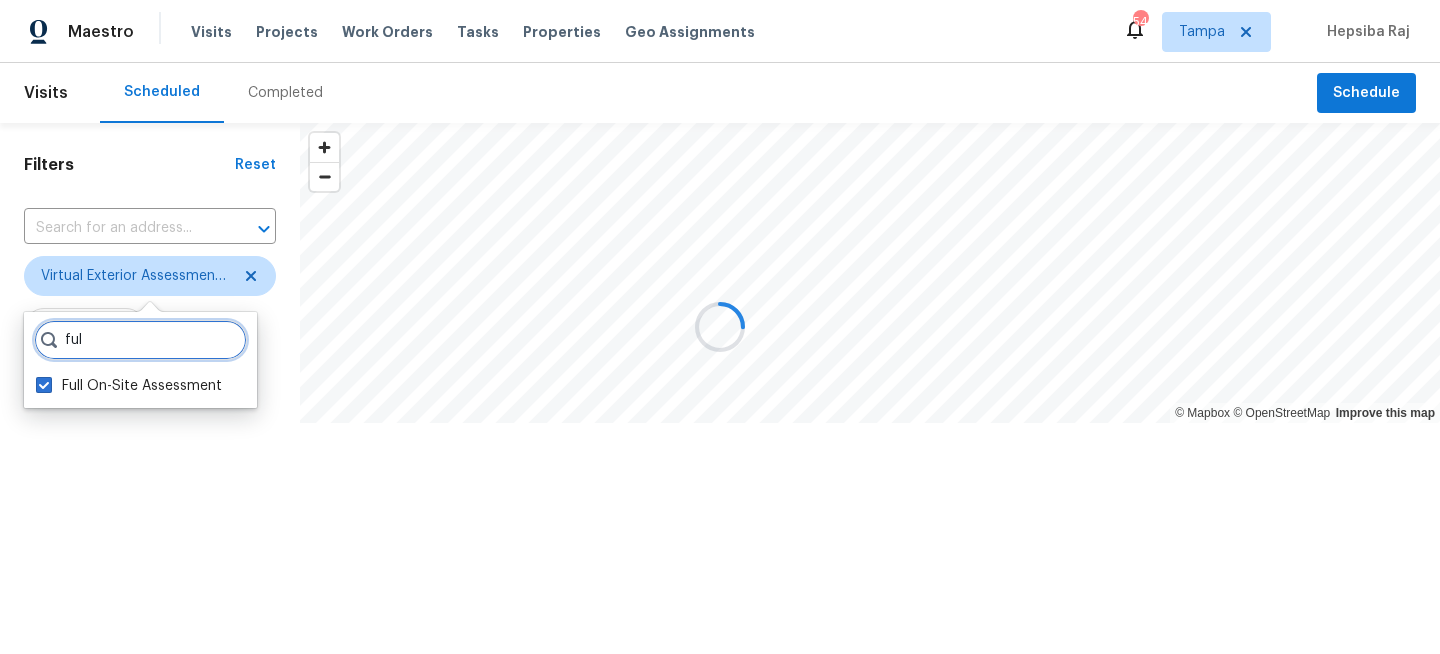 click on "ful" at bounding box center (140, 340) 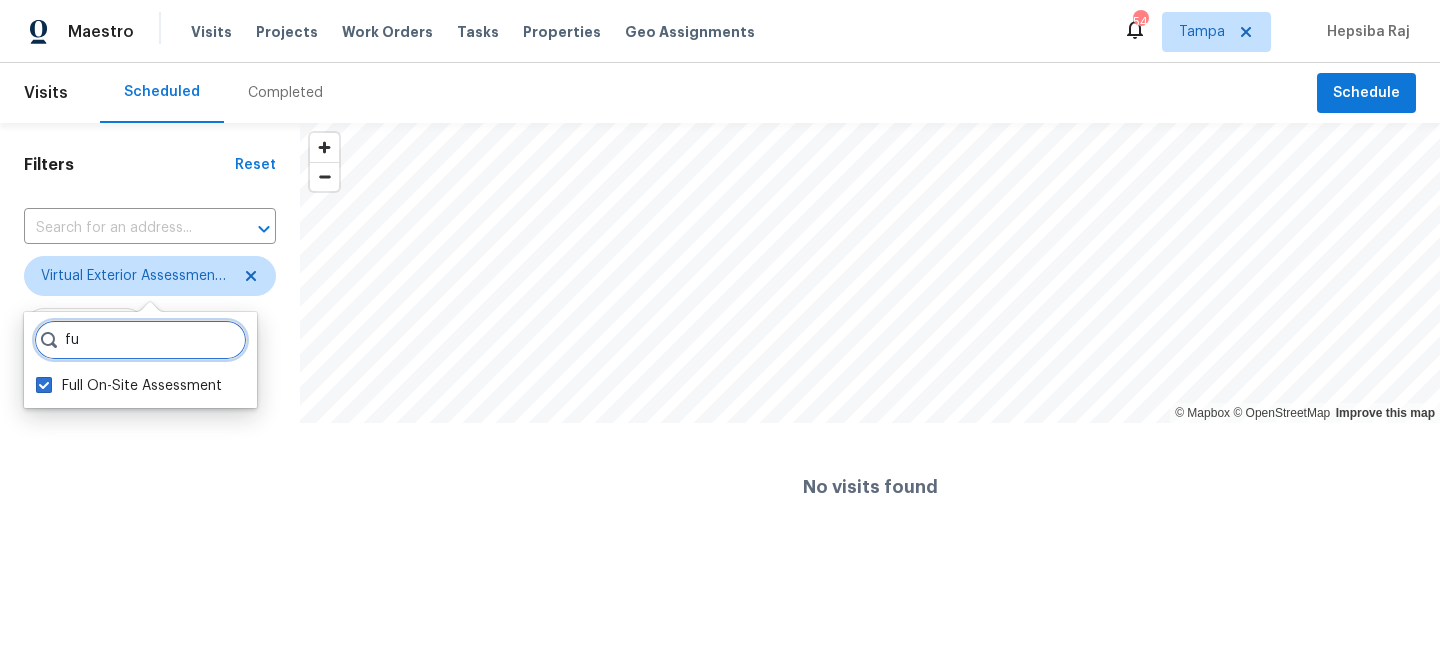 type on "f" 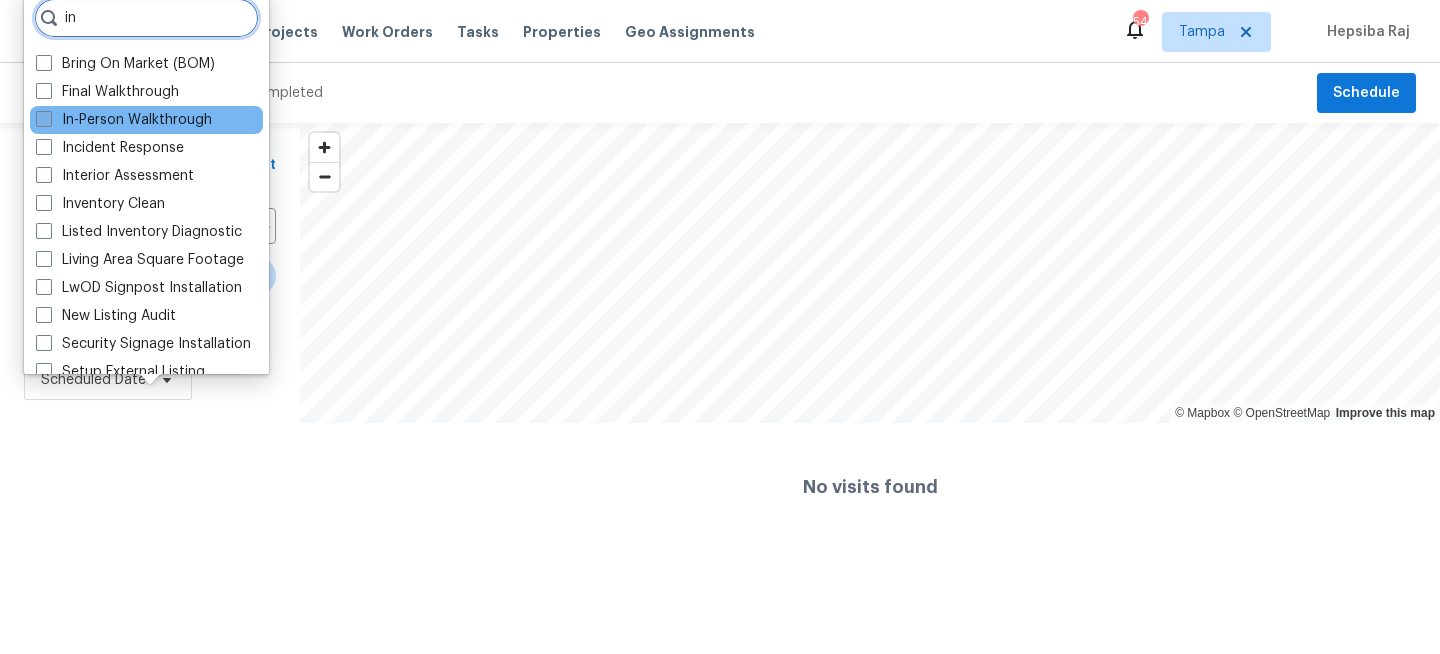 type on "in" 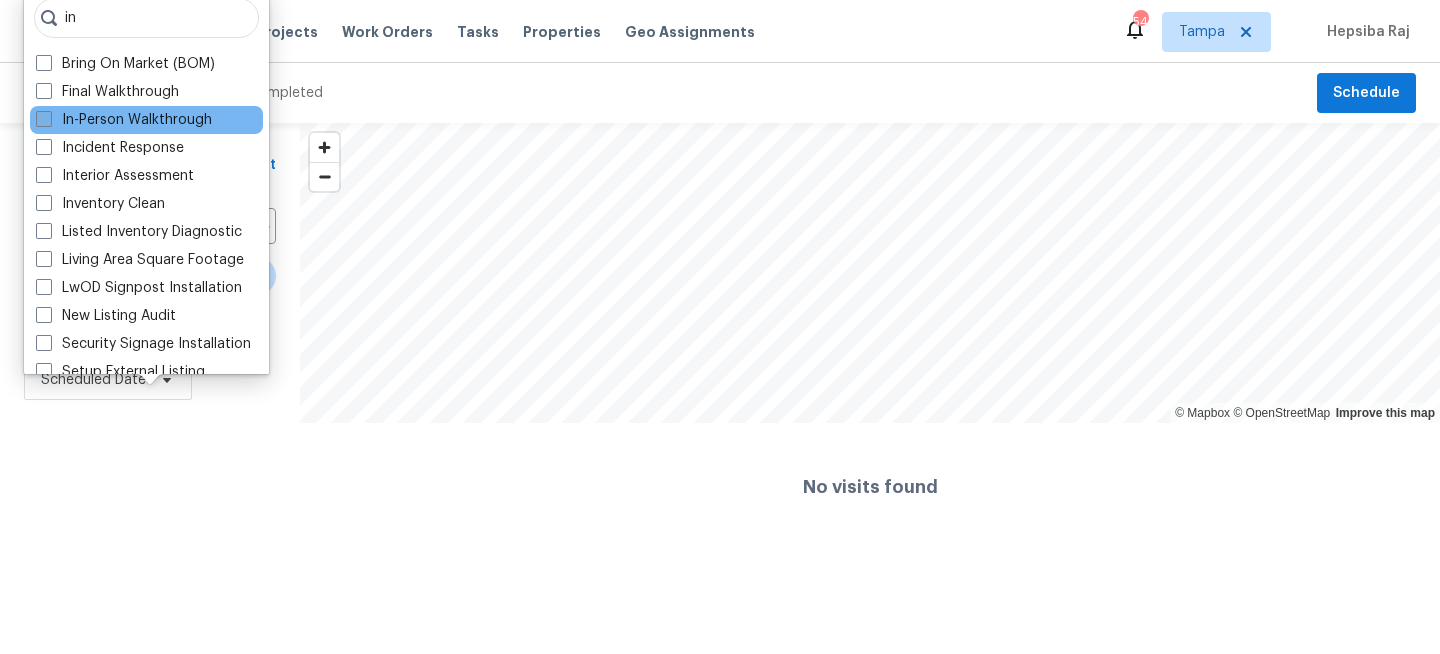 click on "In-Person Walkthrough" at bounding box center (124, 120) 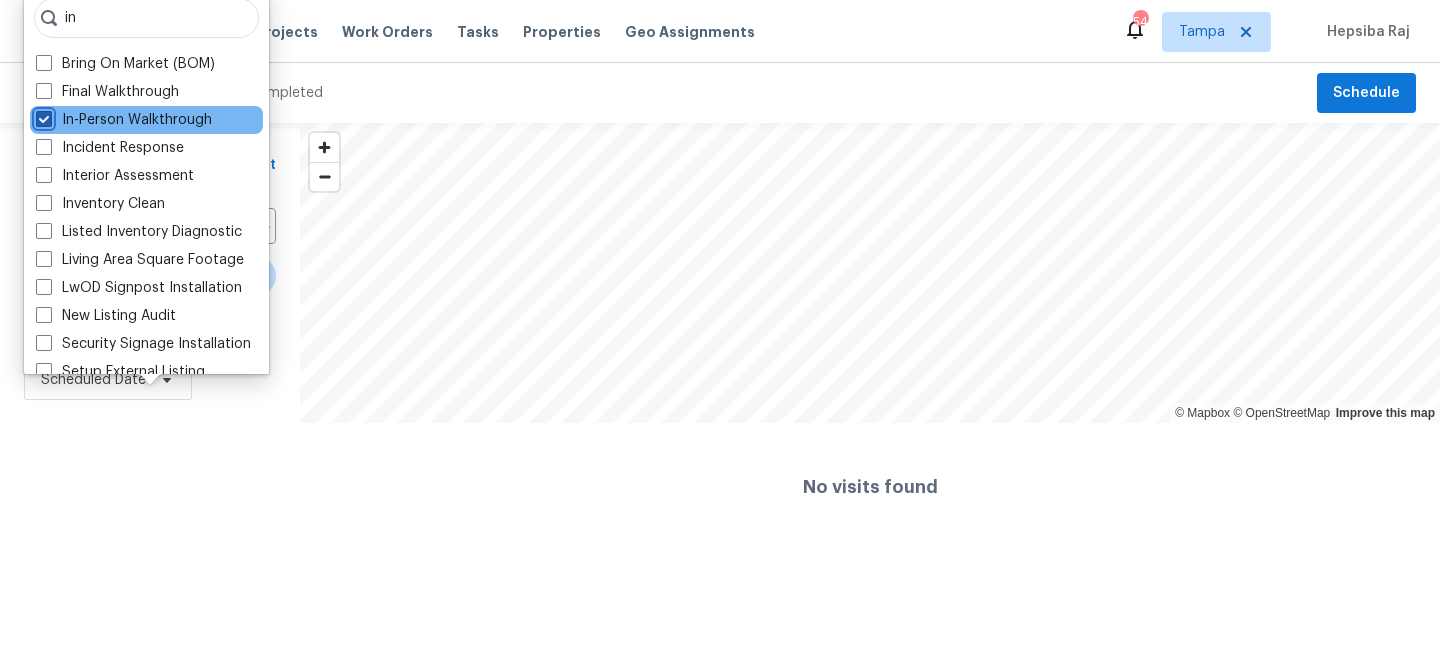 checkbox on "true" 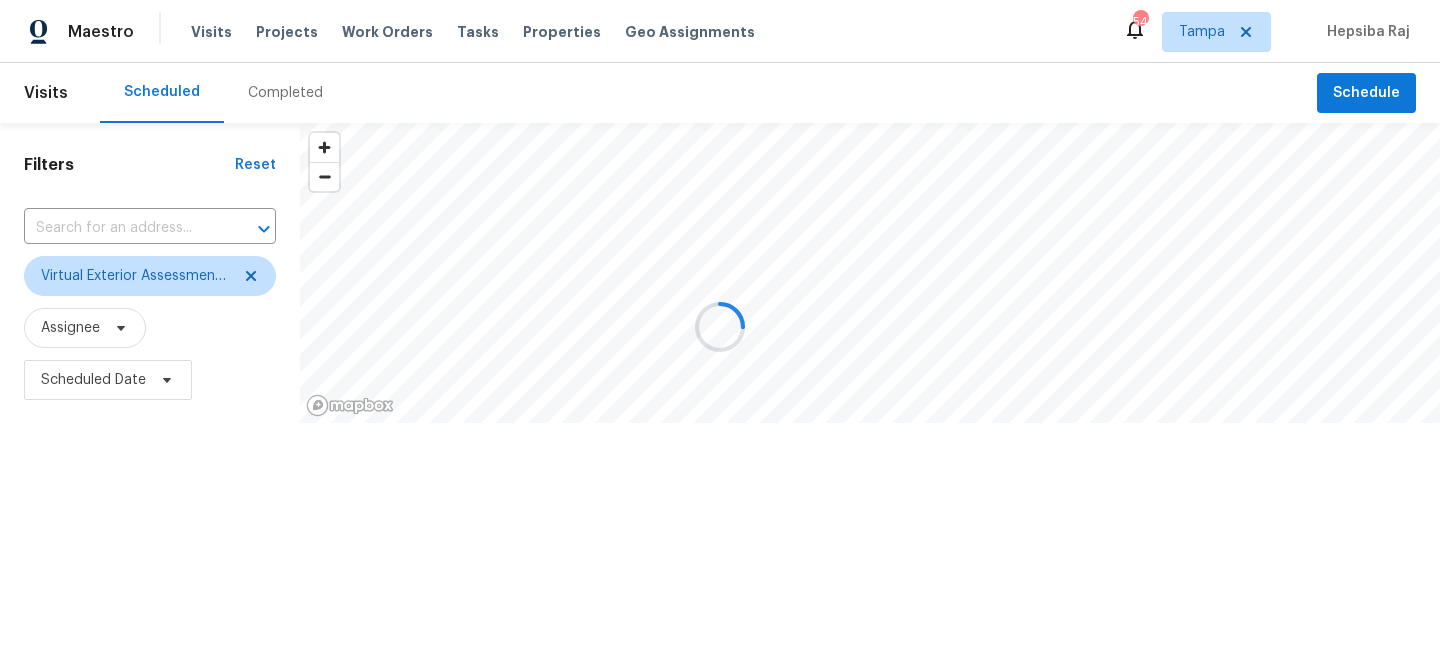 scroll, scrollTop: 0, scrollLeft: 0, axis: both 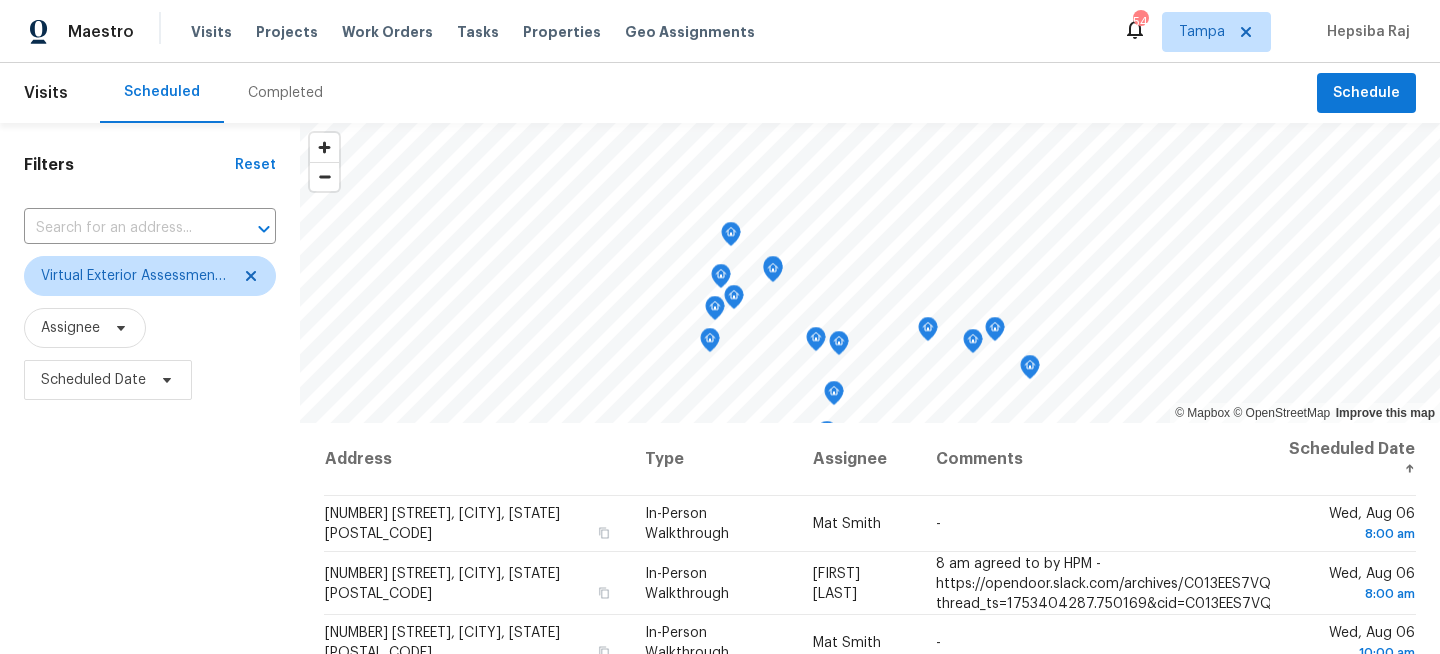 click on "Filters Reset ​ Virtual Exterior Assessment + 2 Assignee Scheduled Date" at bounding box center (150, 534) 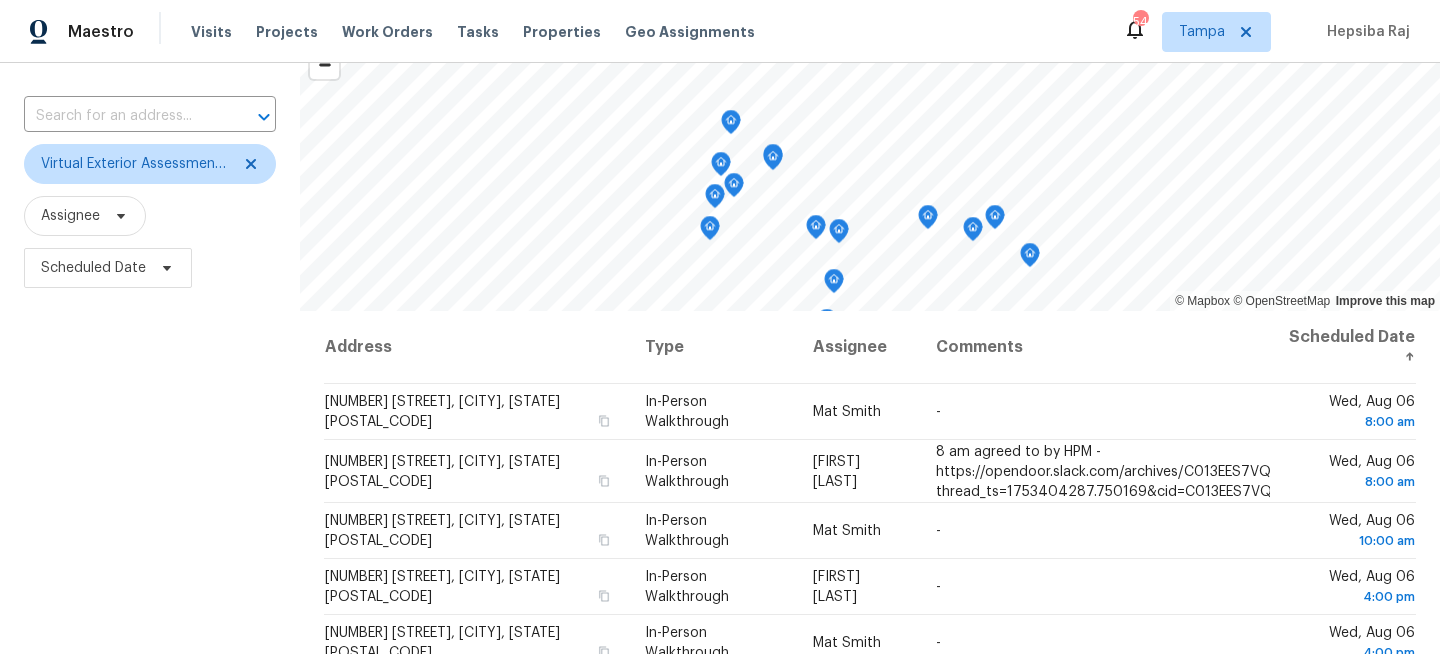 scroll, scrollTop: 292, scrollLeft: 0, axis: vertical 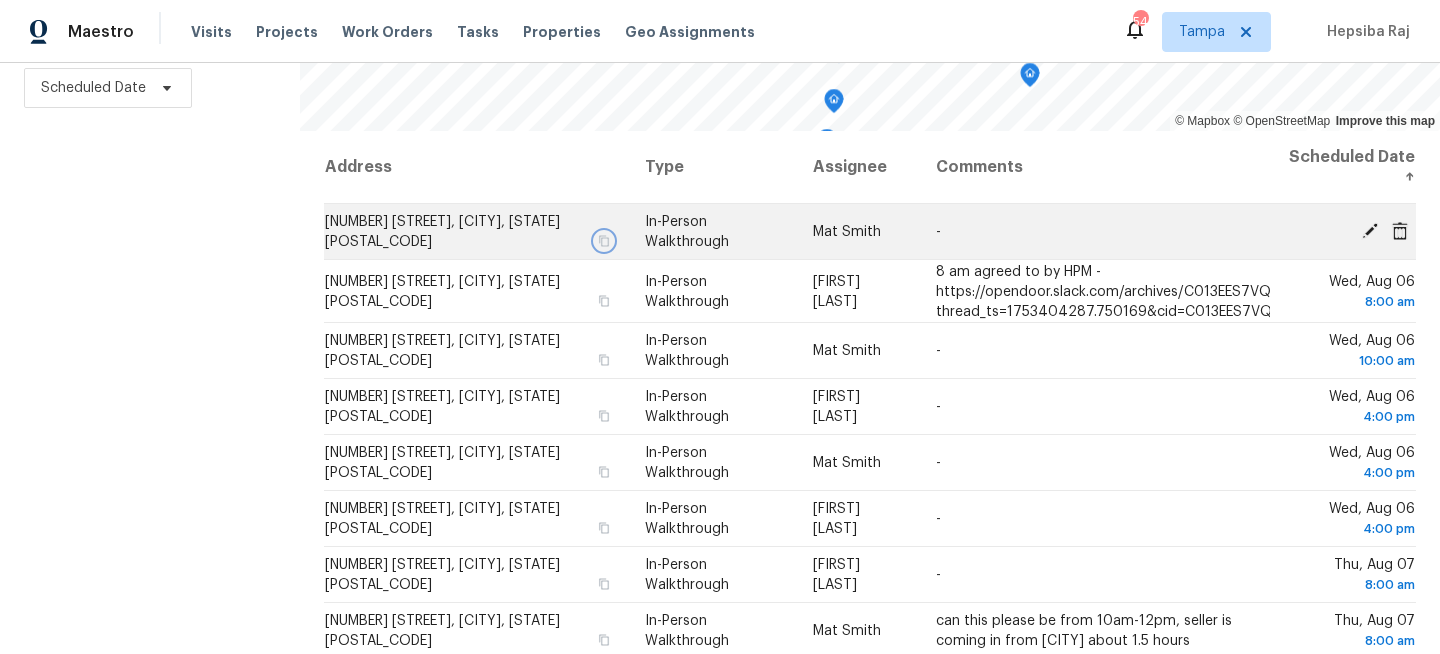 click 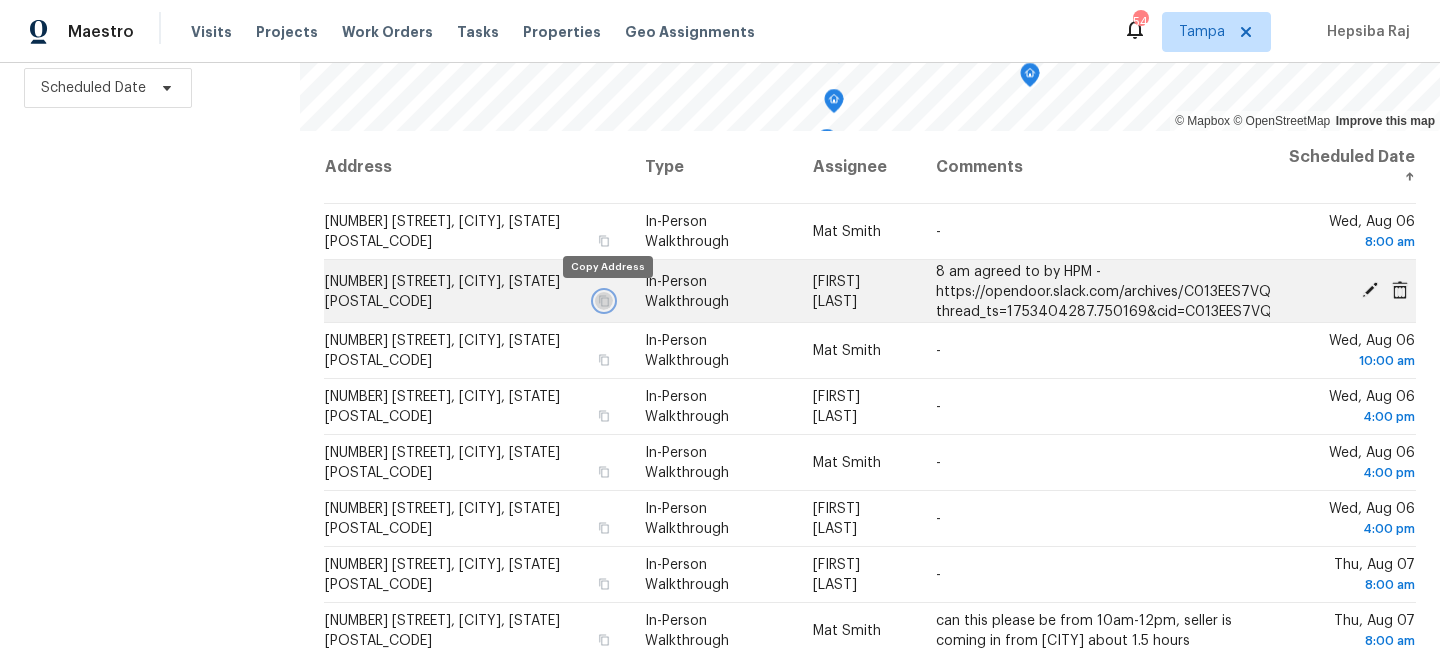 click 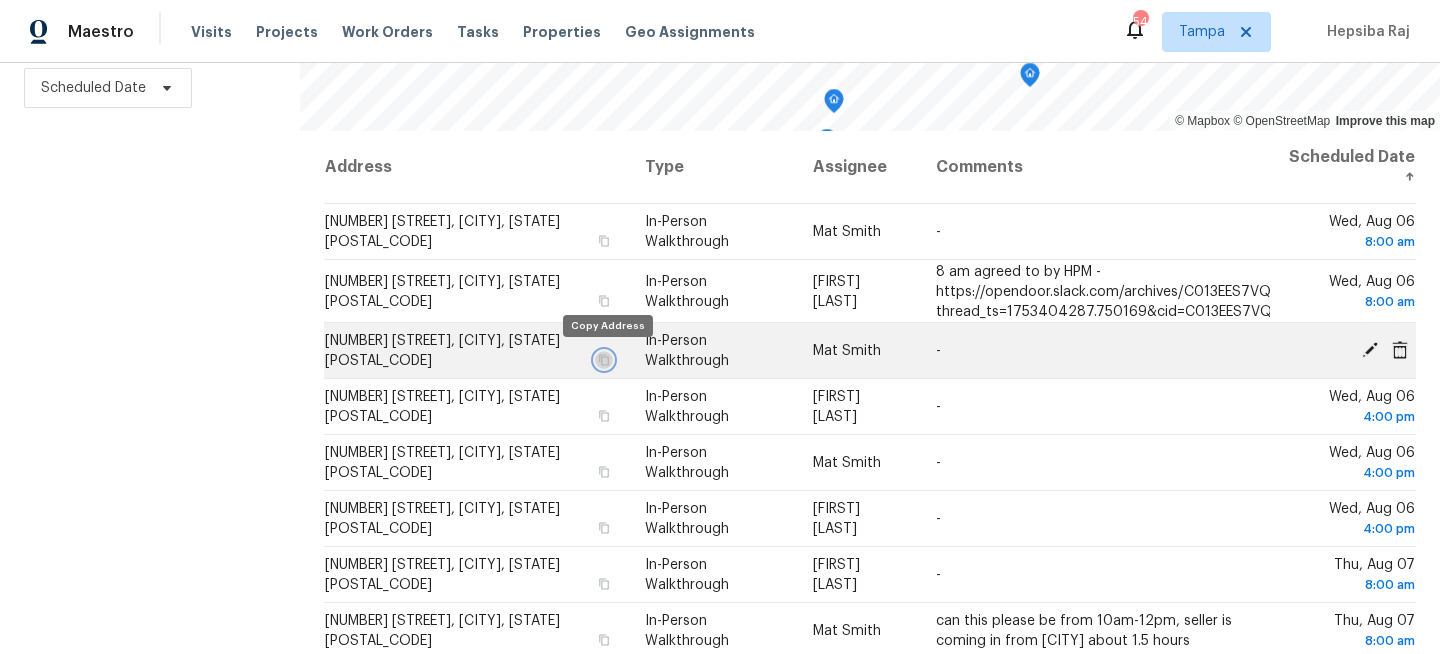 click 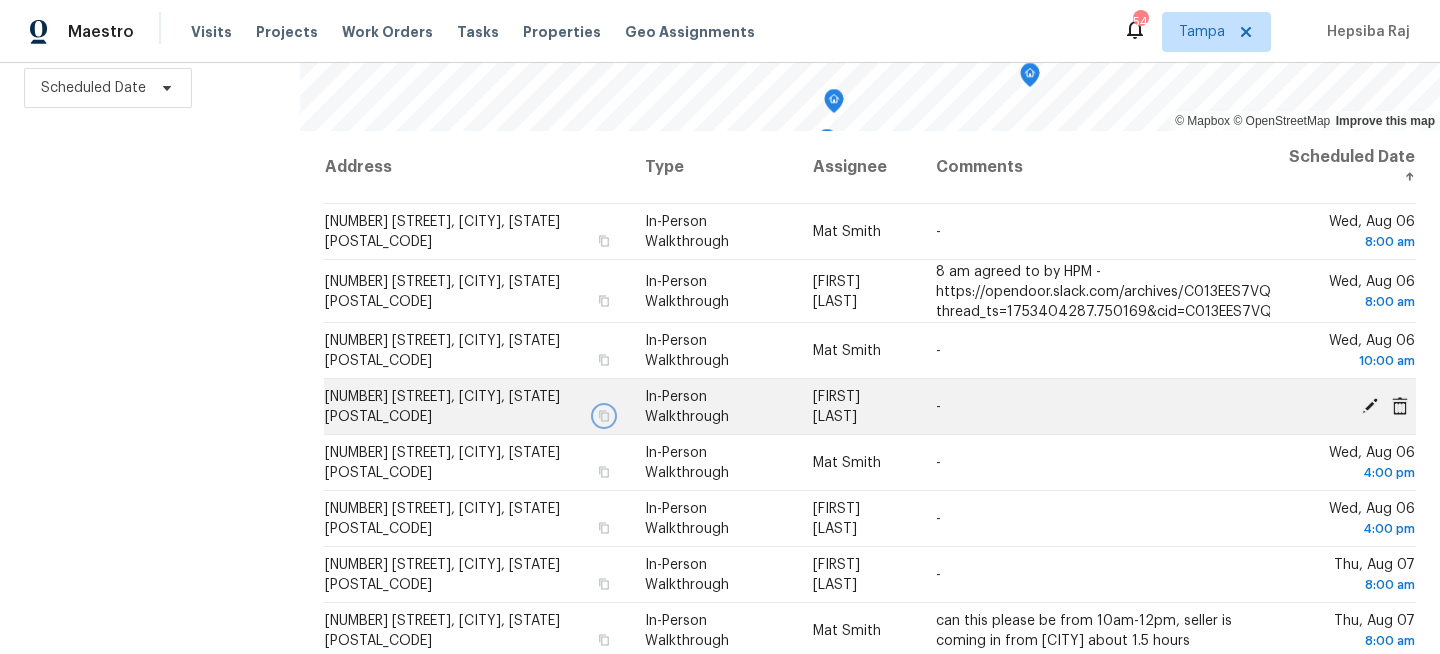 click 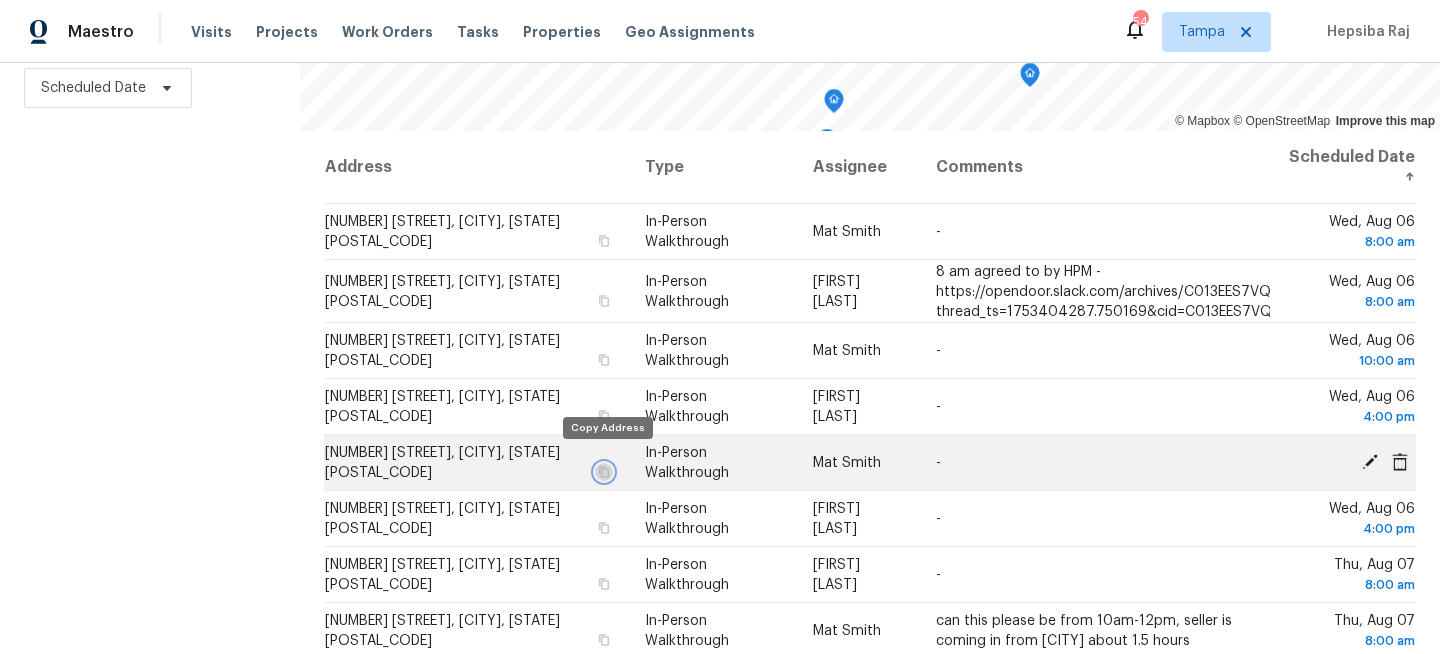 click 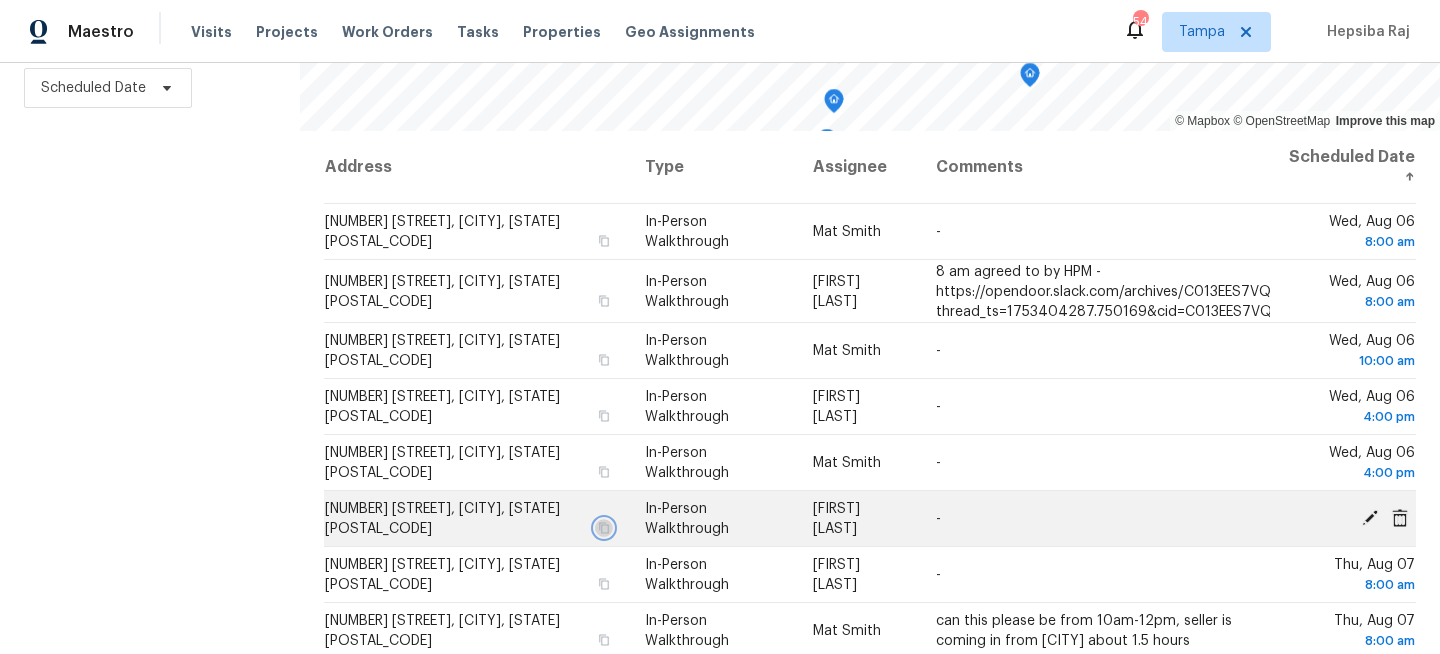click 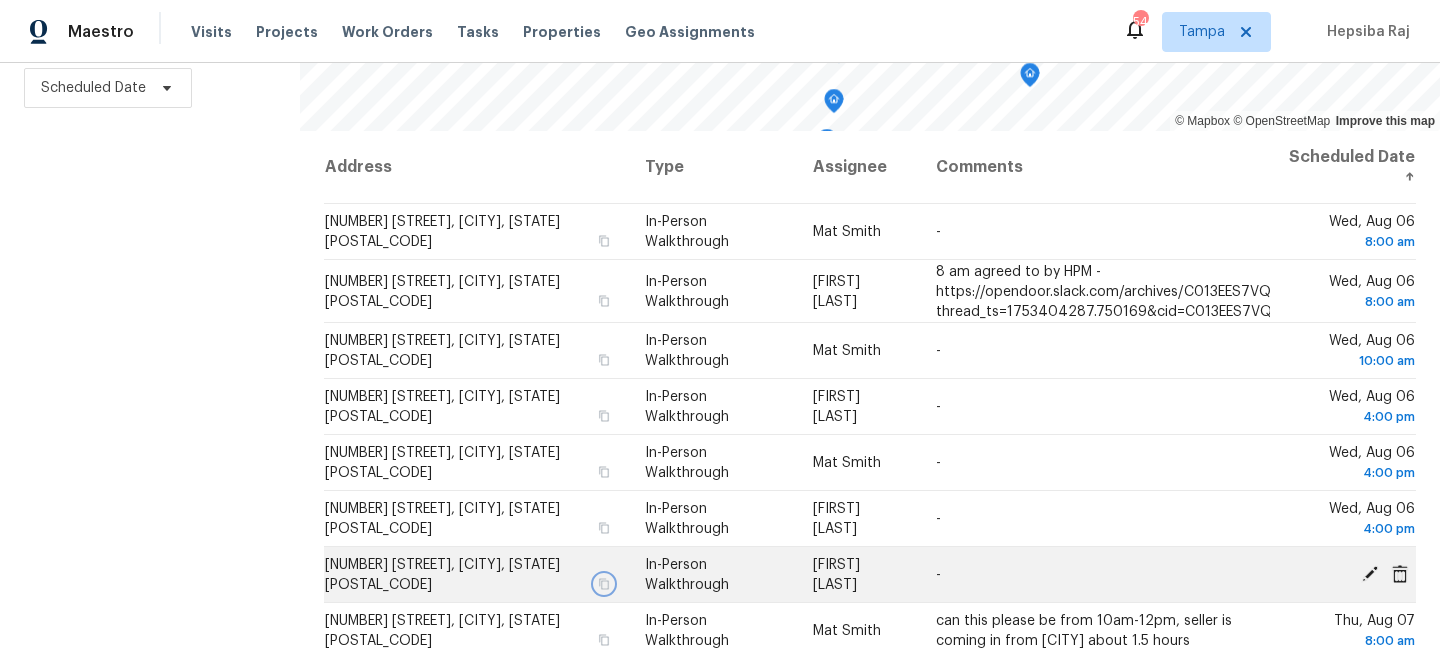 click 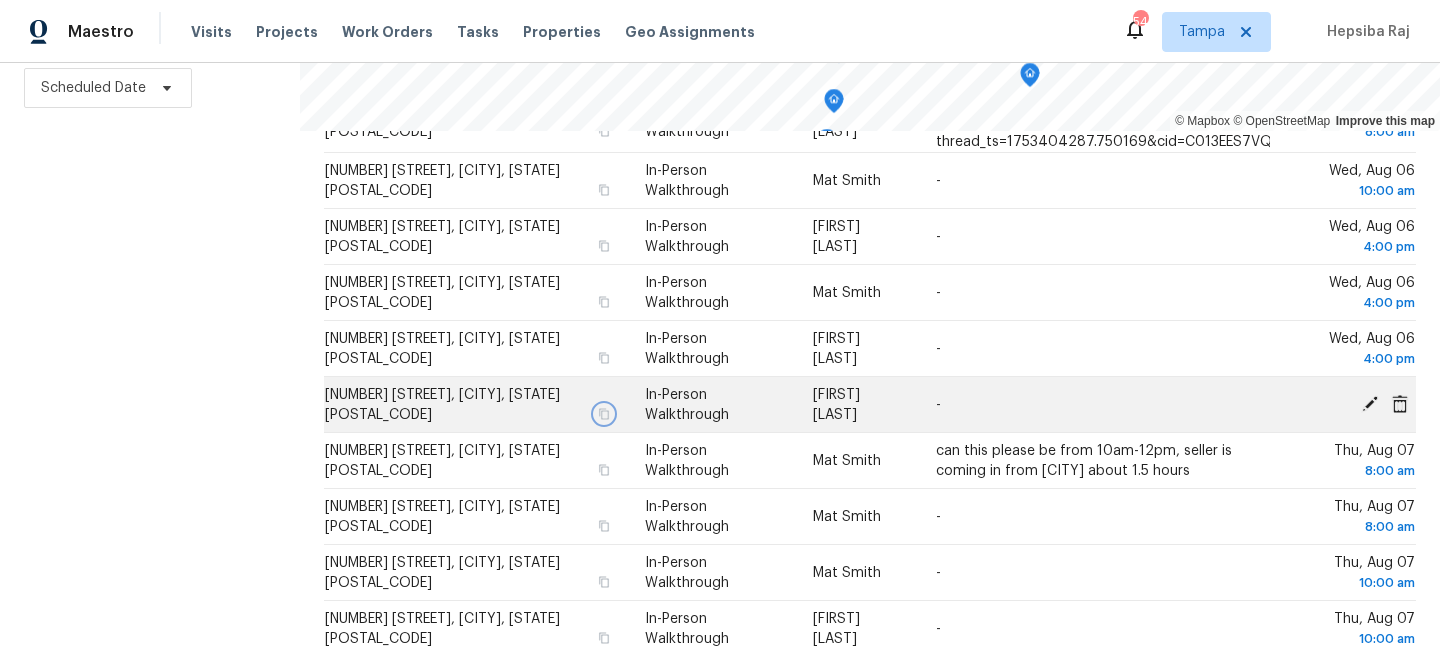 scroll, scrollTop: 302, scrollLeft: 0, axis: vertical 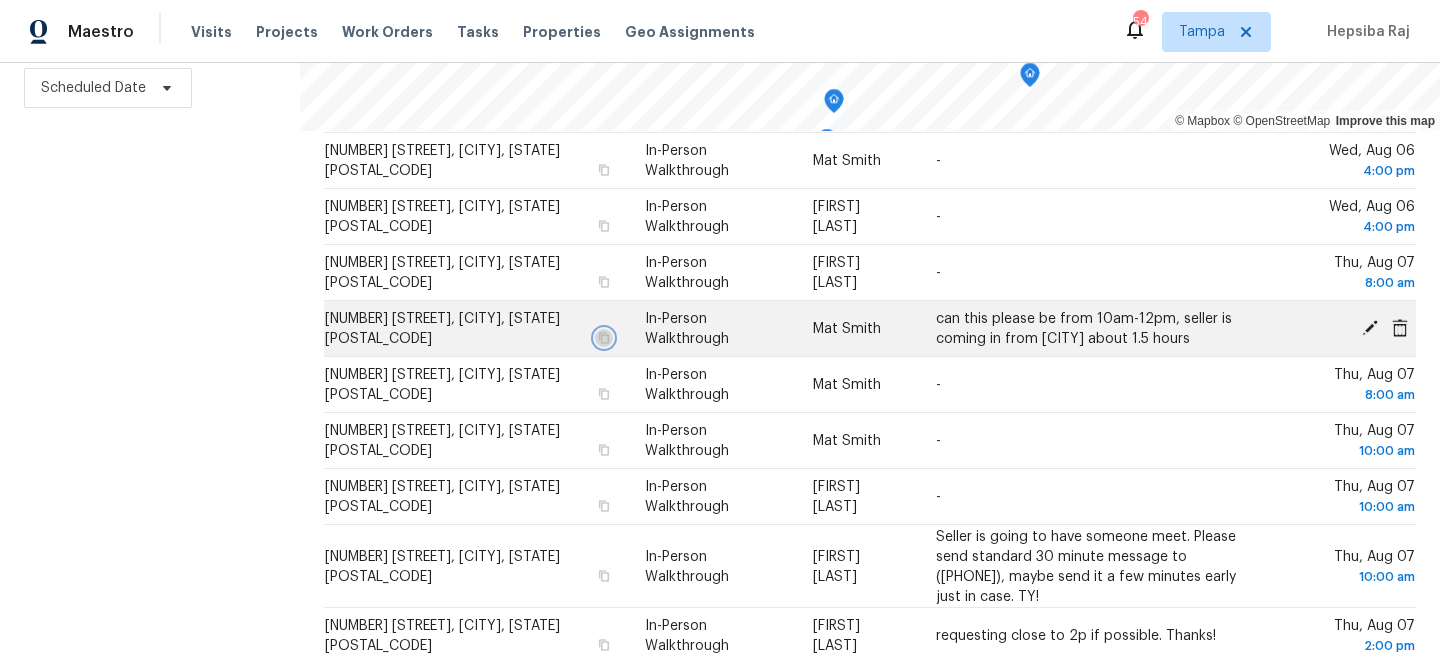 click 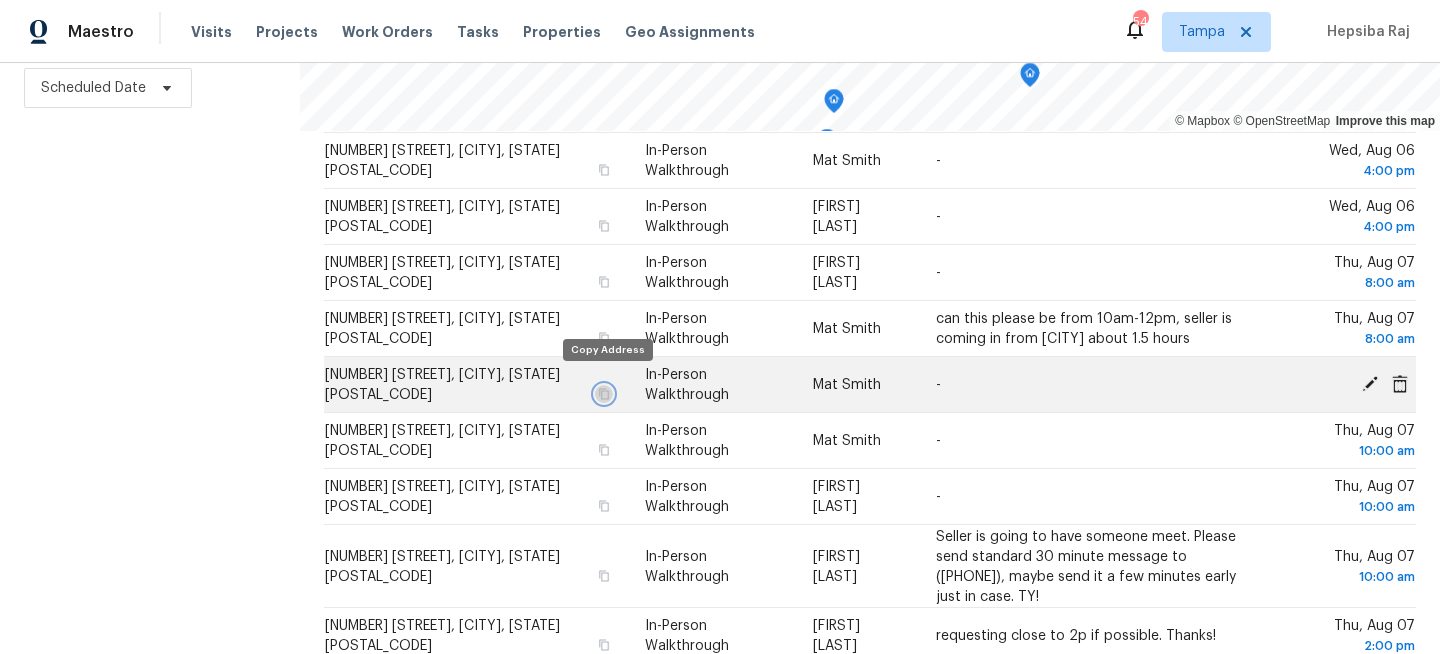 click 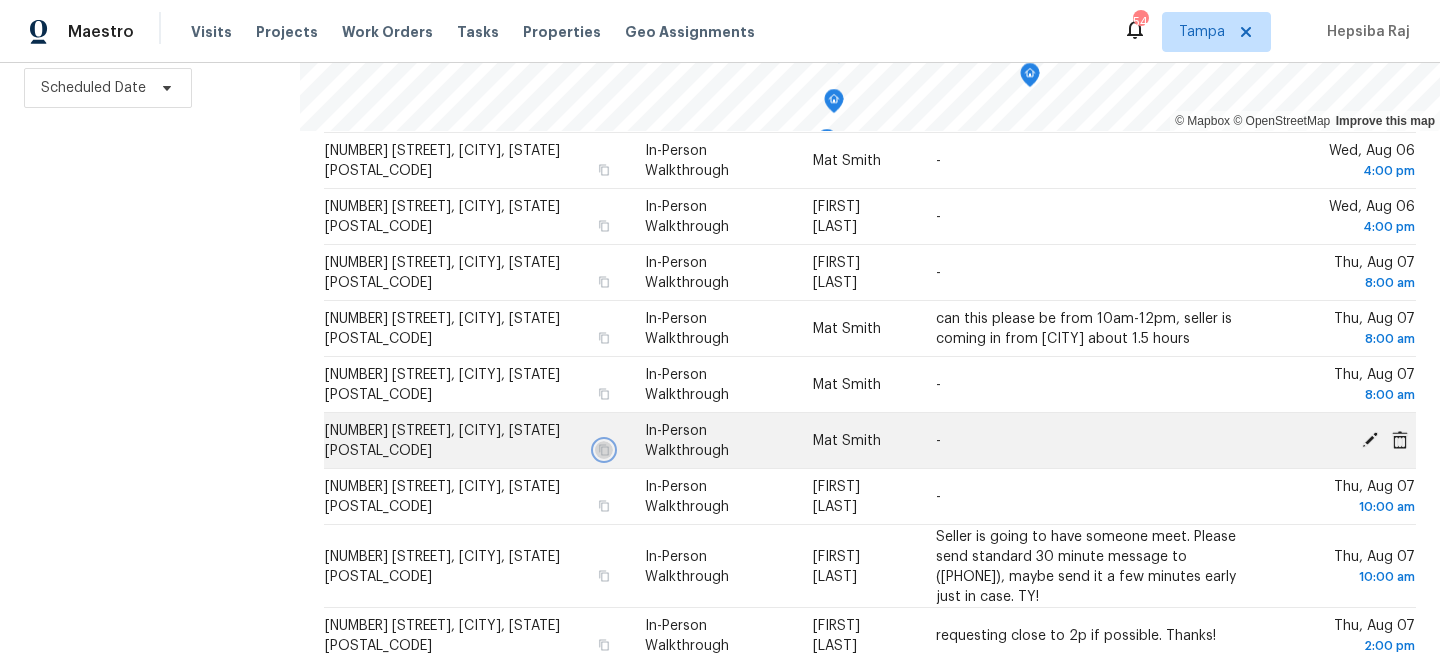 click 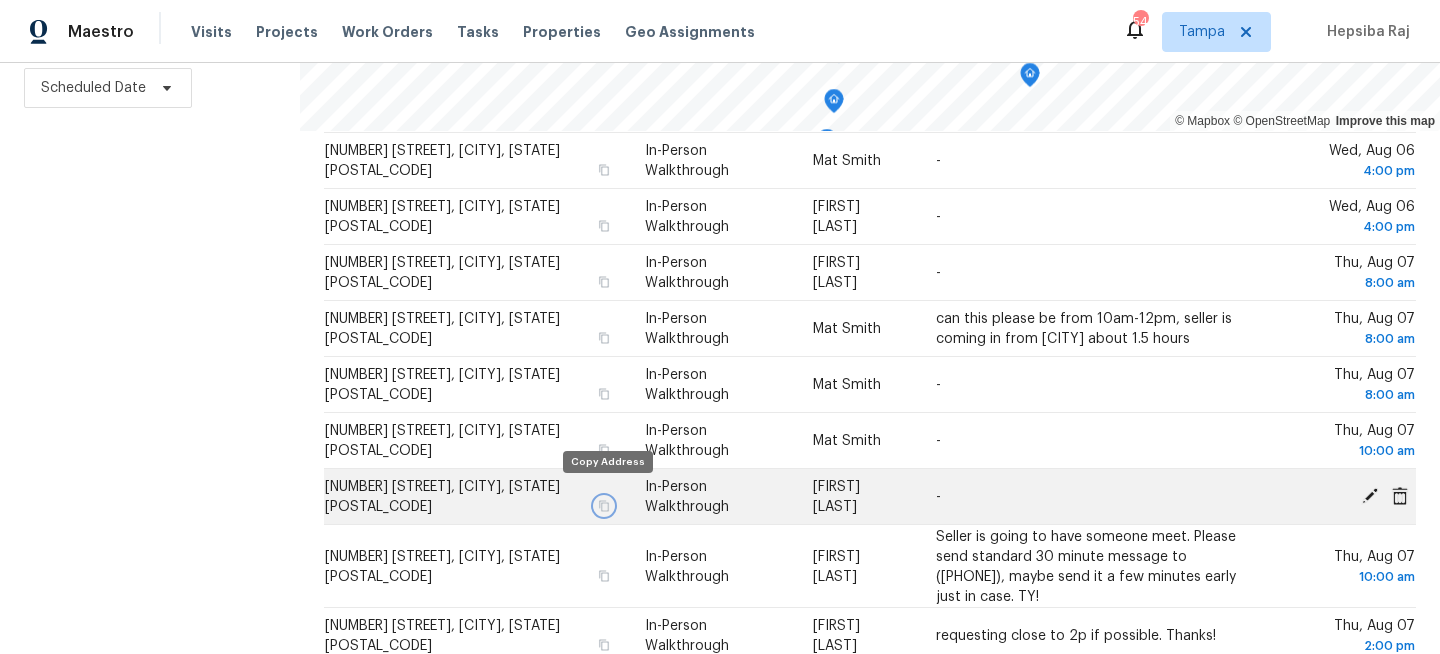 click 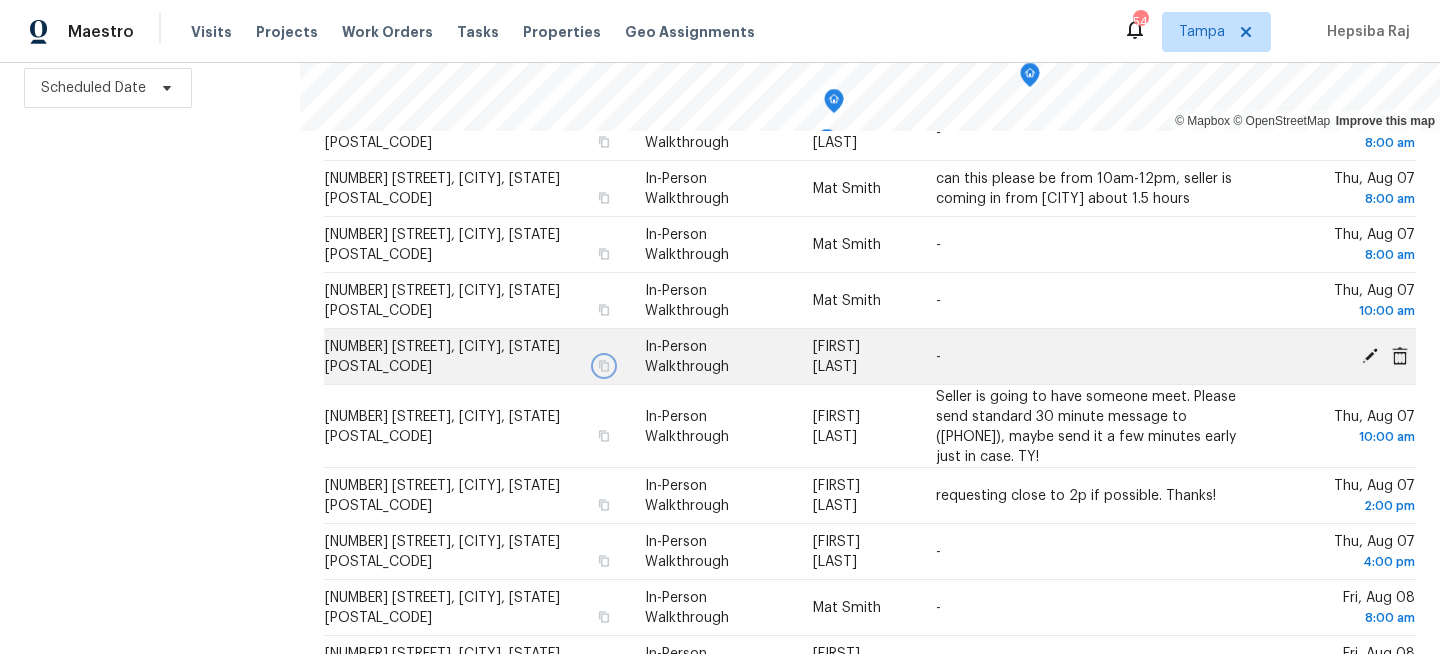 scroll, scrollTop: 633, scrollLeft: 0, axis: vertical 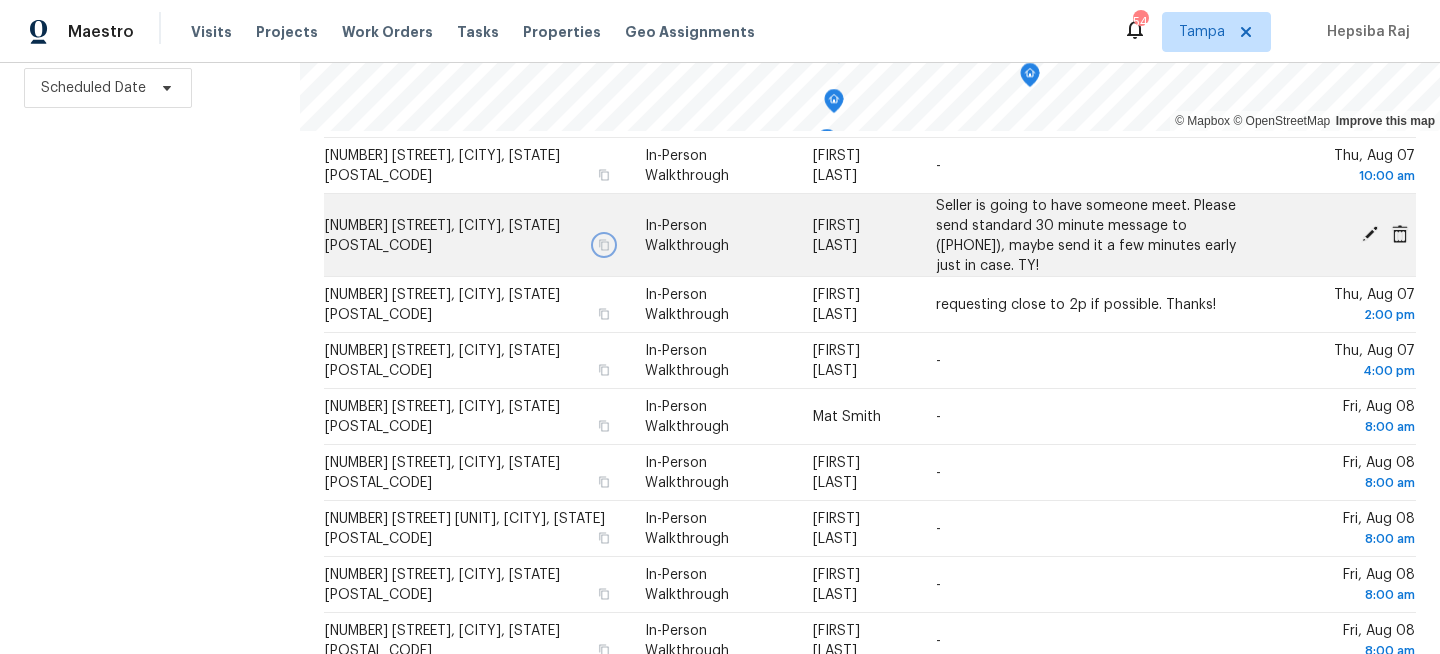 click 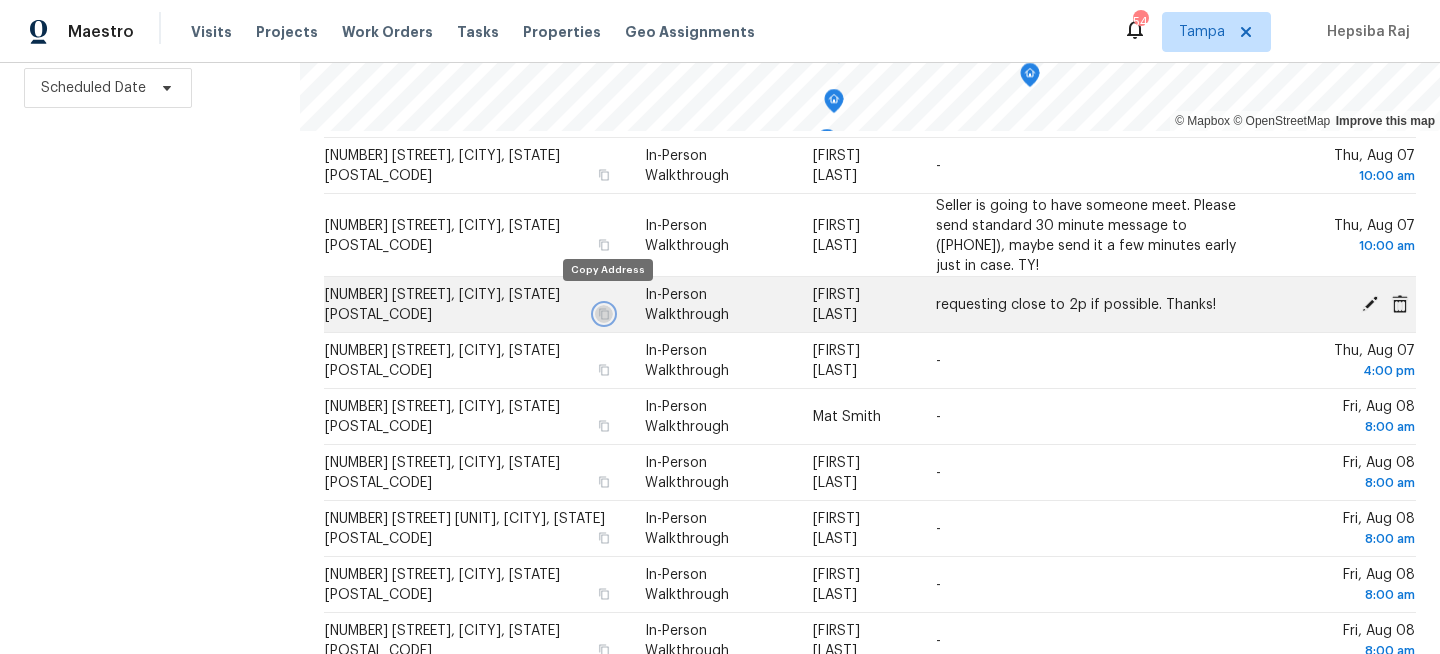 click 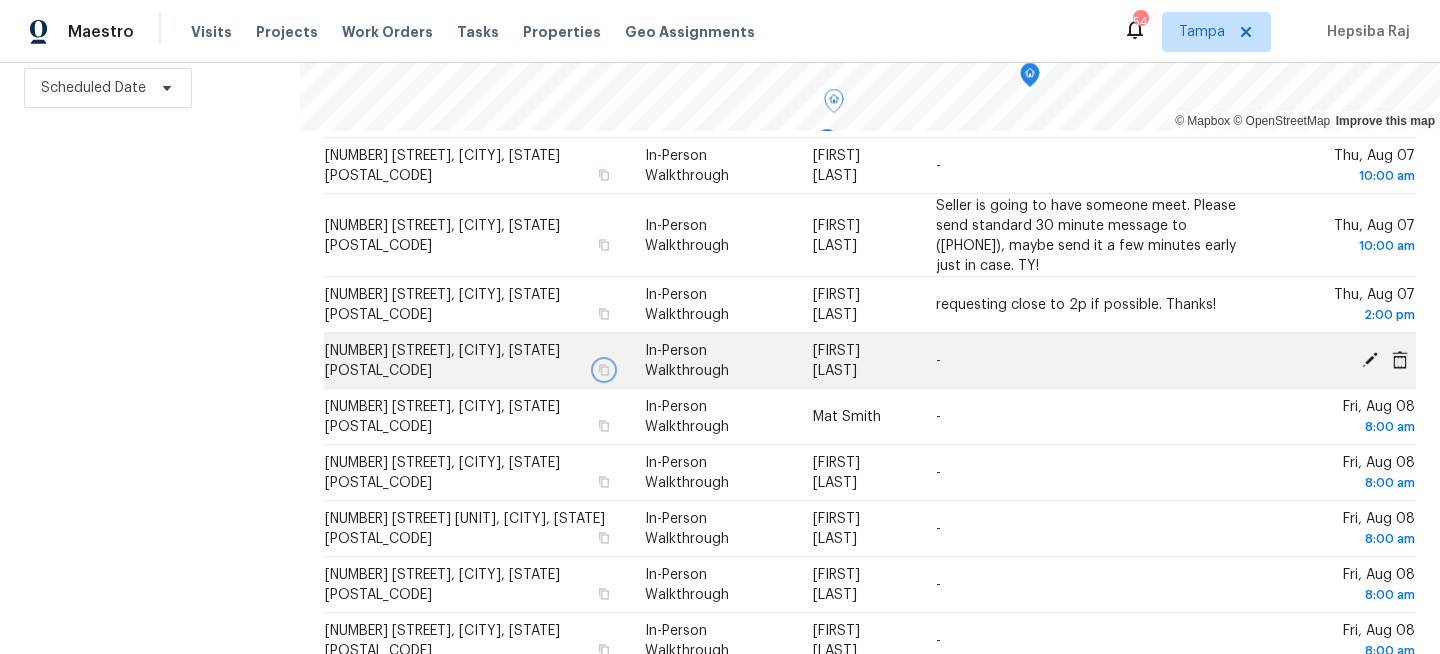 click 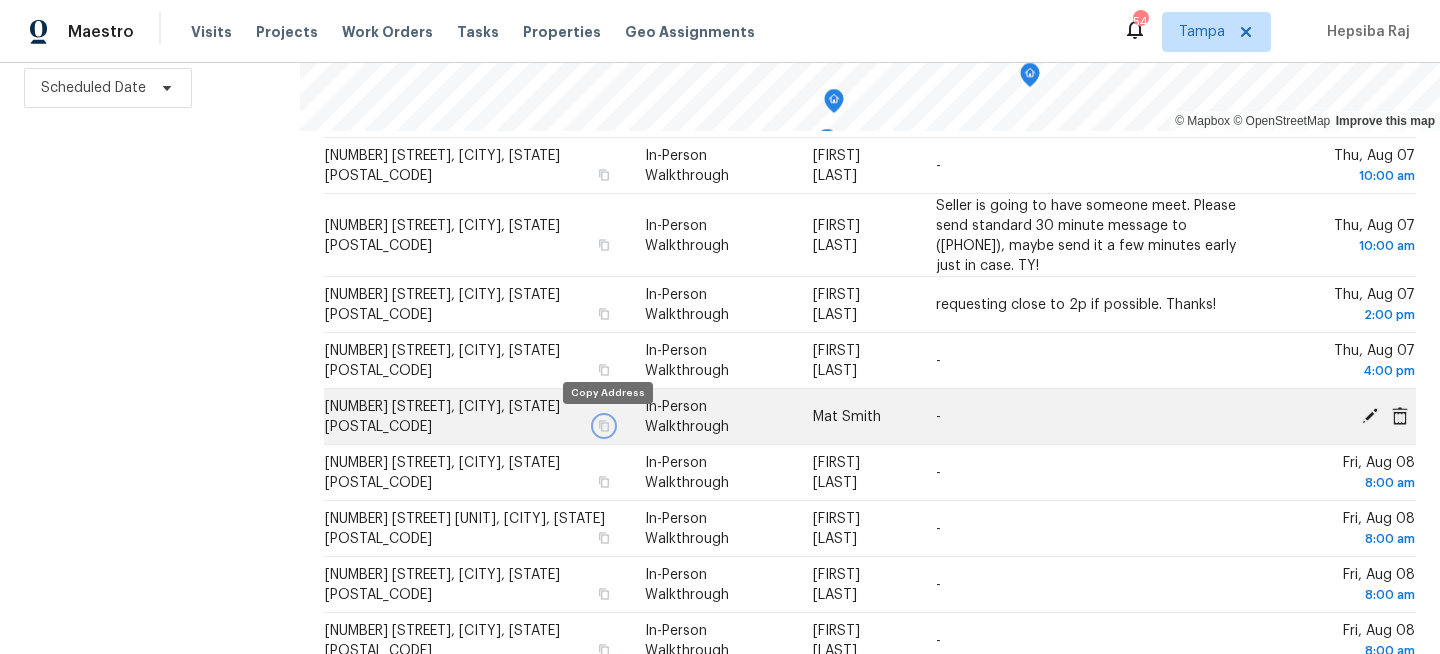 click 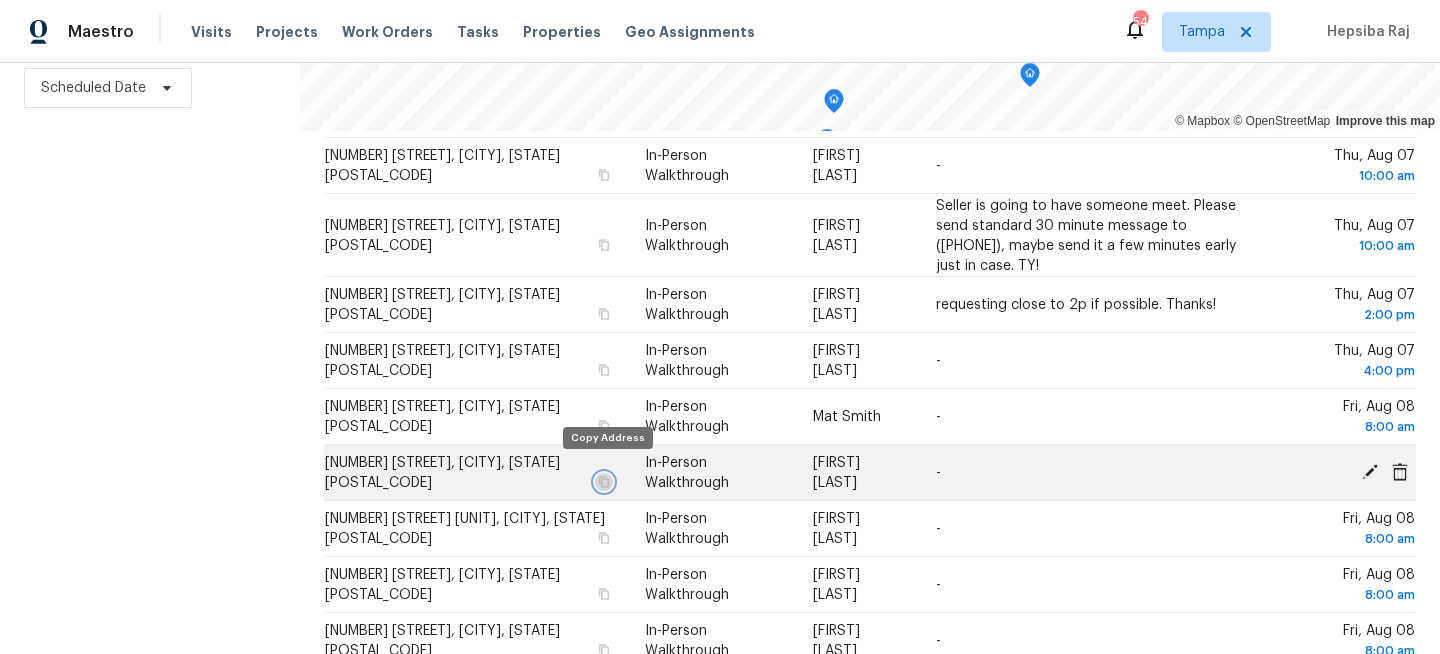 click 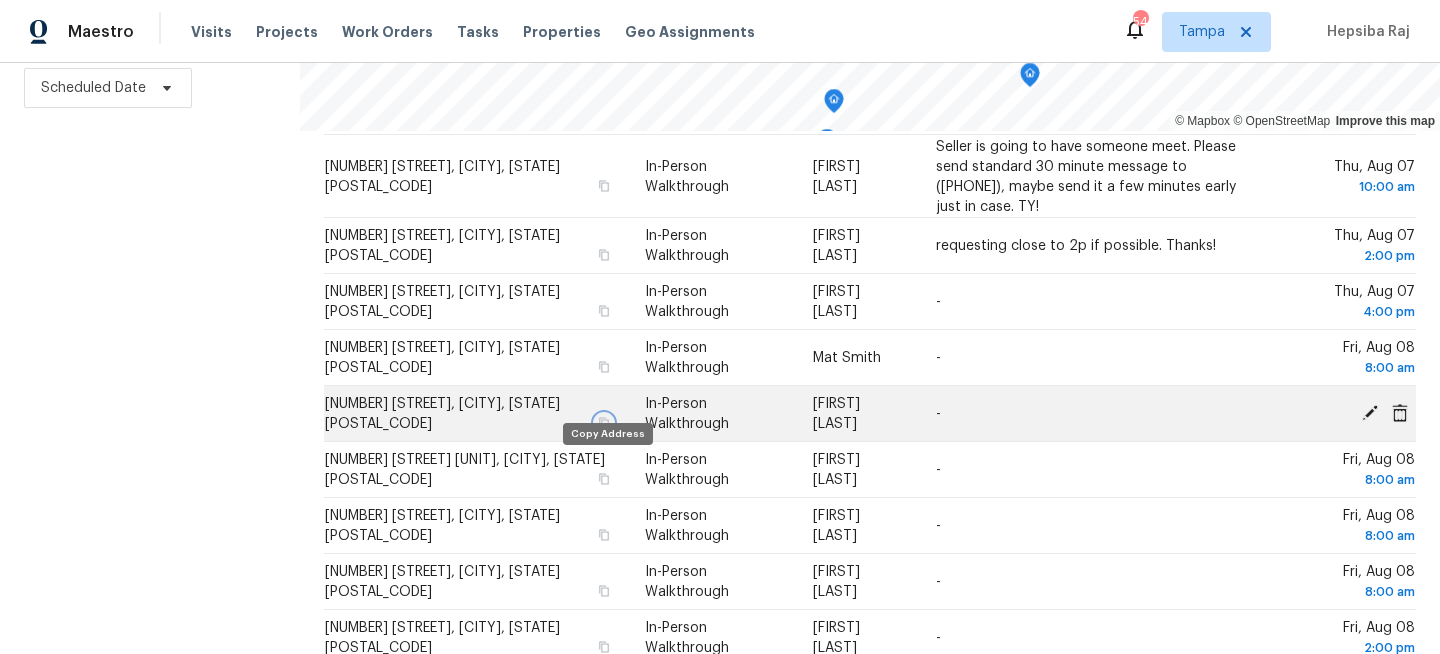 scroll, scrollTop: 757, scrollLeft: 0, axis: vertical 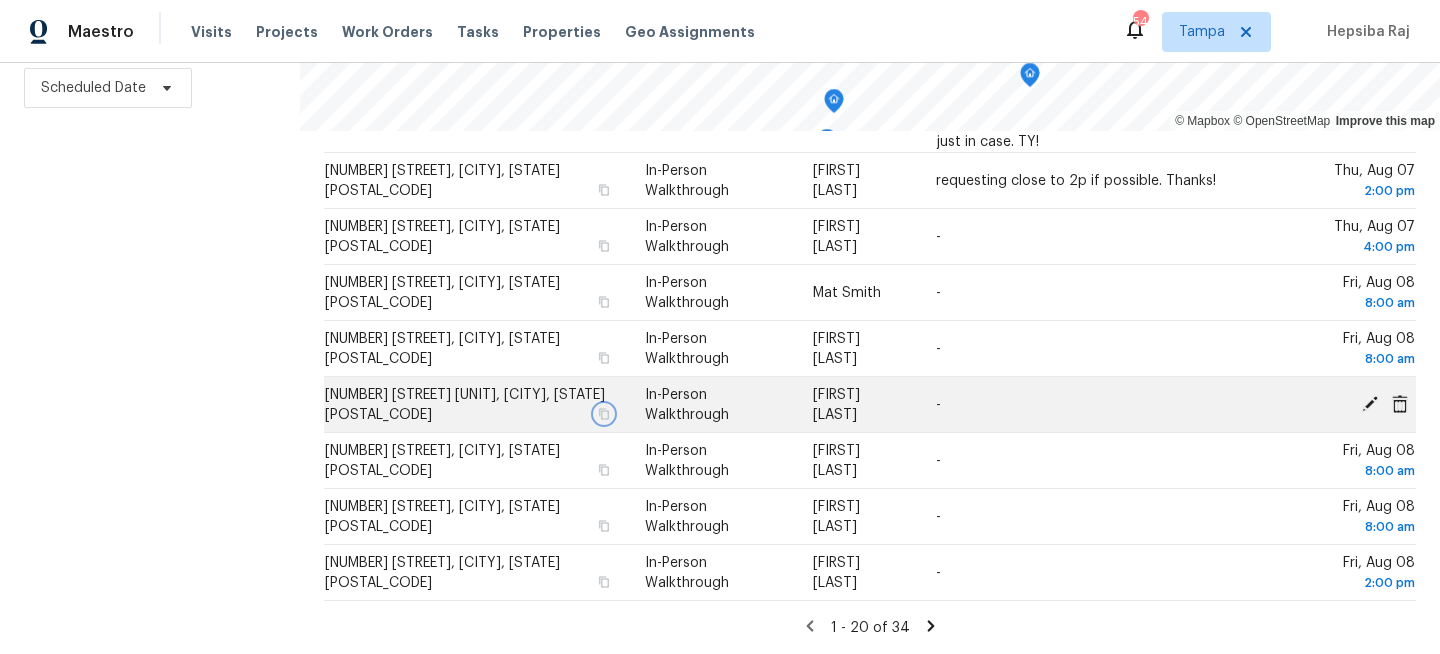 click 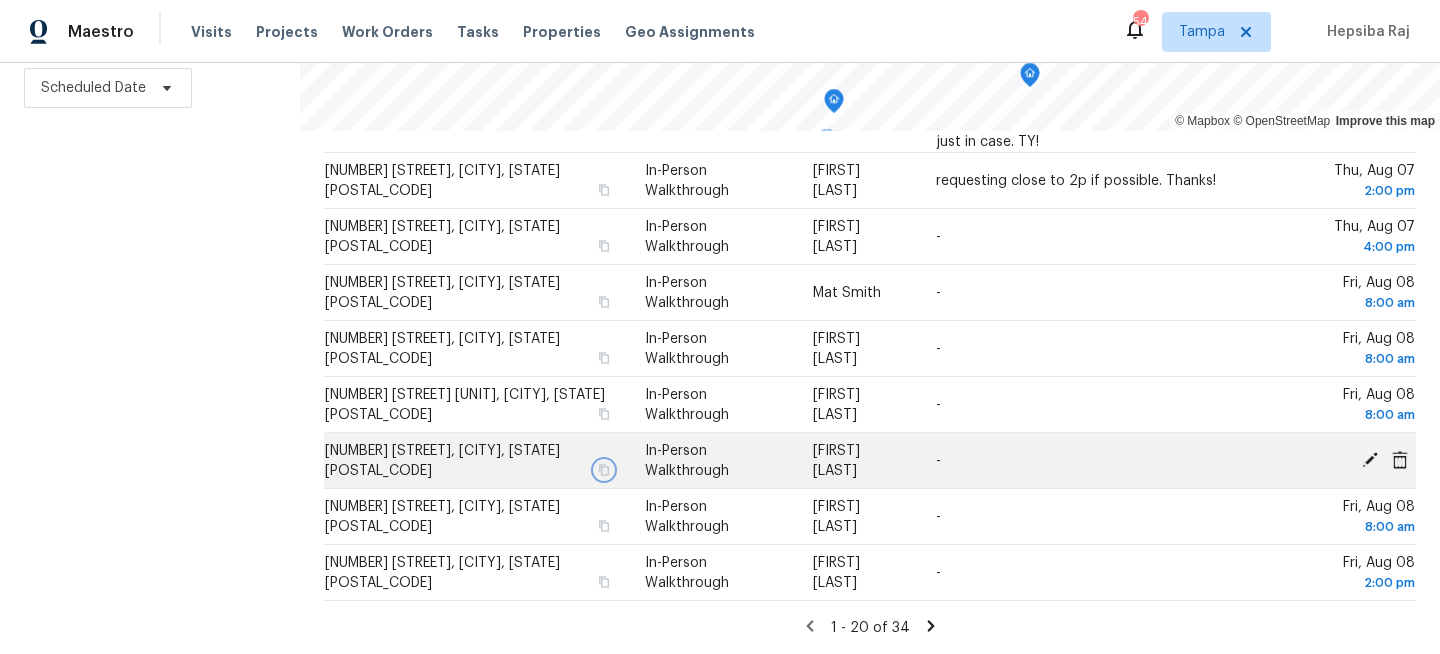 click 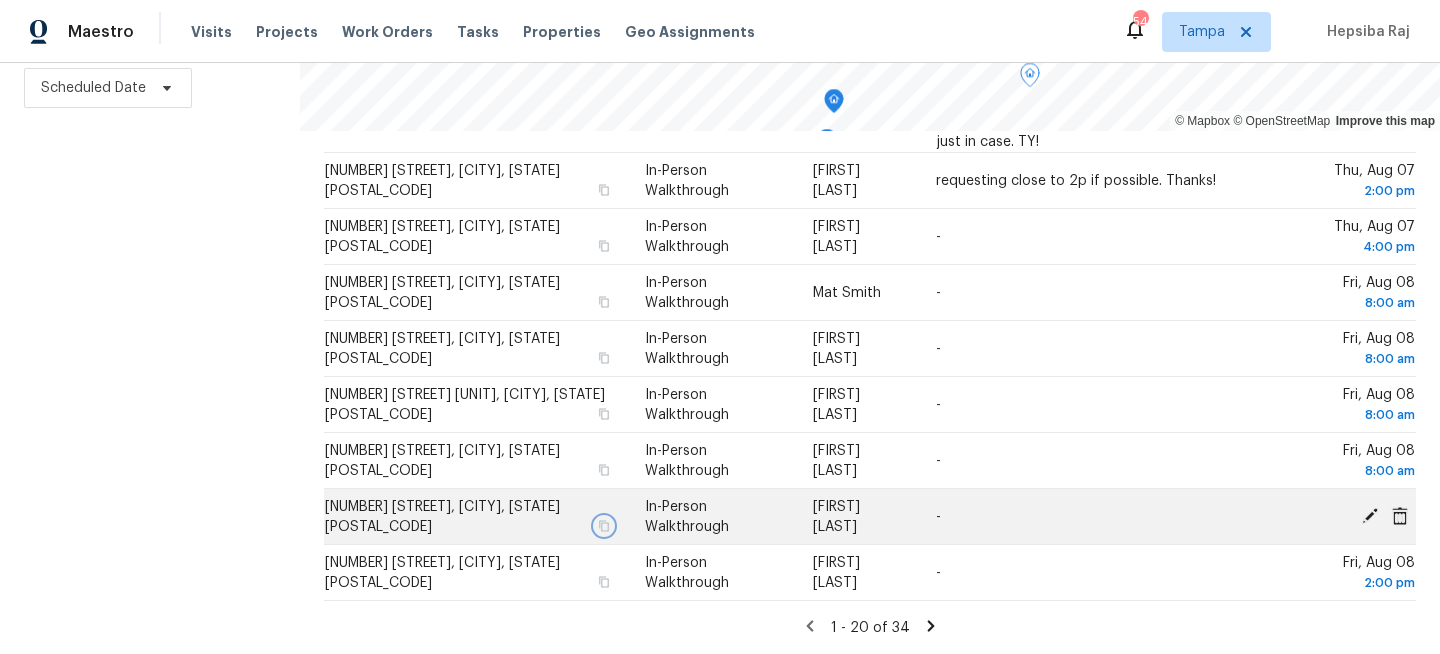 click 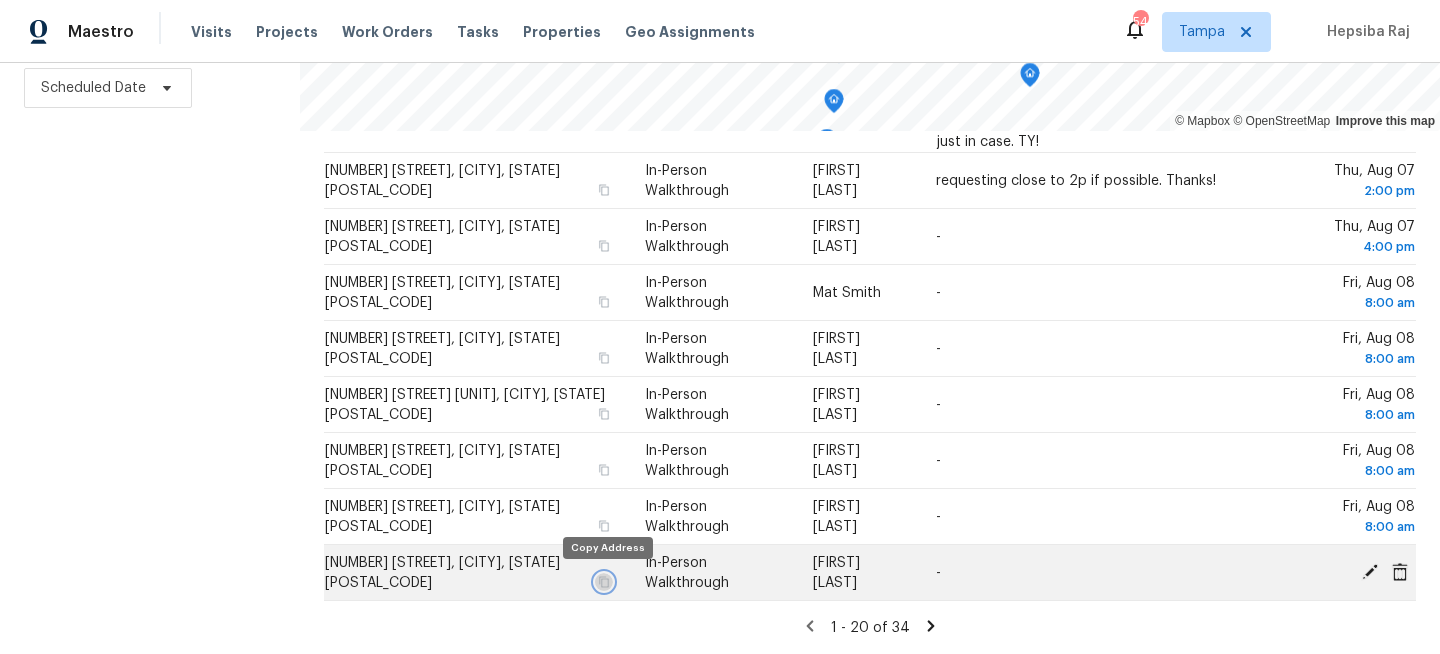 click 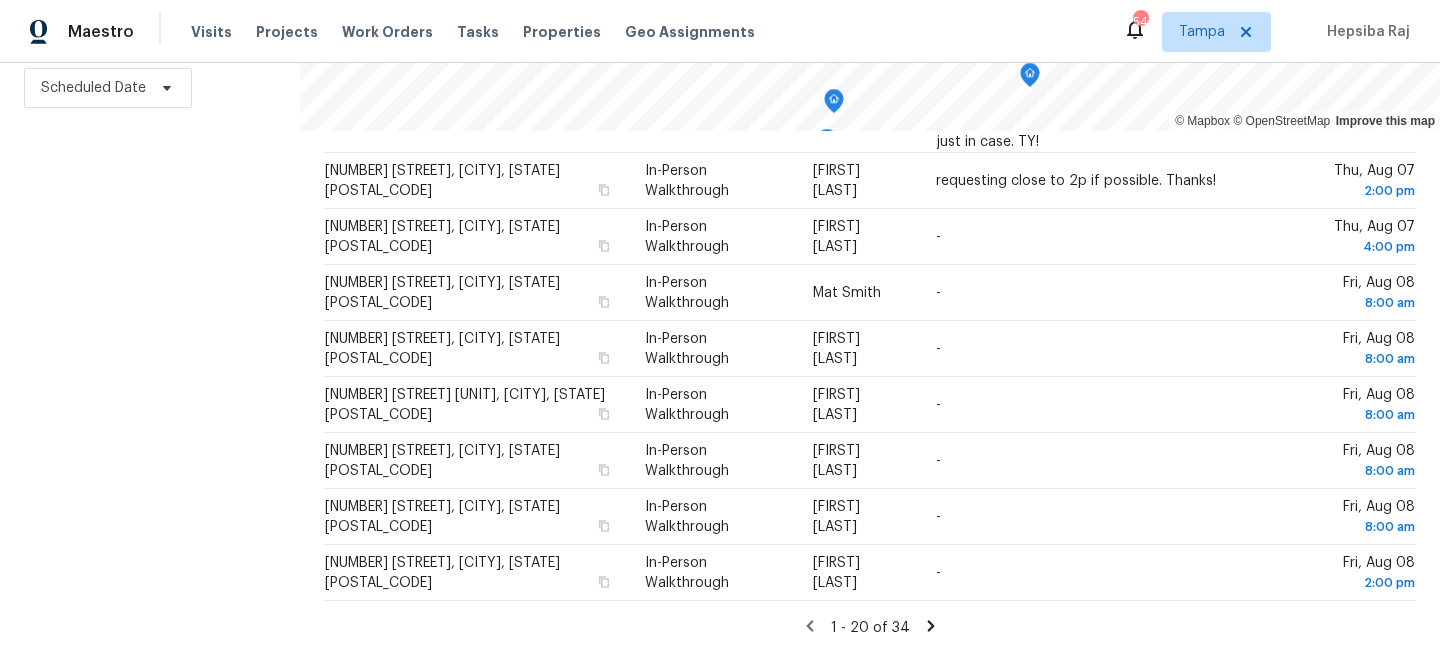 click 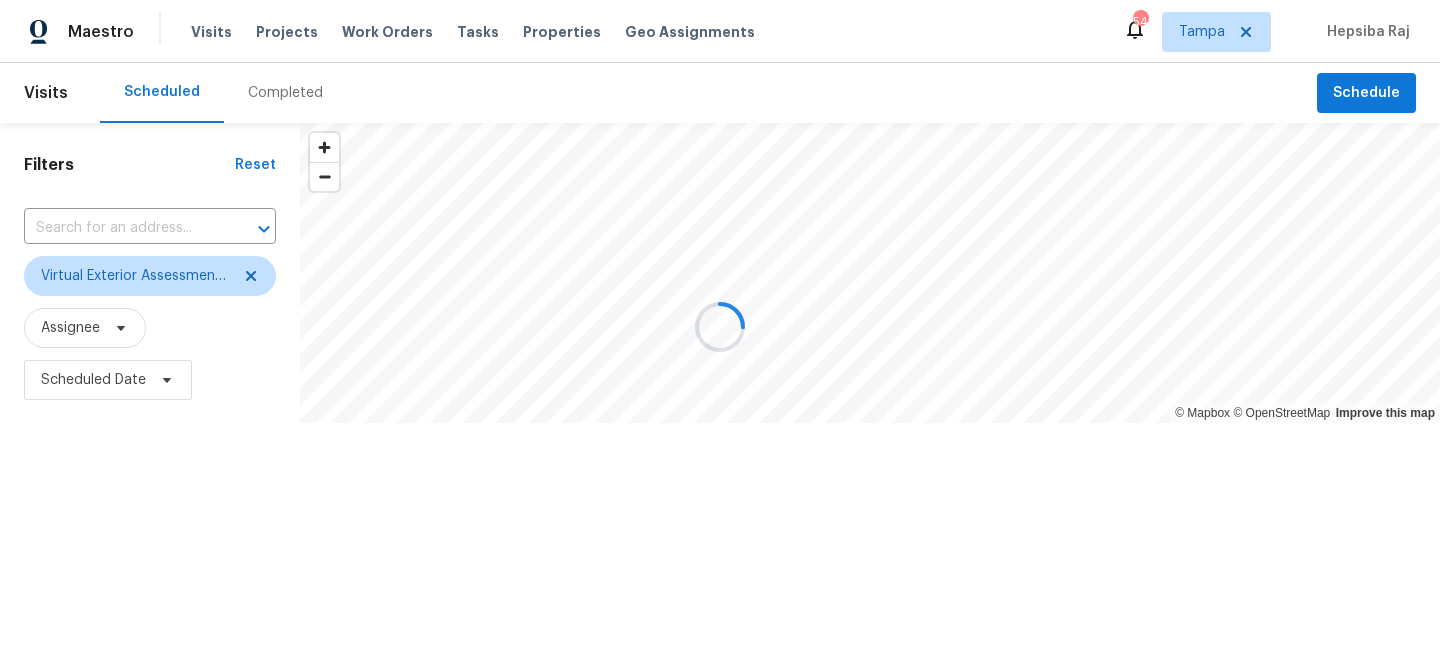 scroll, scrollTop: 0, scrollLeft: 0, axis: both 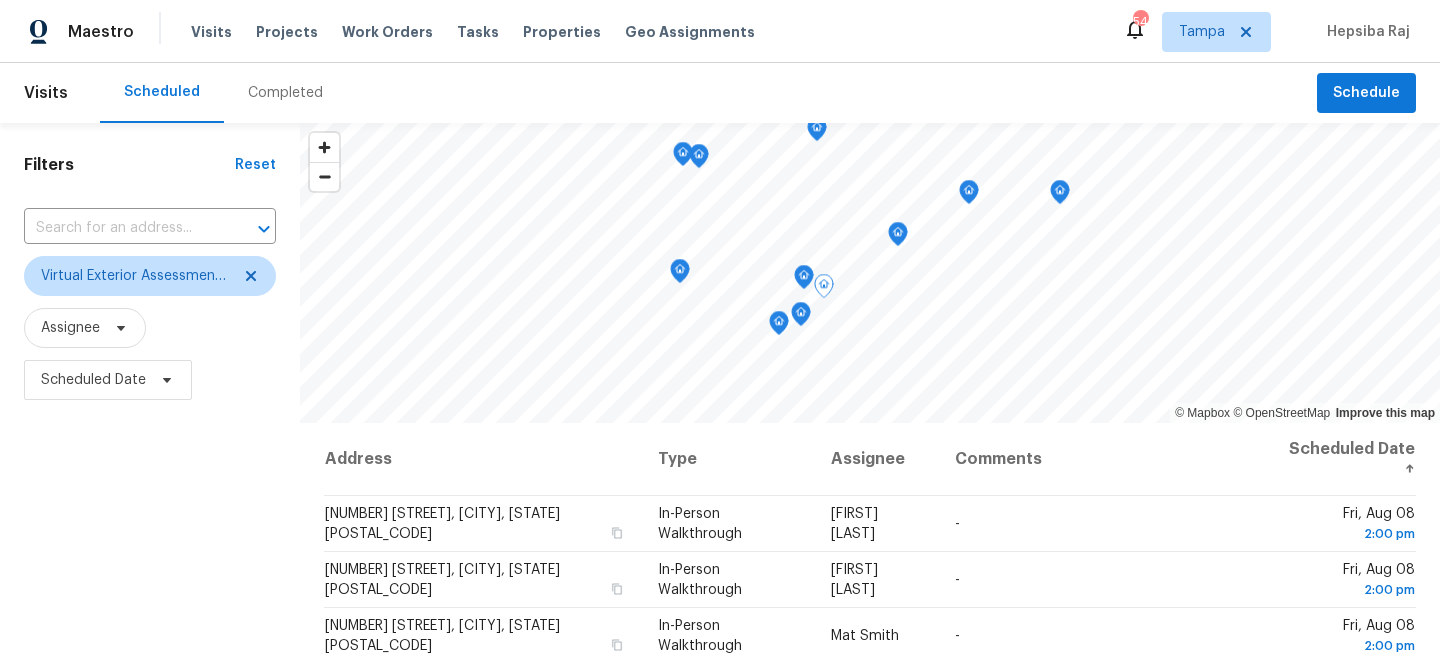 click on "Filters Reset ​ Virtual Exterior Assessment + 2 Assignee Scheduled Date" at bounding box center (150, 534) 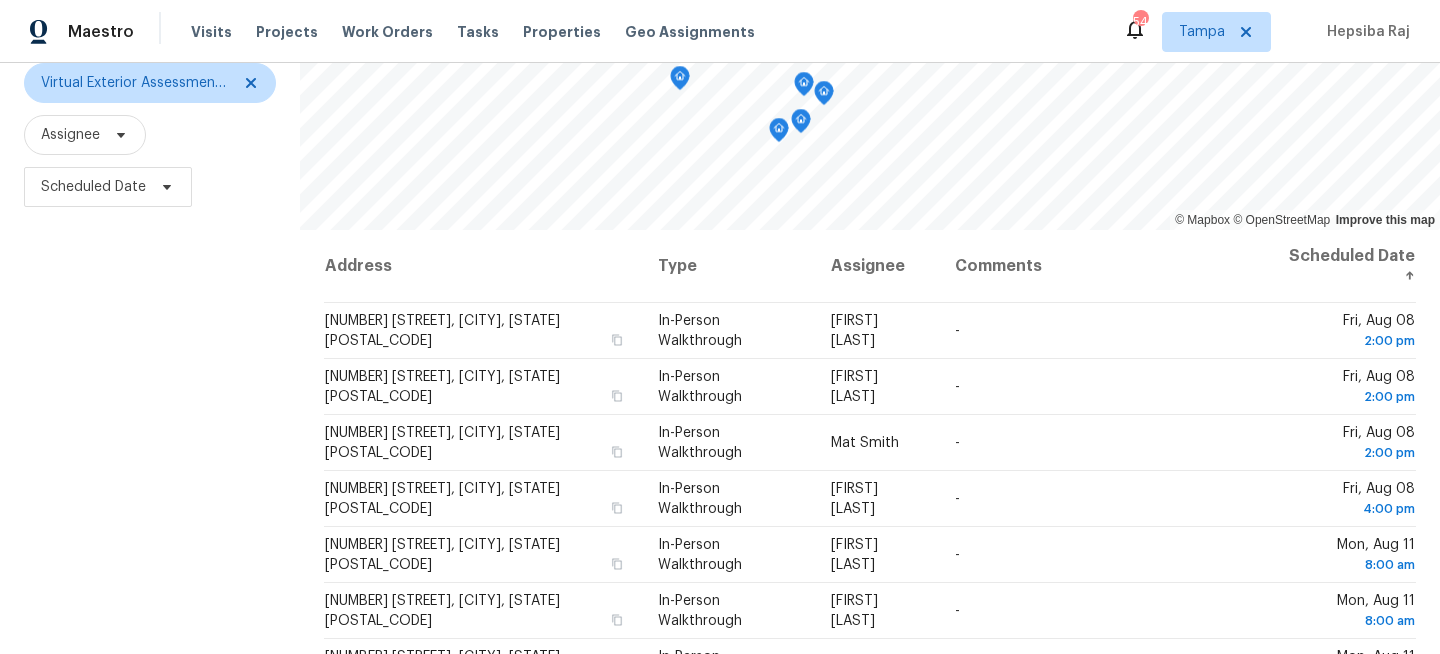 scroll, scrollTop: 292, scrollLeft: 0, axis: vertical 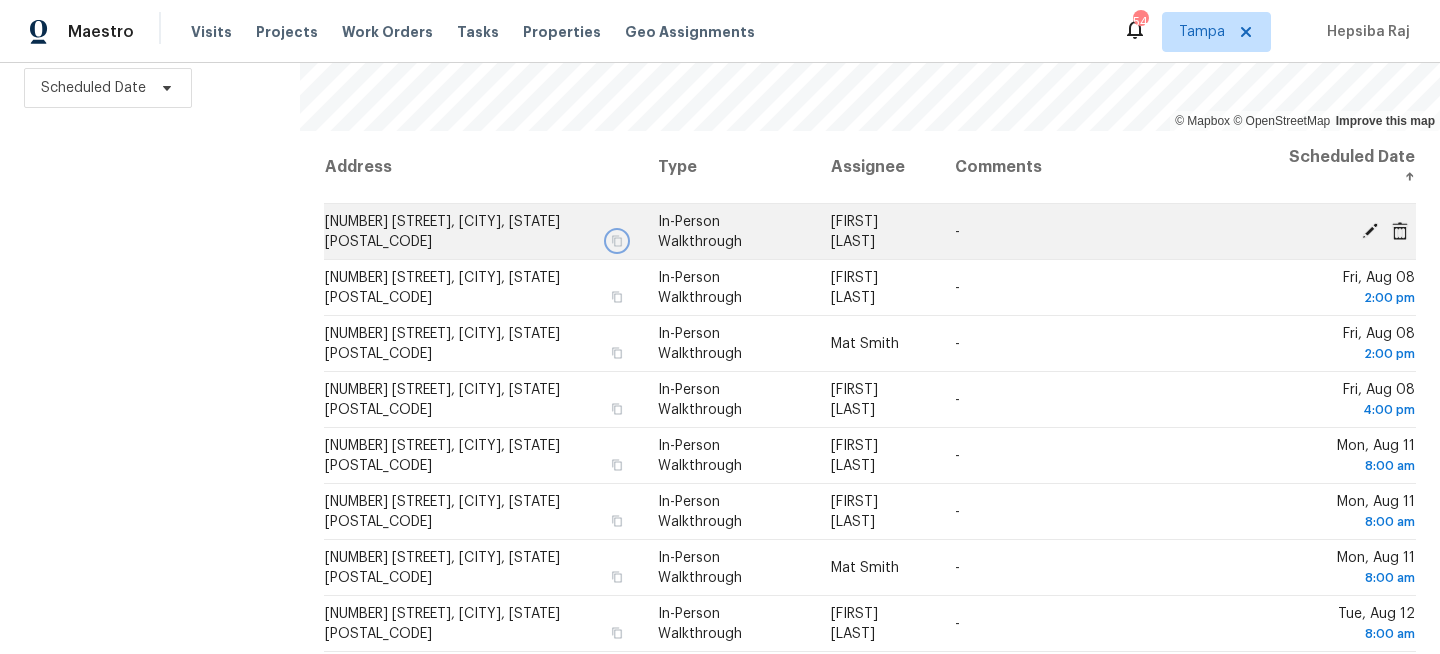 click 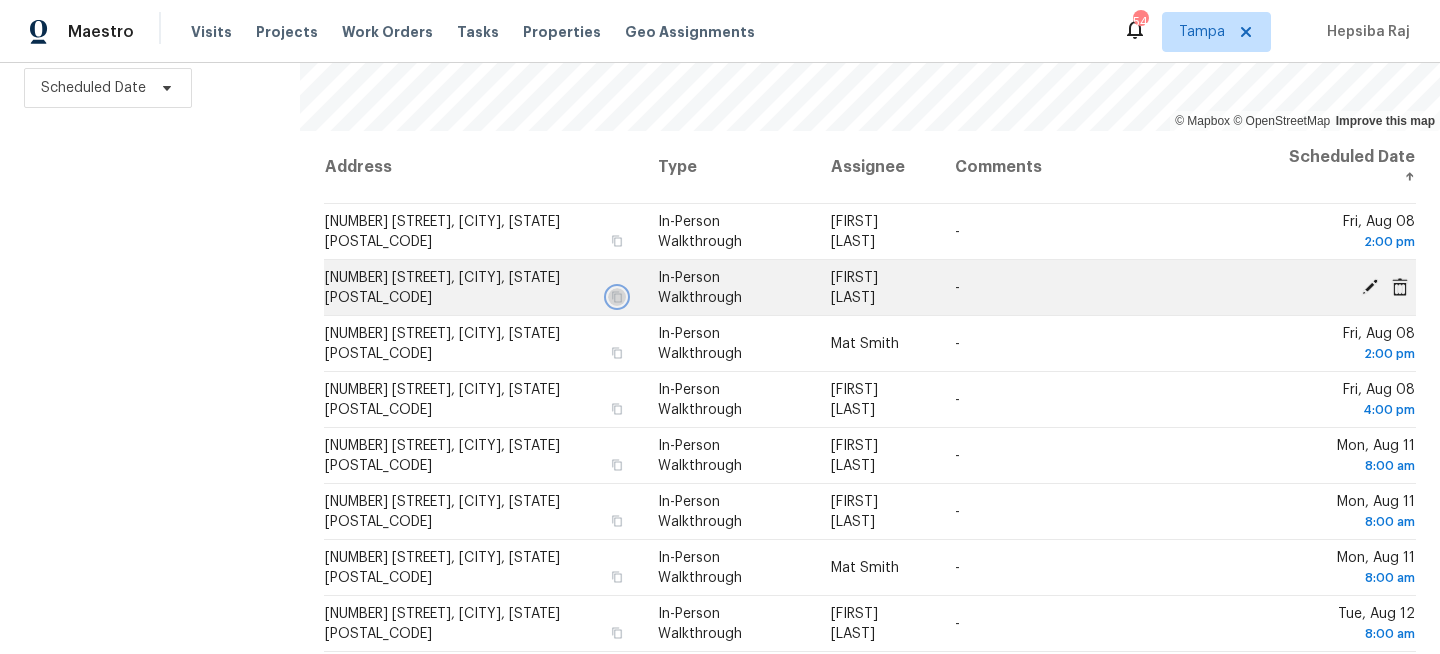 click 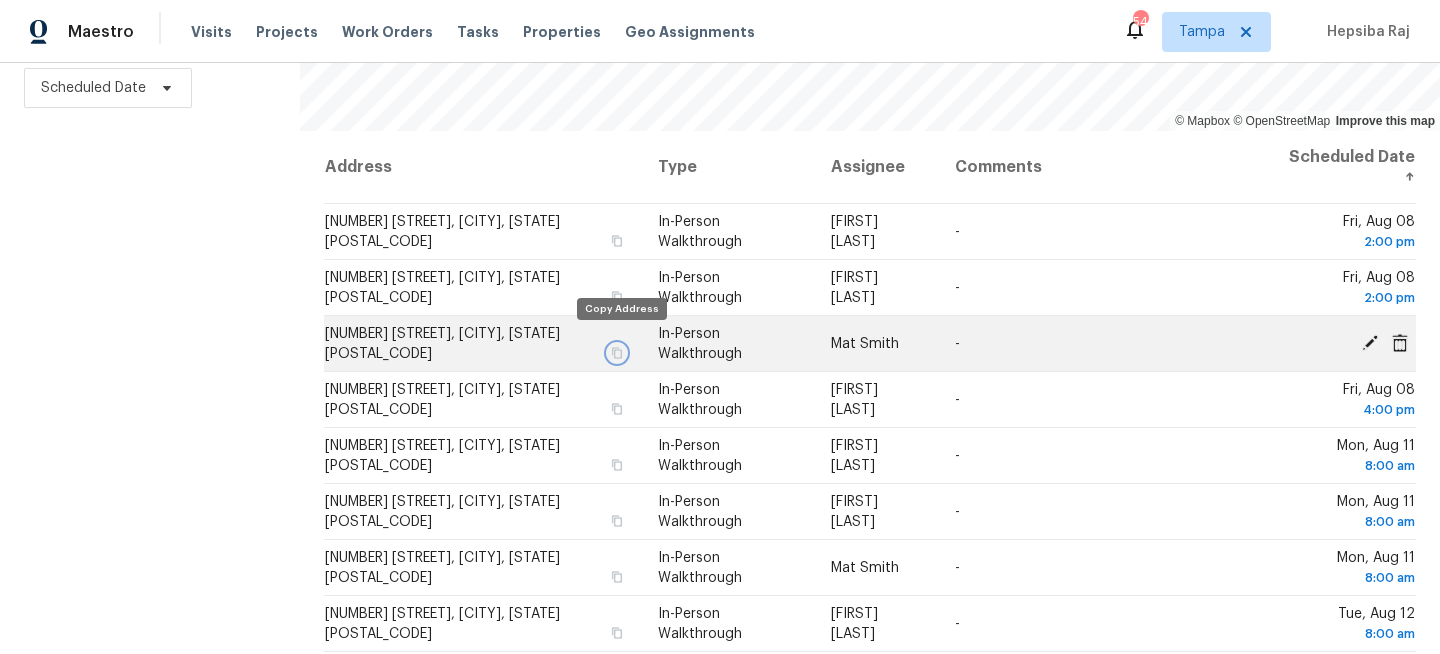 click 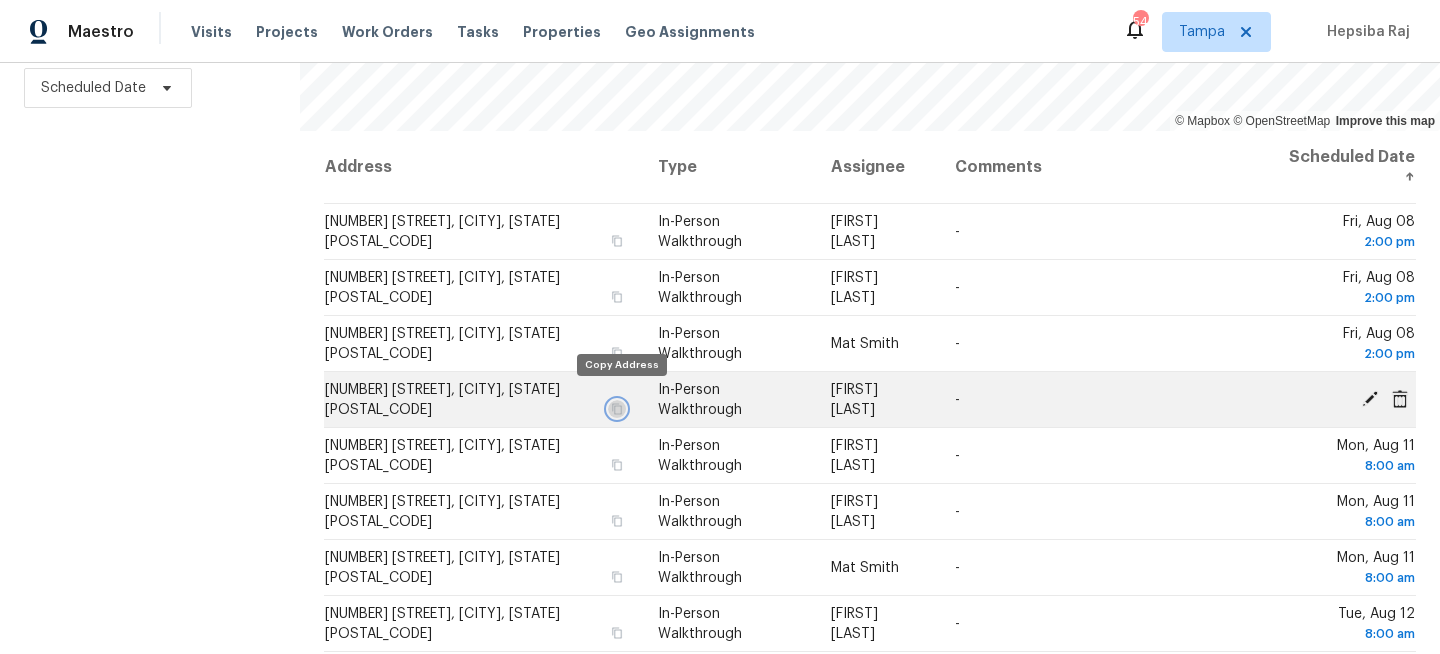 click 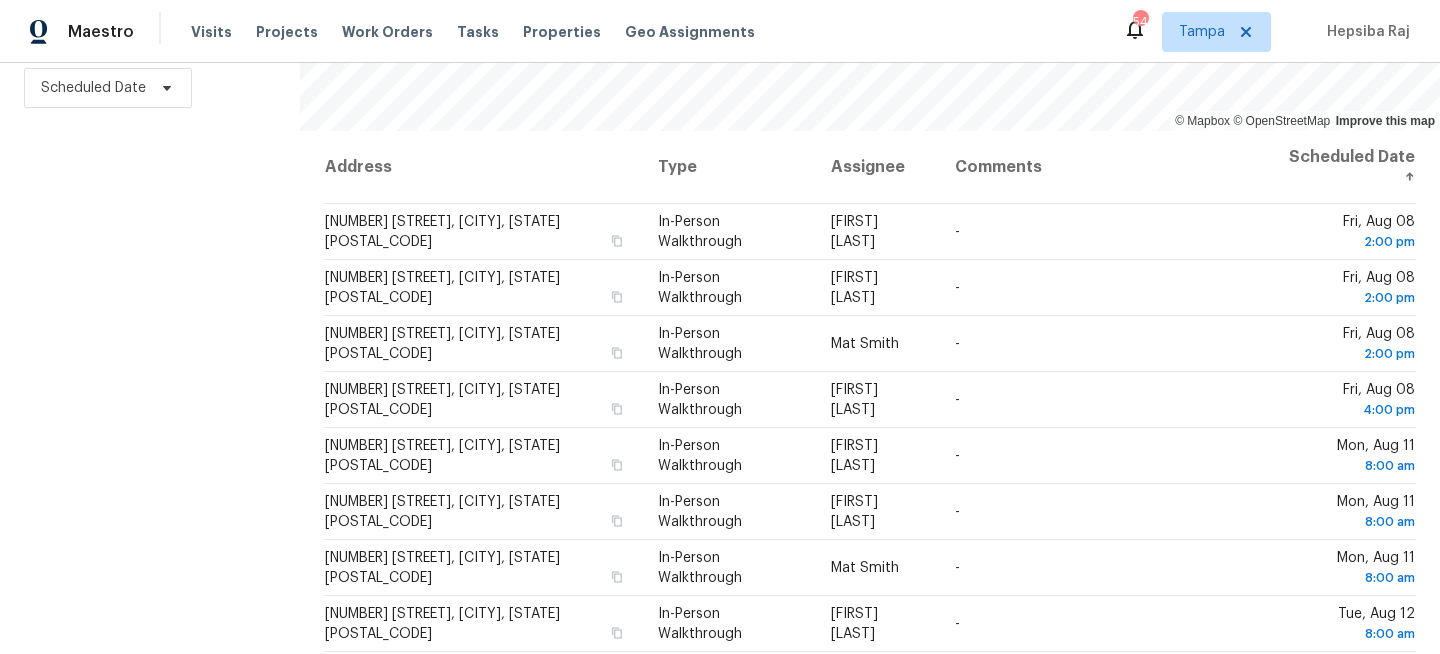 click on "Filters Reset ​ Virtual Exterior Assessment + 2 Assignee Scheduled Date" at bounding box center [150, 242] 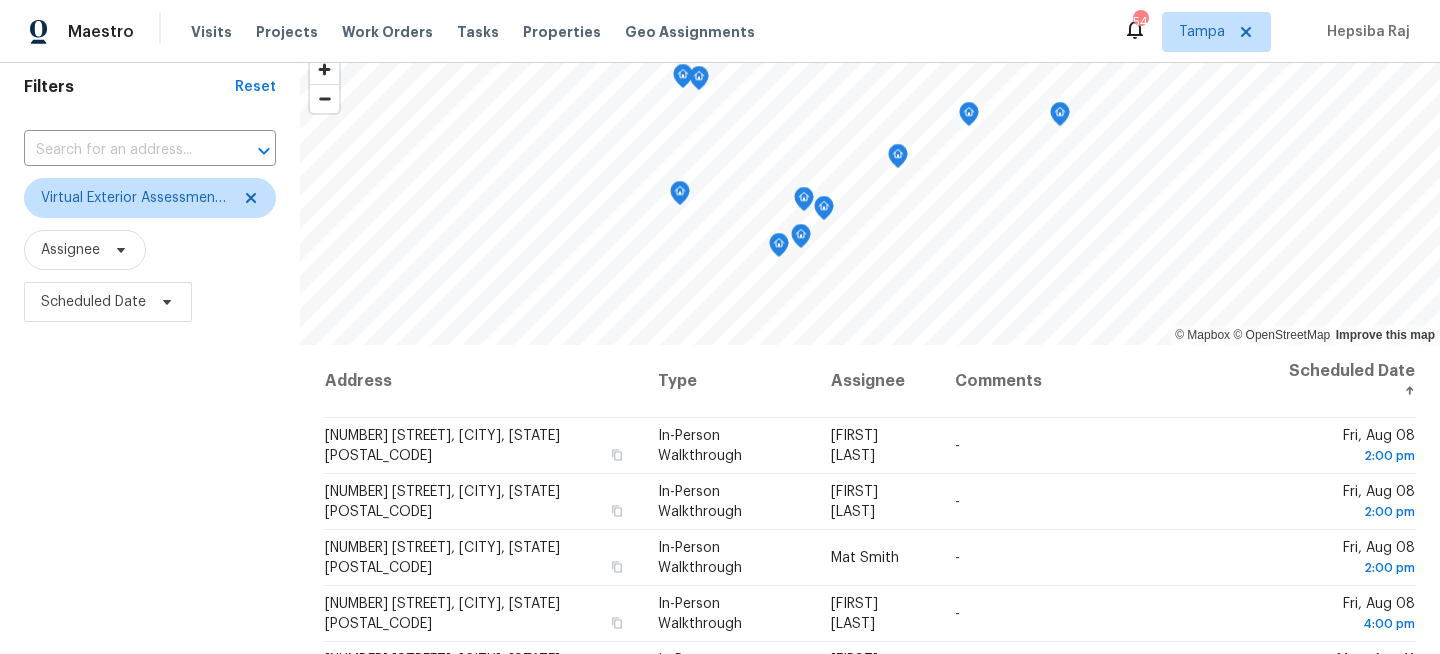 scroll, scrollTop: 0, scrollLeft: 0, axis: both 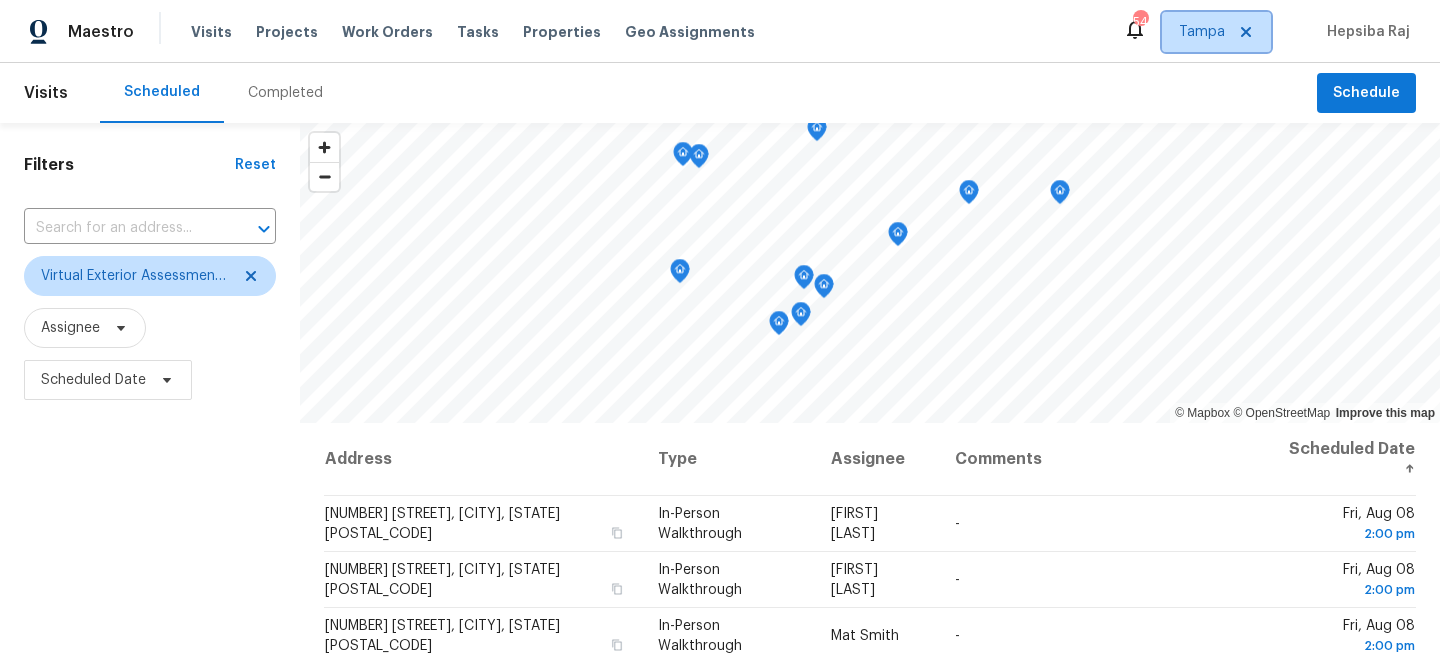 click on "Tampa" at bounding box center [1202, 32] 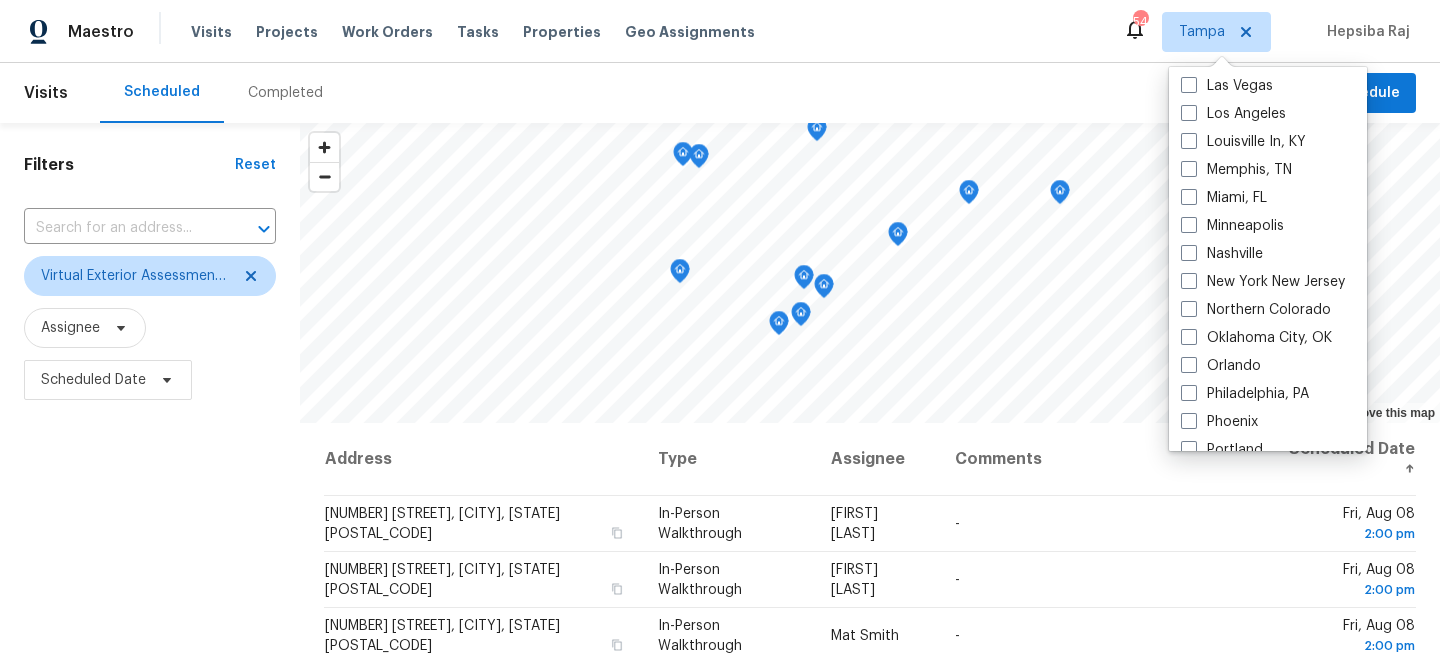 scroll, scrollTop: 880, scrollLeft: 0, axis: vertical 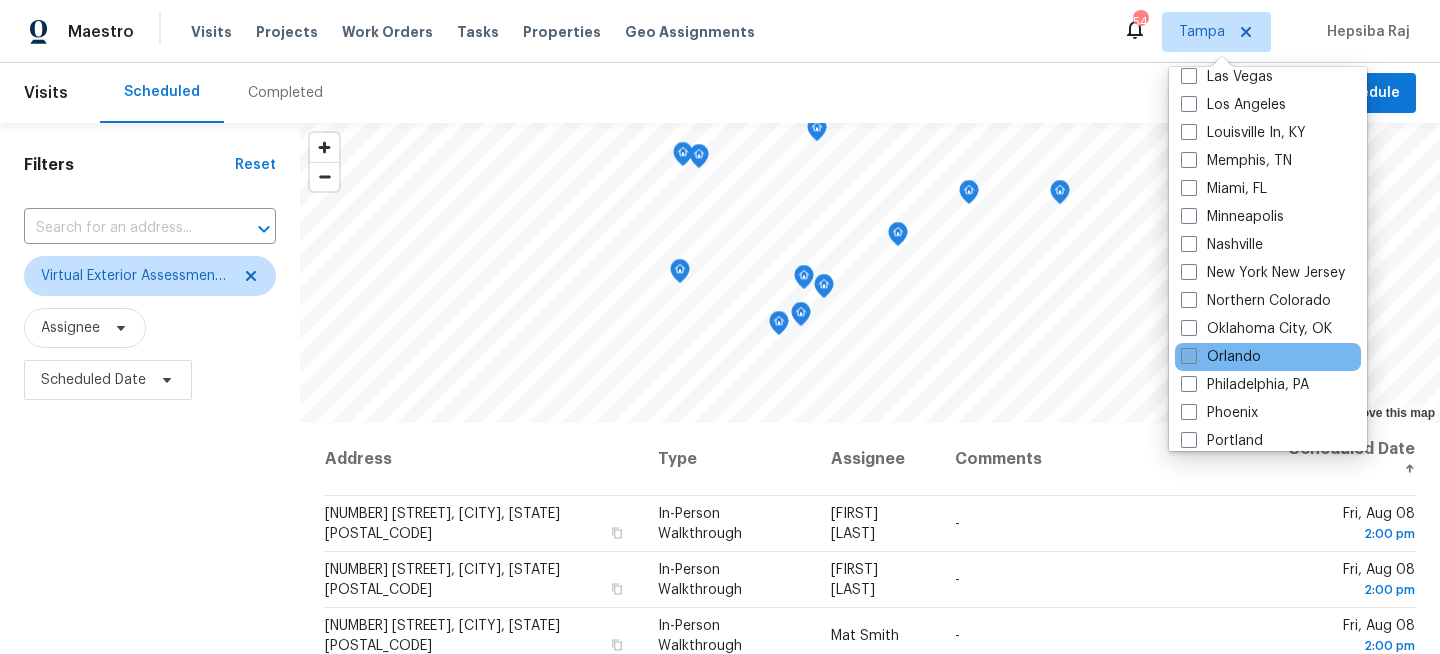 click on "Orlando" at bounding box center (1221, 357) 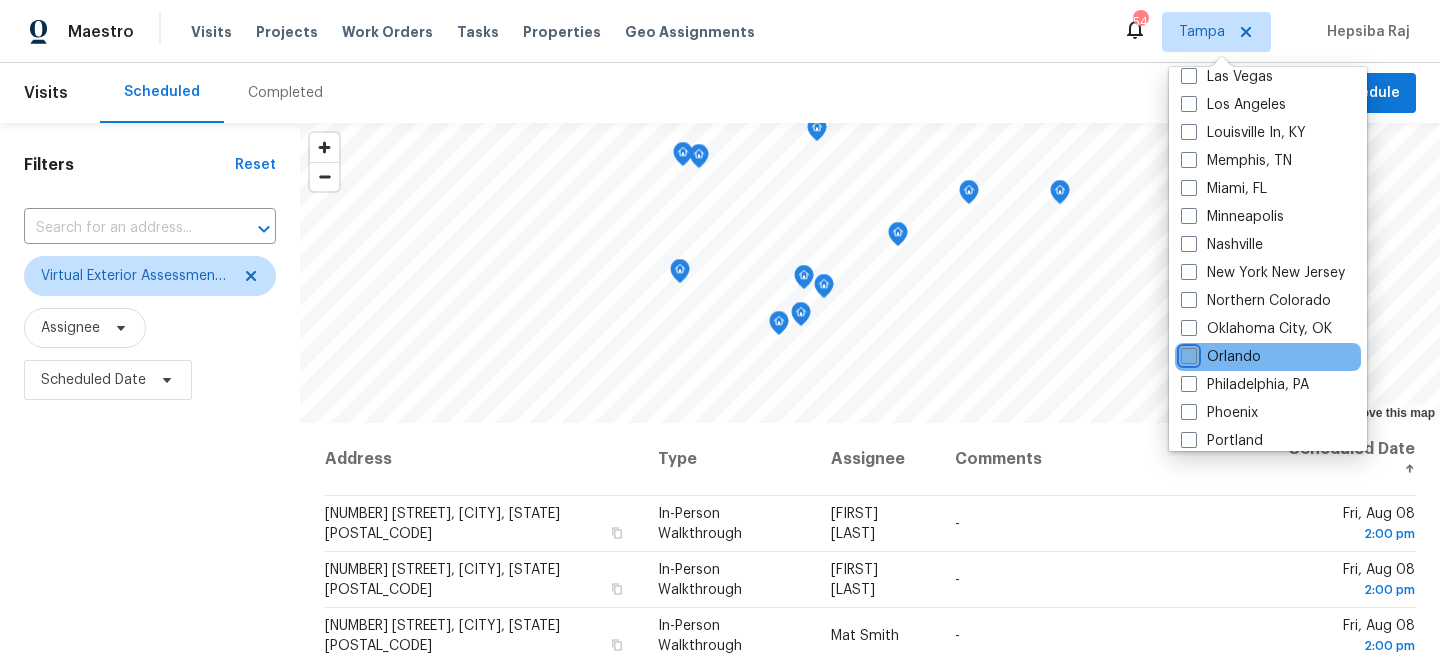 click on "Orlando" at bounding box center (1187, 353) 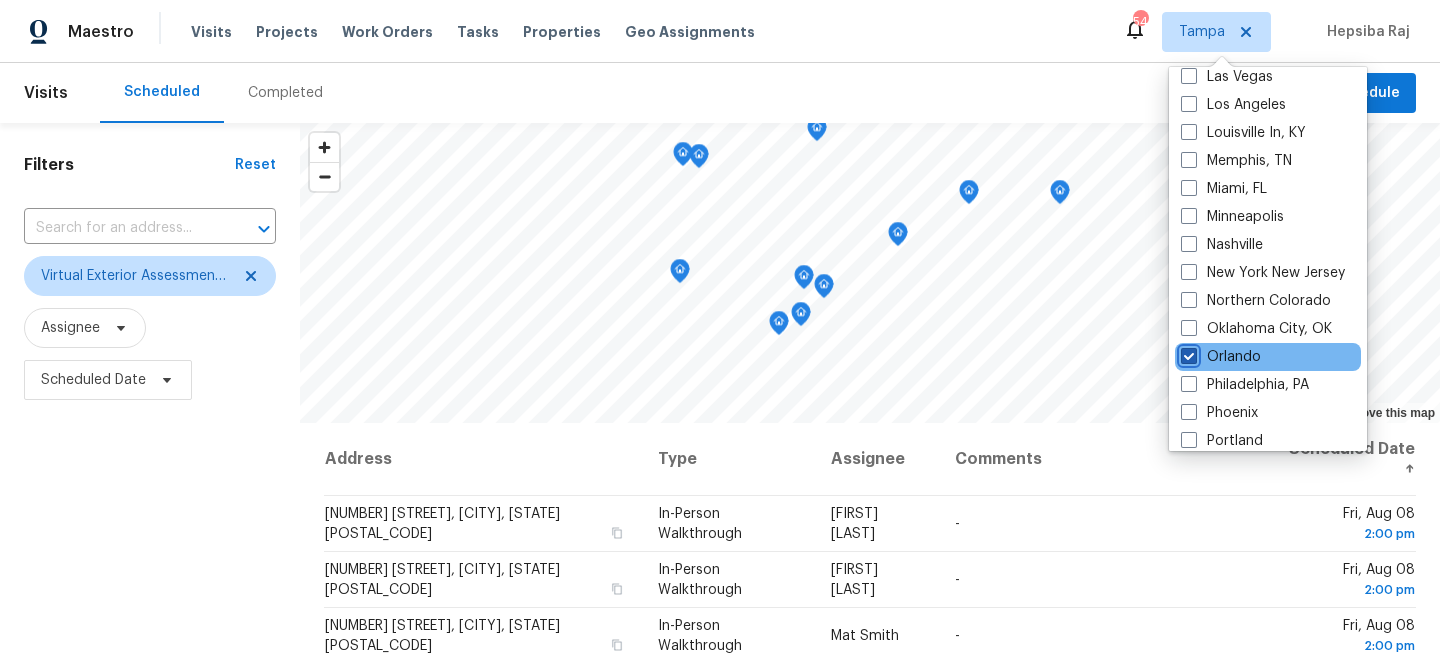 checkbox on "true" 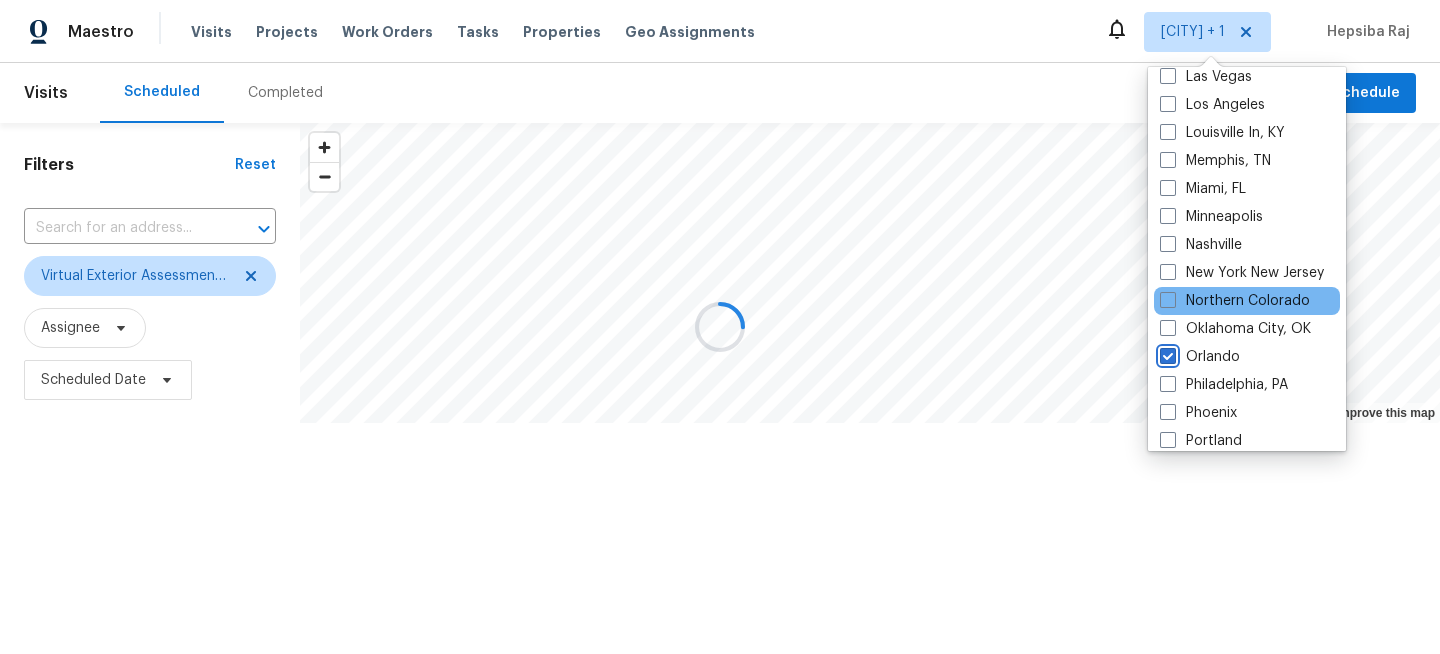 scroll, scrollTop: 0, scrollLeft: 0, axis: both 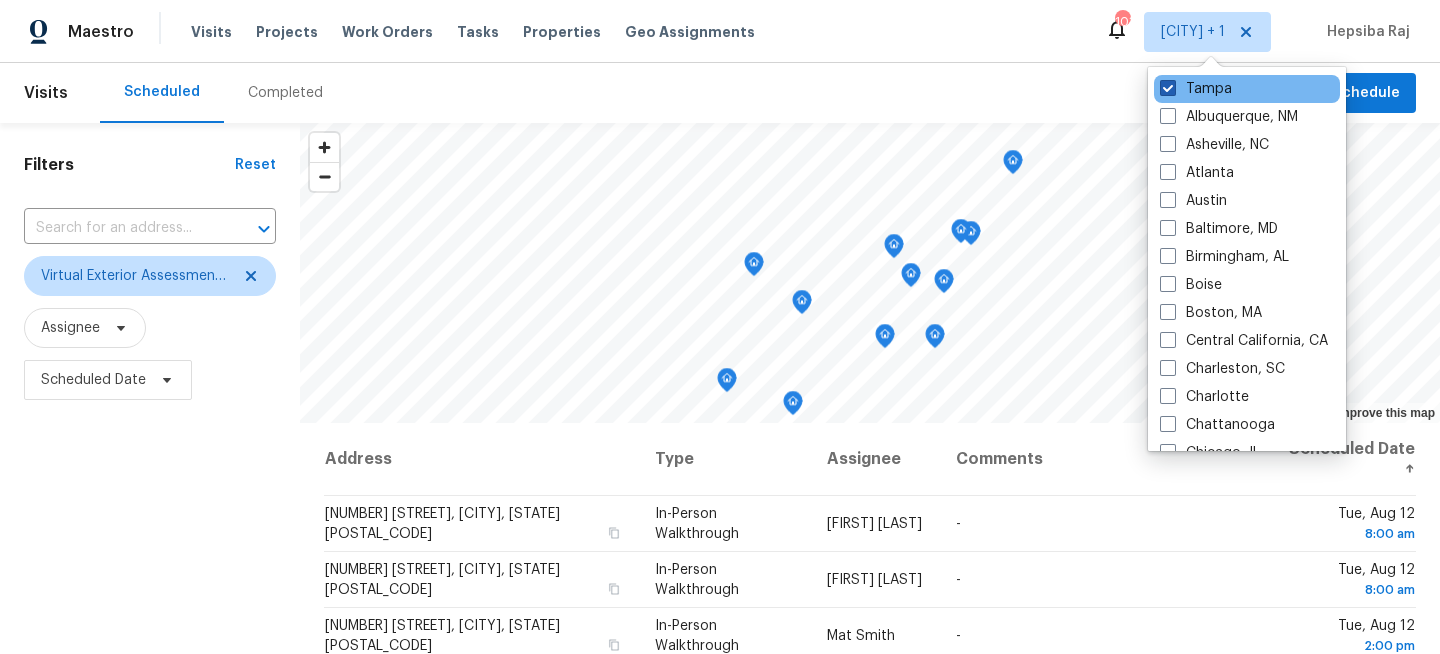 click on "Tampa" at bounding box center [1196, 89] 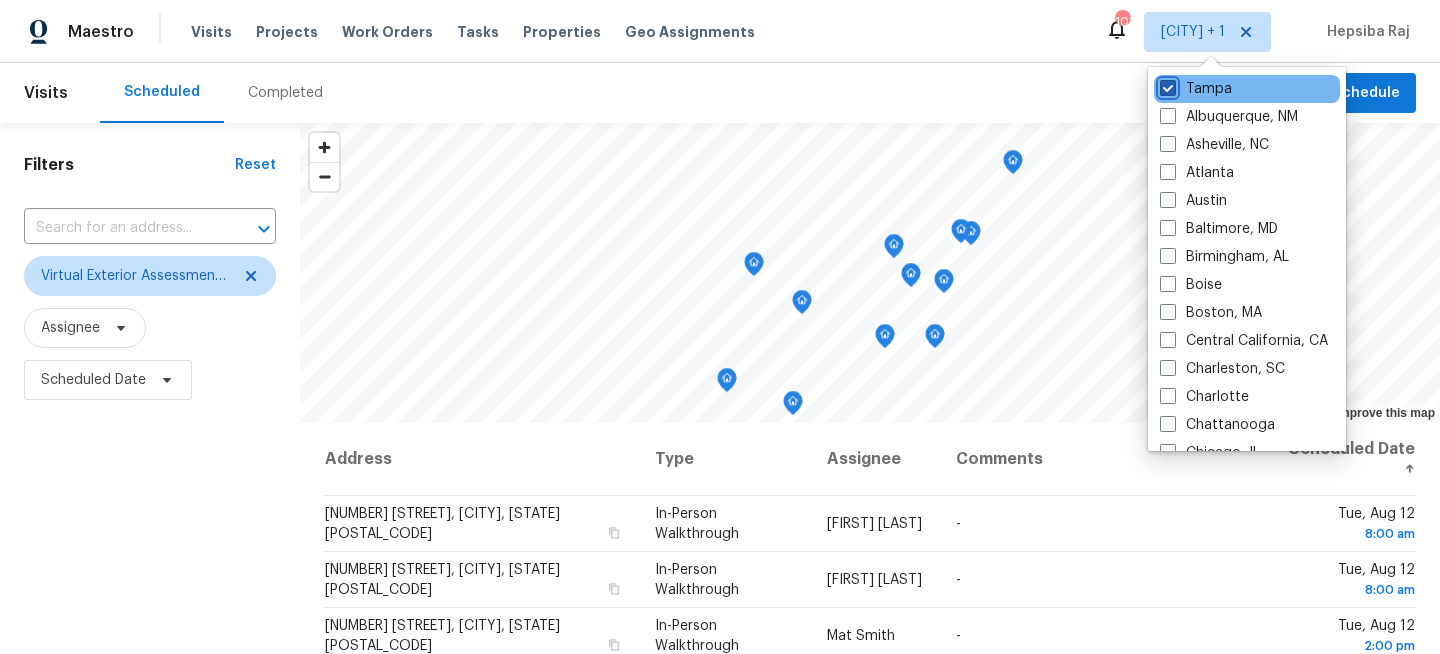 click on "Tampa" at bounding box center [1166, 85] 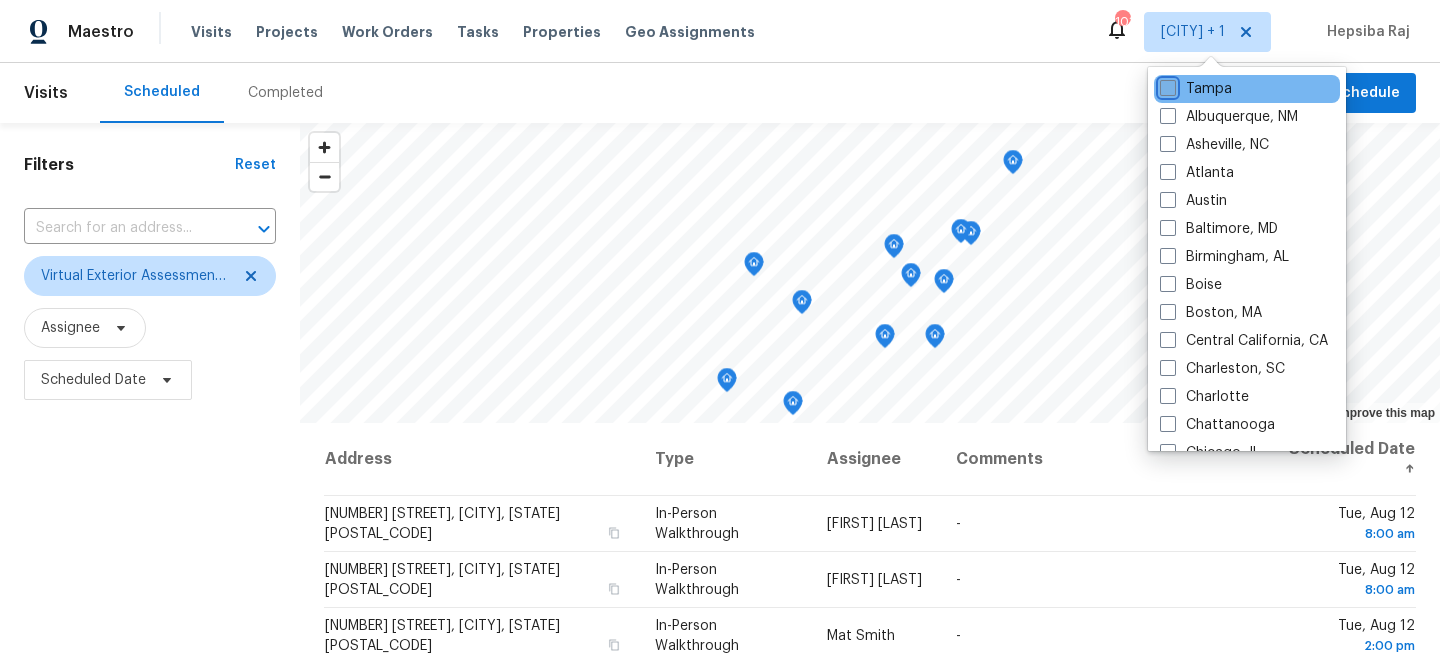 checkbox on "false" 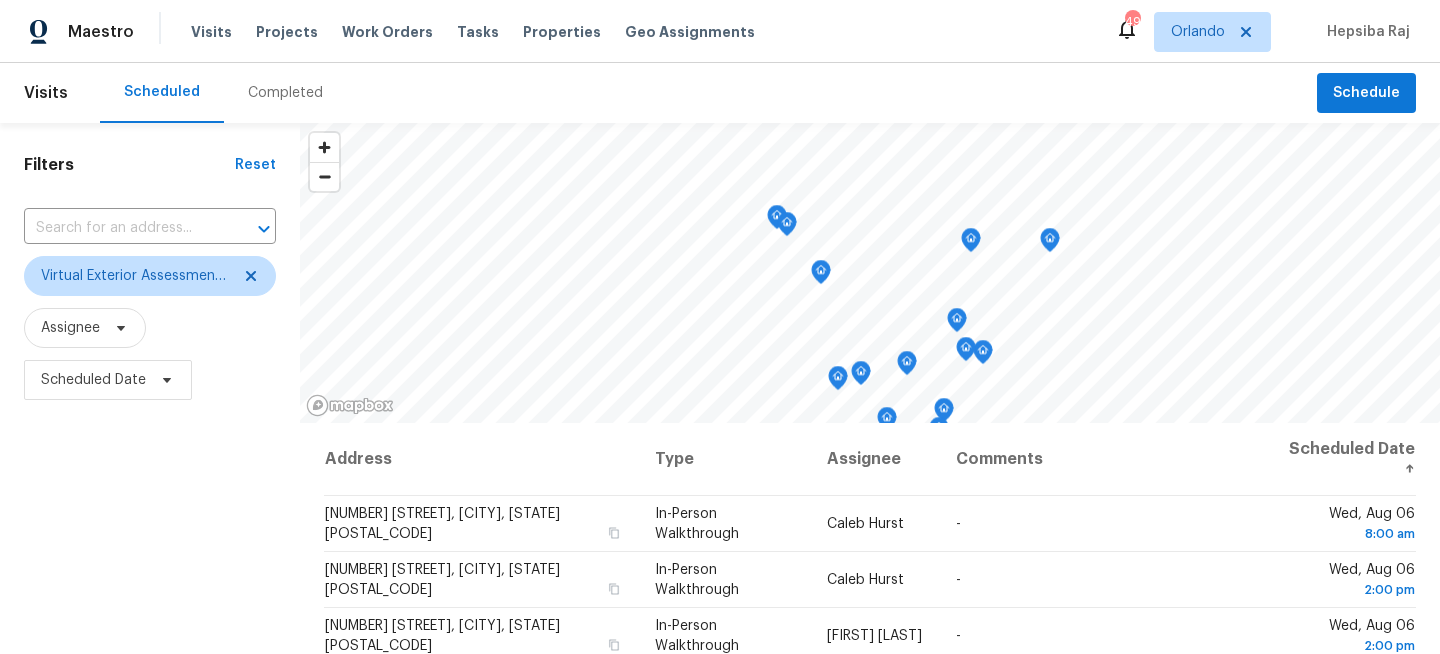 scroll, scrollTop: 0, scrollLeft: 0, axis: both 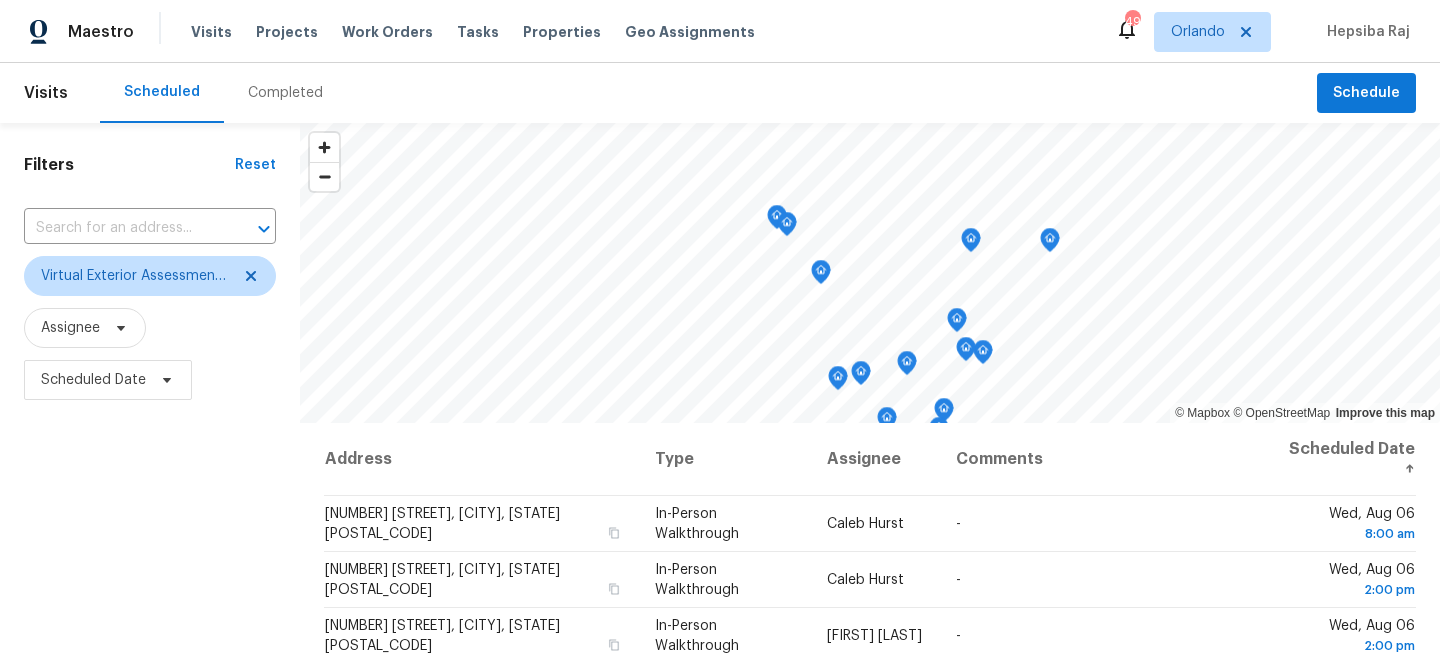 click on "Filters Reset ​ Virtual Exterior Assessment + 2 Assignee Scheduled Date" at bounding box center (150, 534) 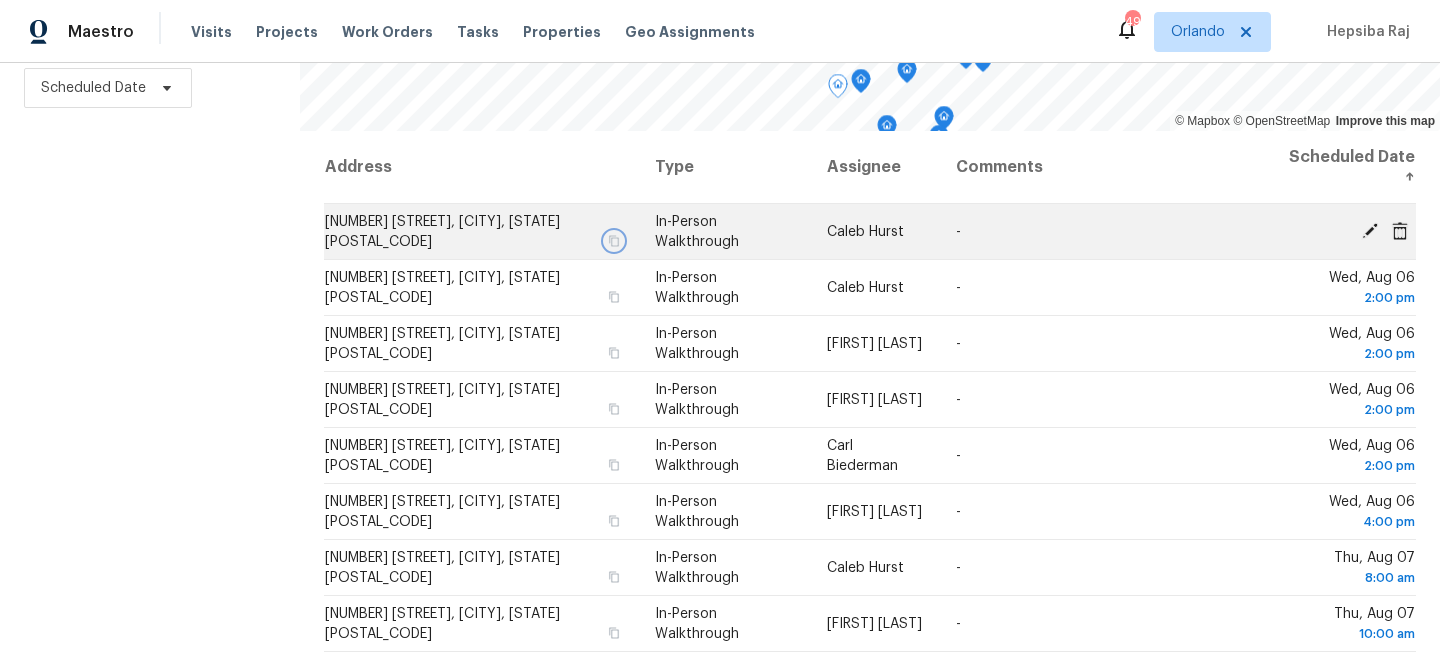 click 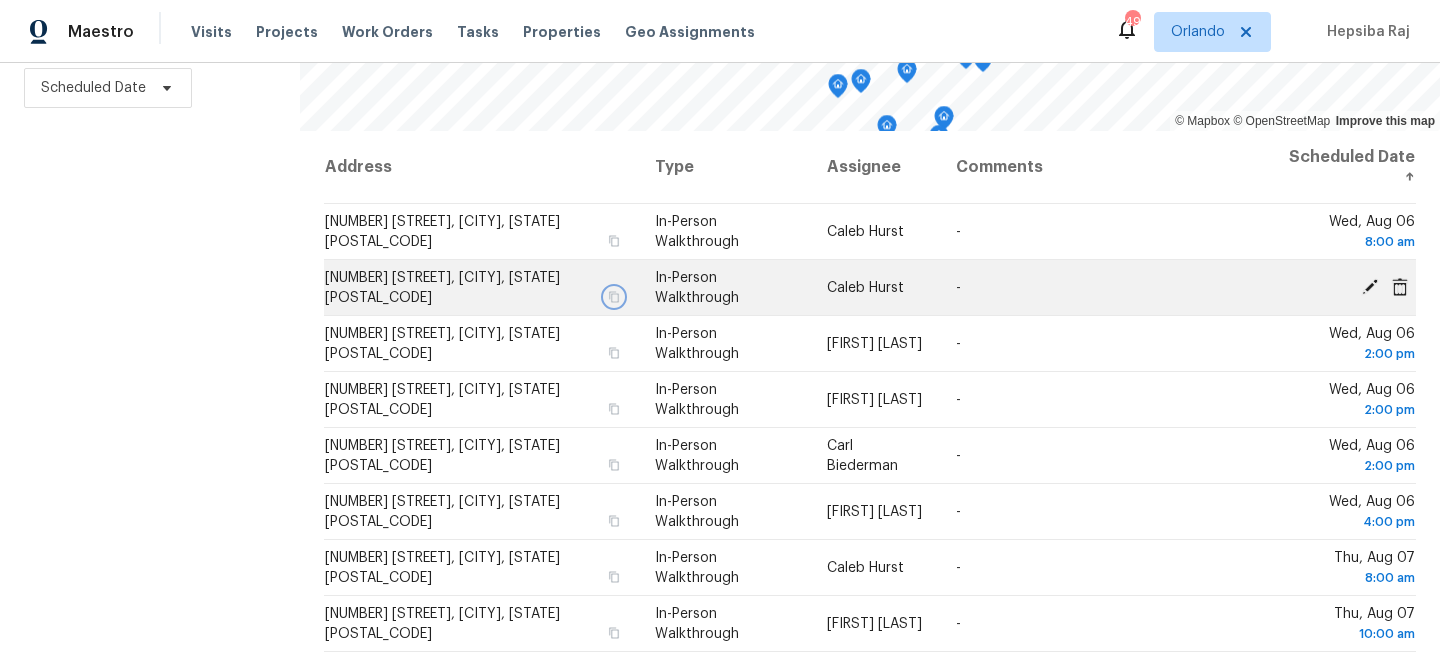 click 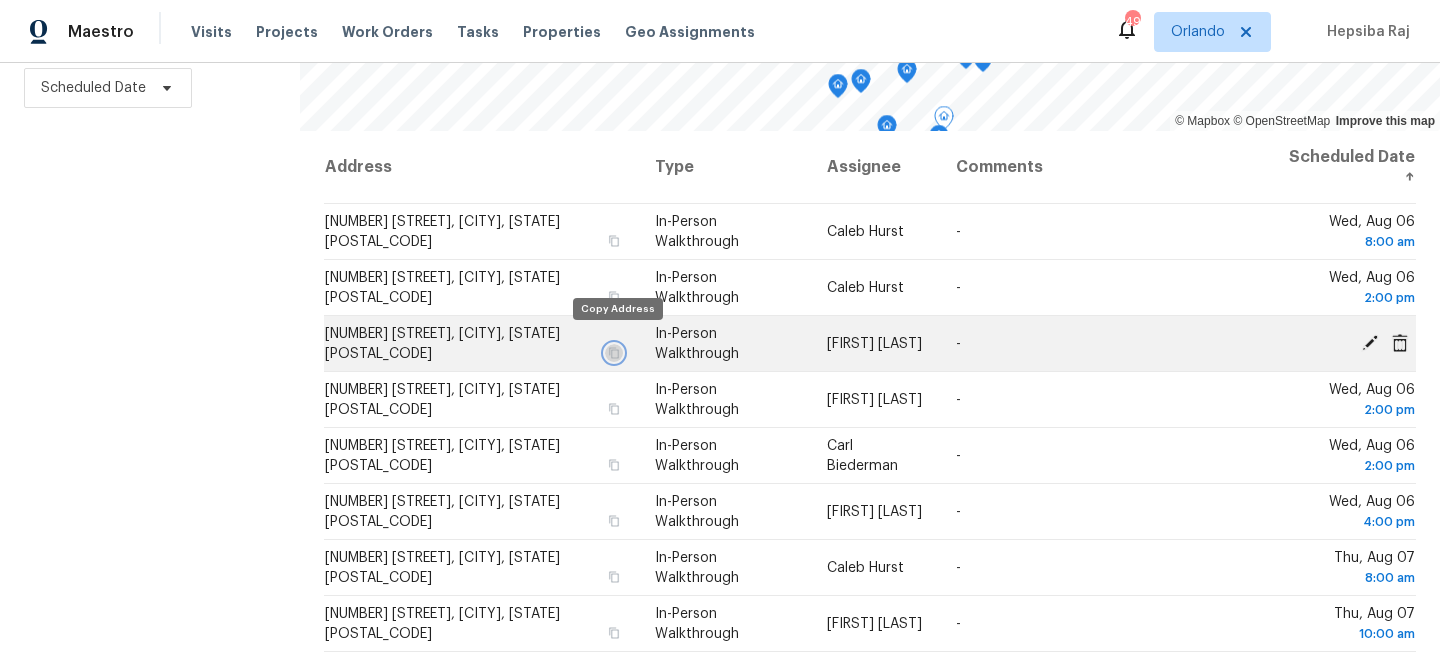 click 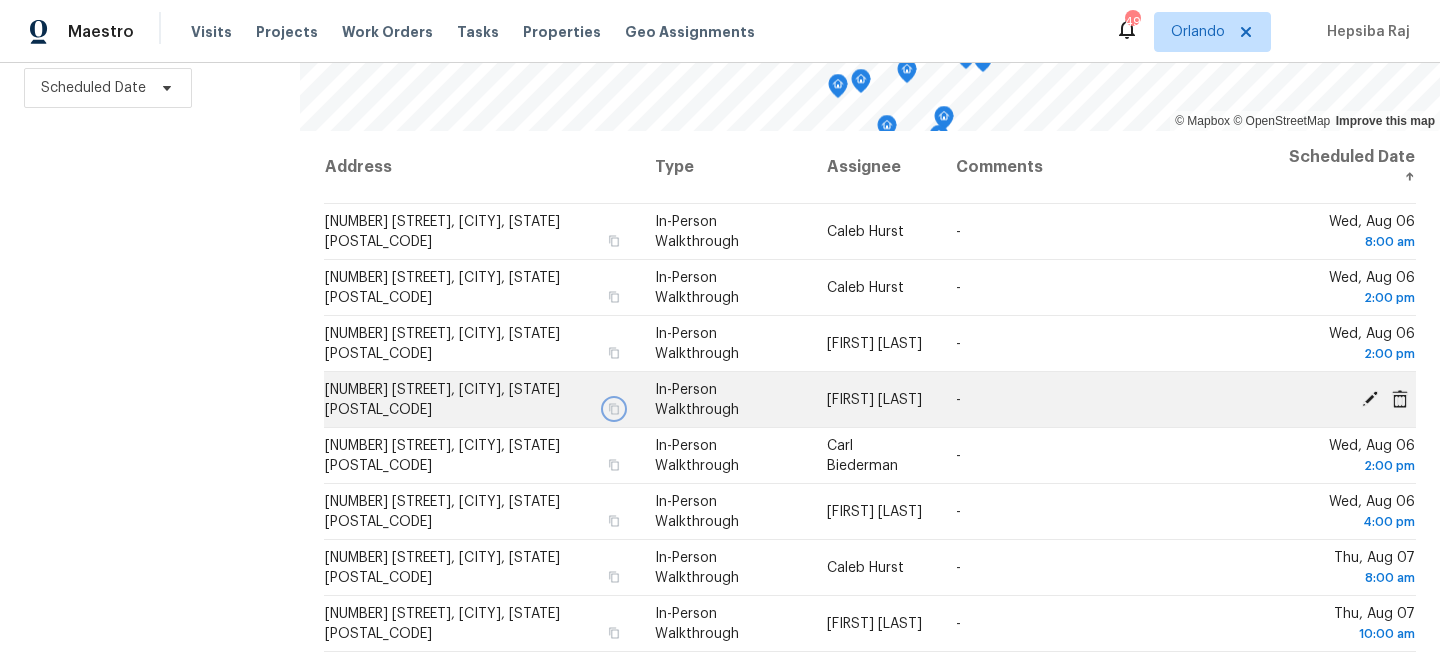click 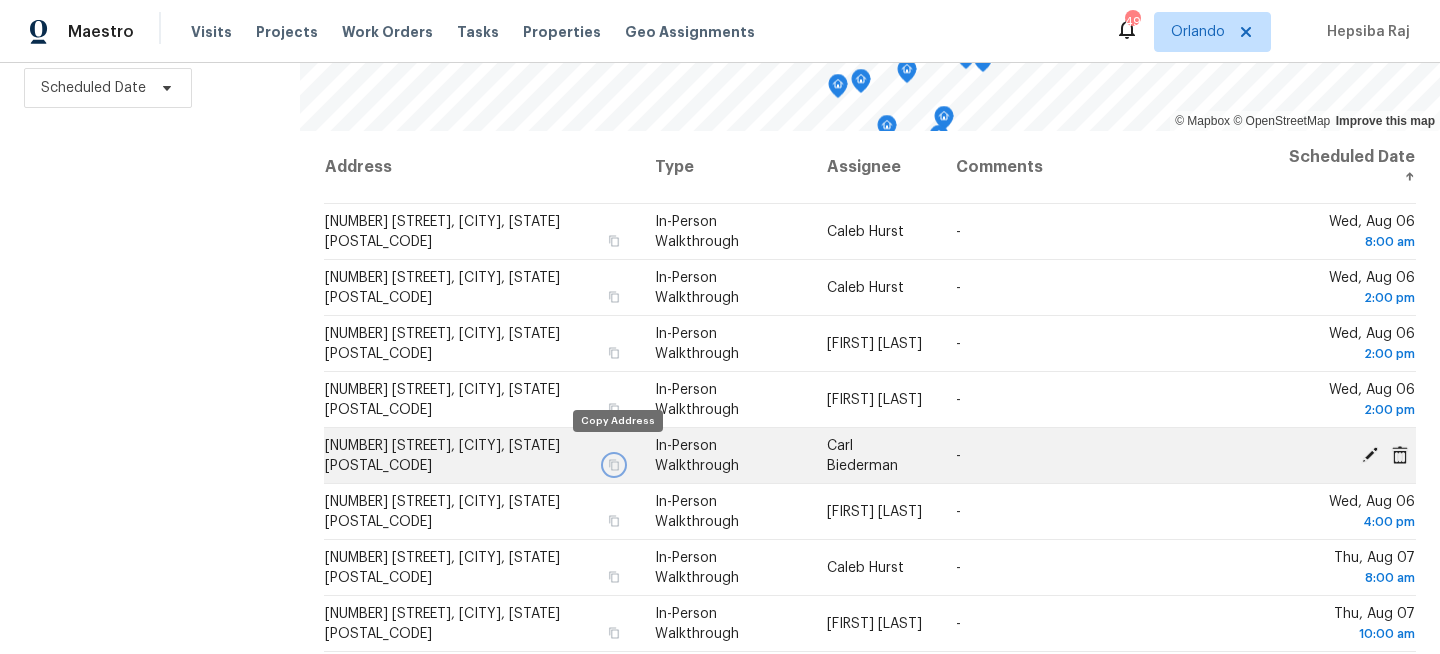 click 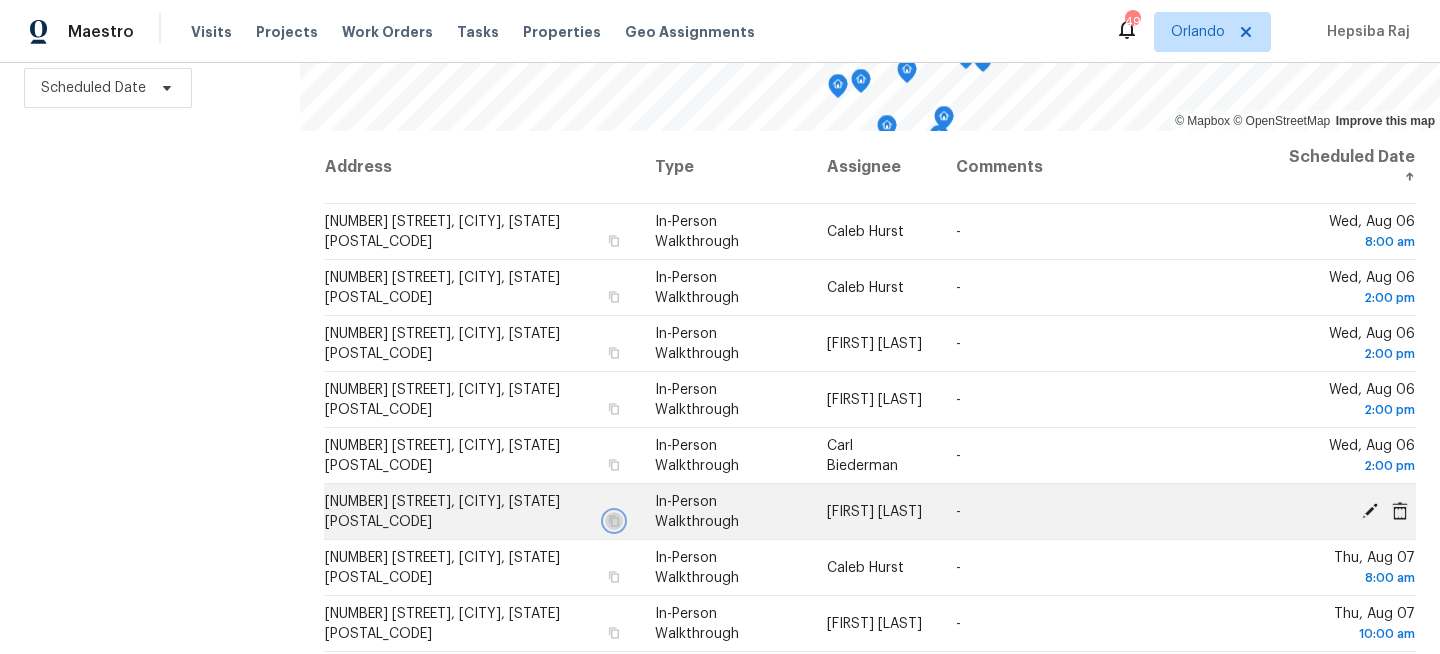 click 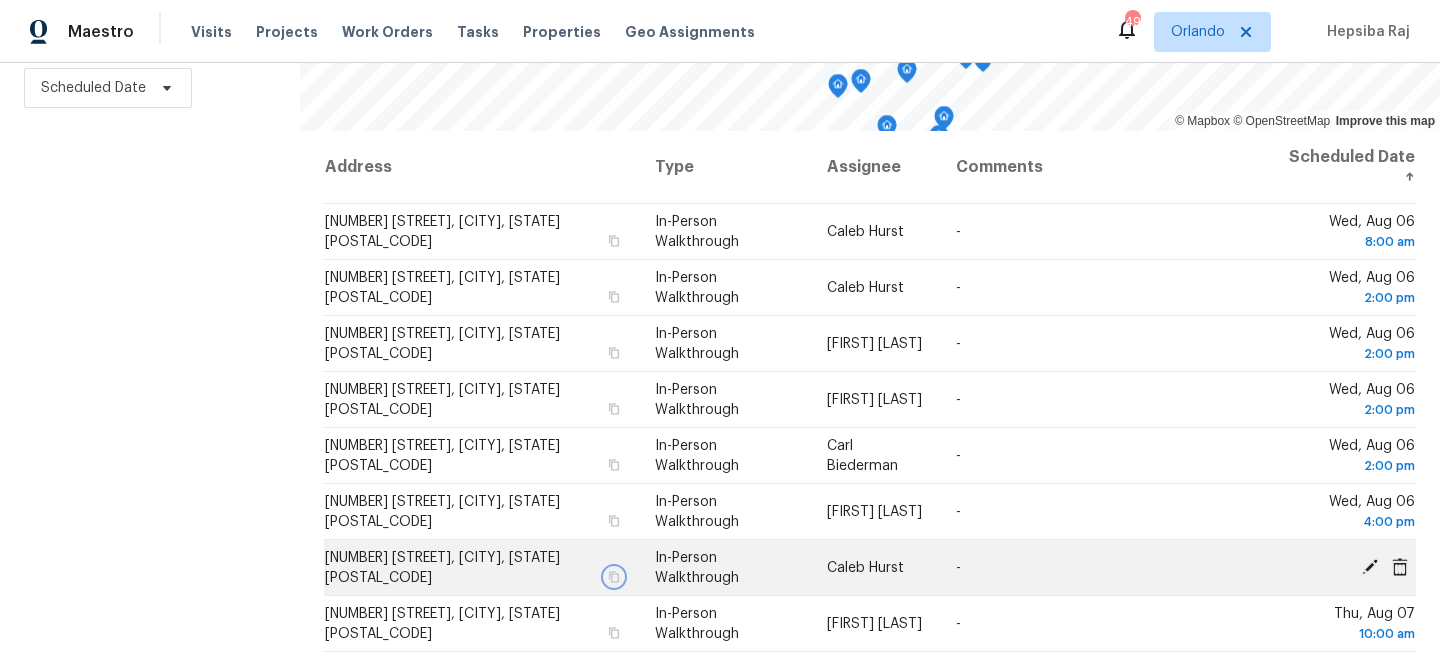 click 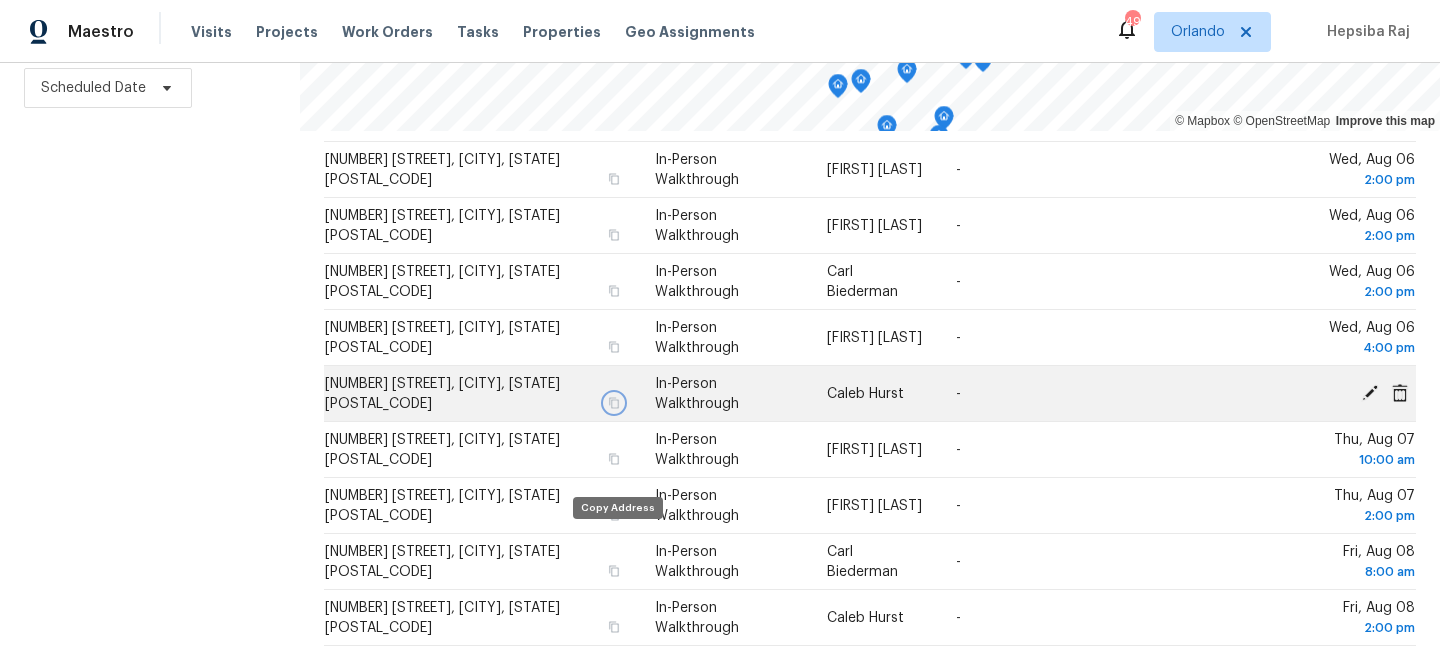 scroll, scrollTop: 344, scrollLeft: 0, axis: vertical 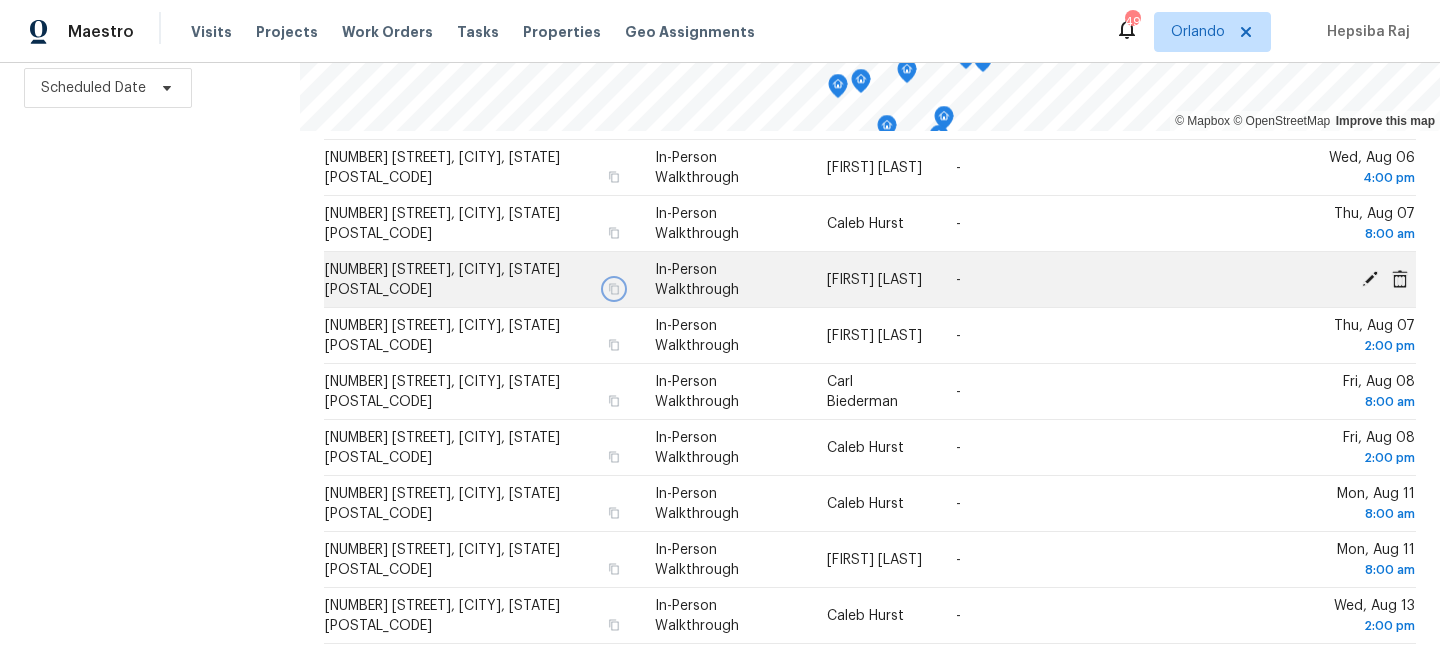 click 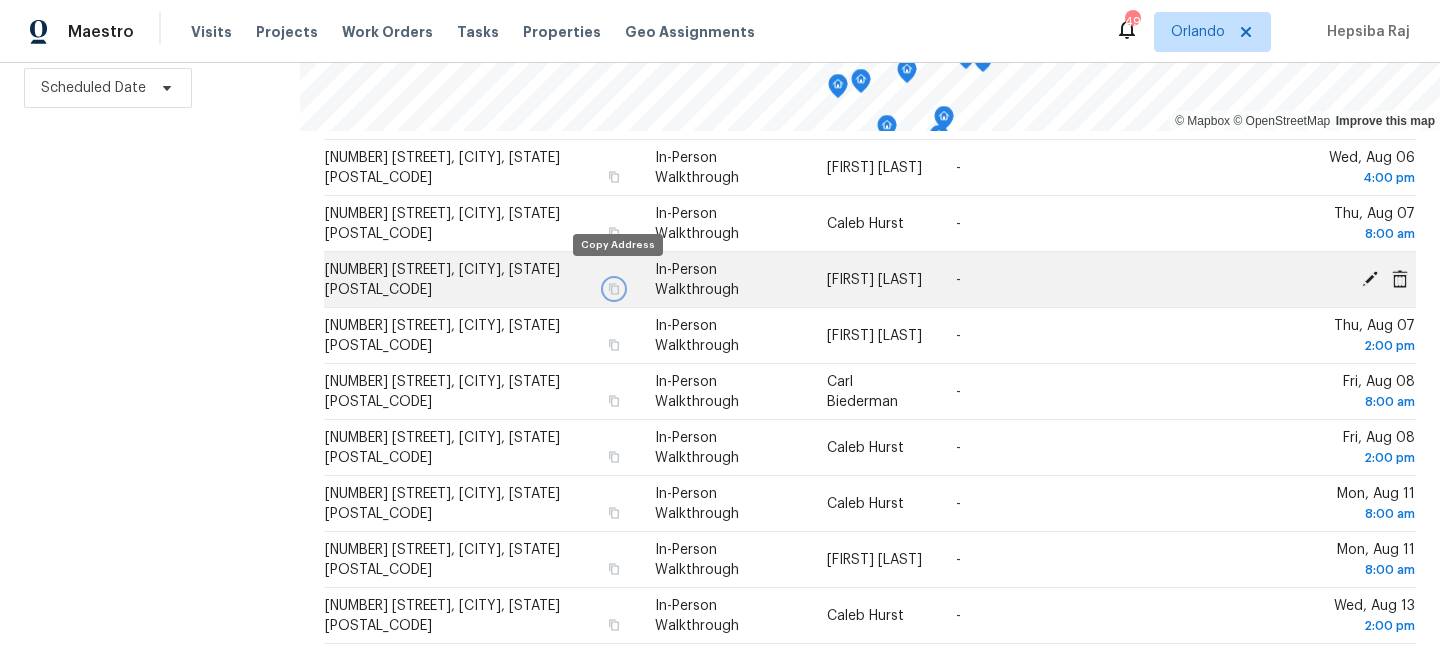 click 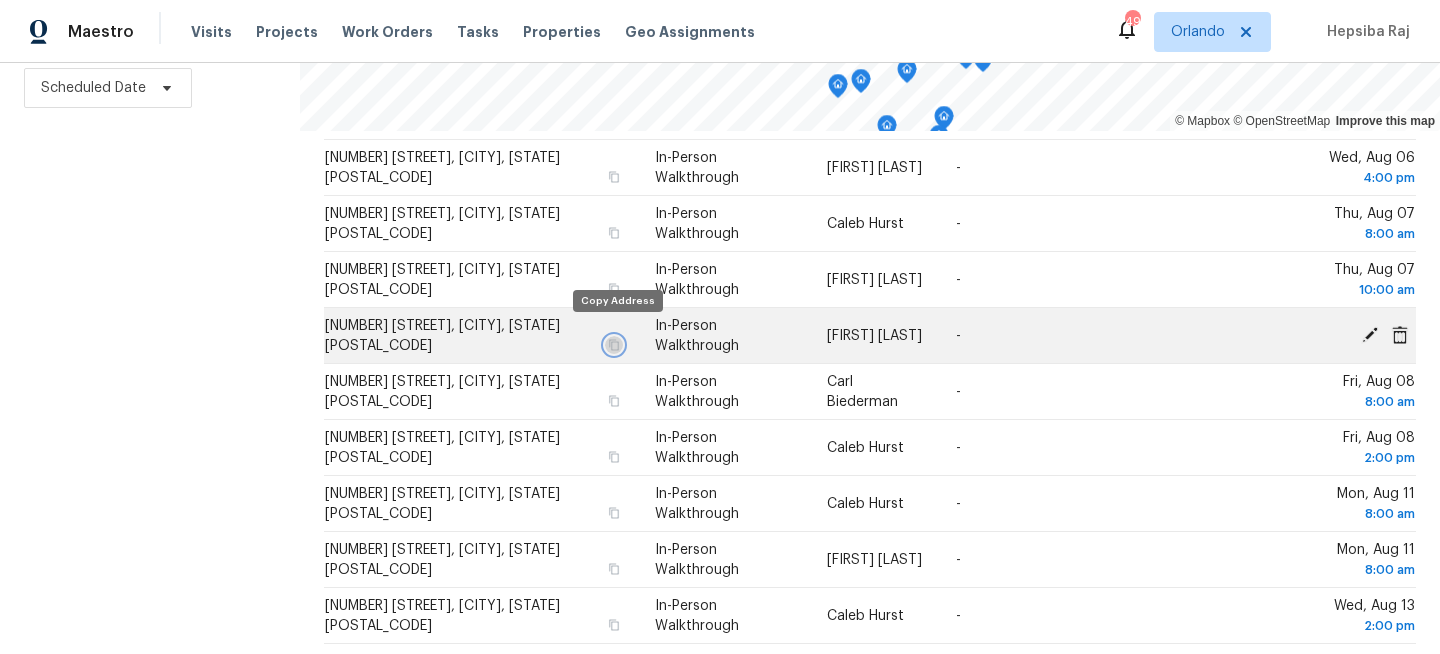 click 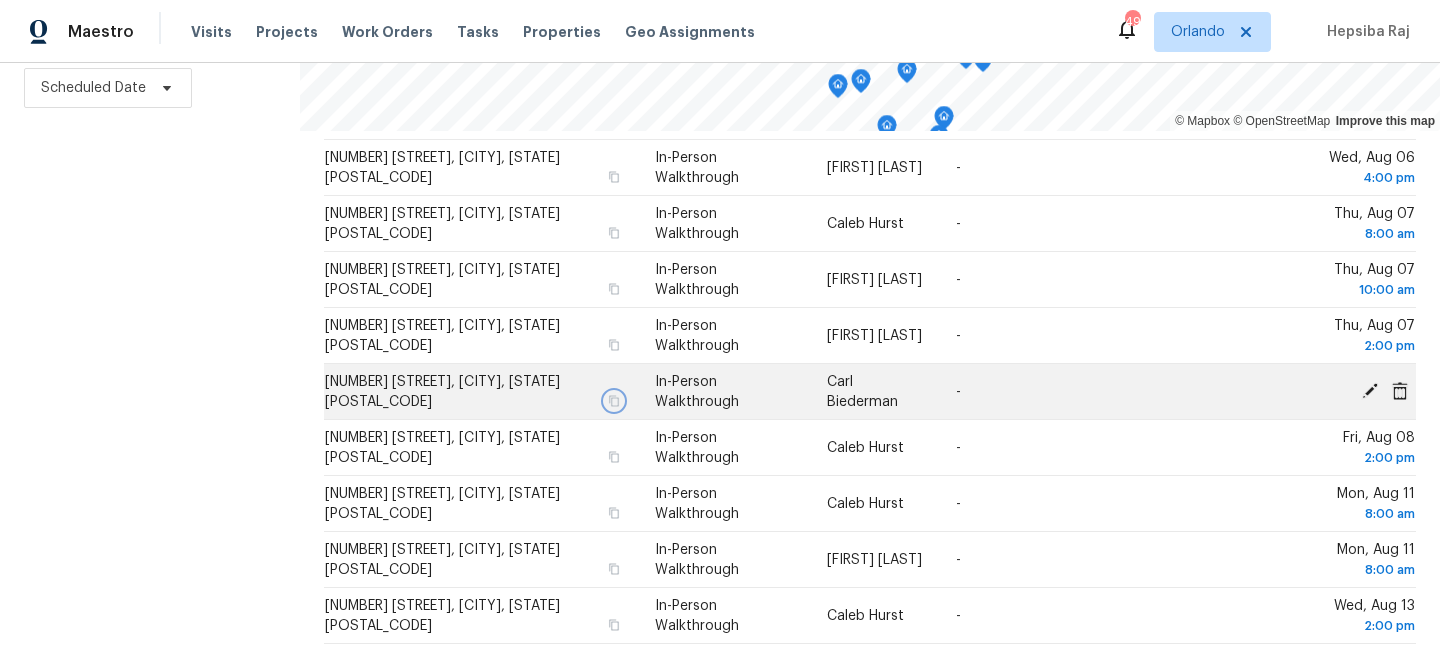 click 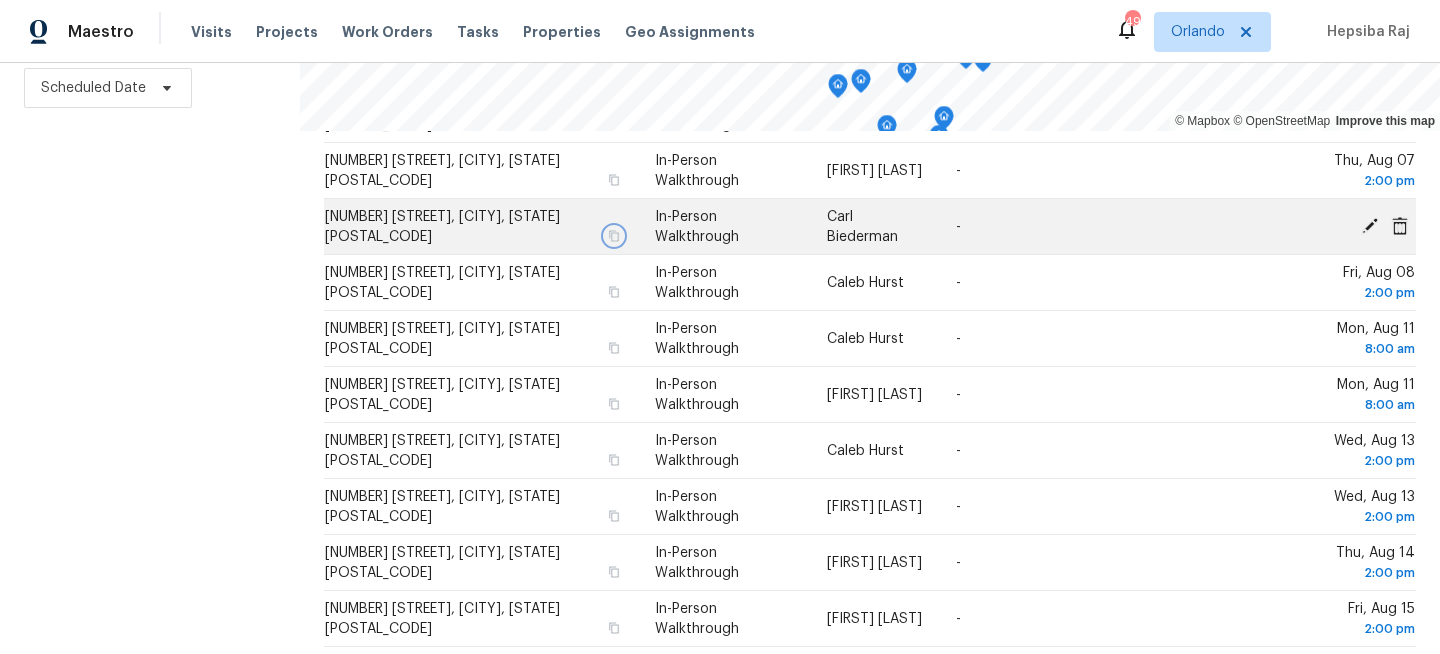 scroll, scrollTop: 560, scrollLeft: 0, axis: vertical 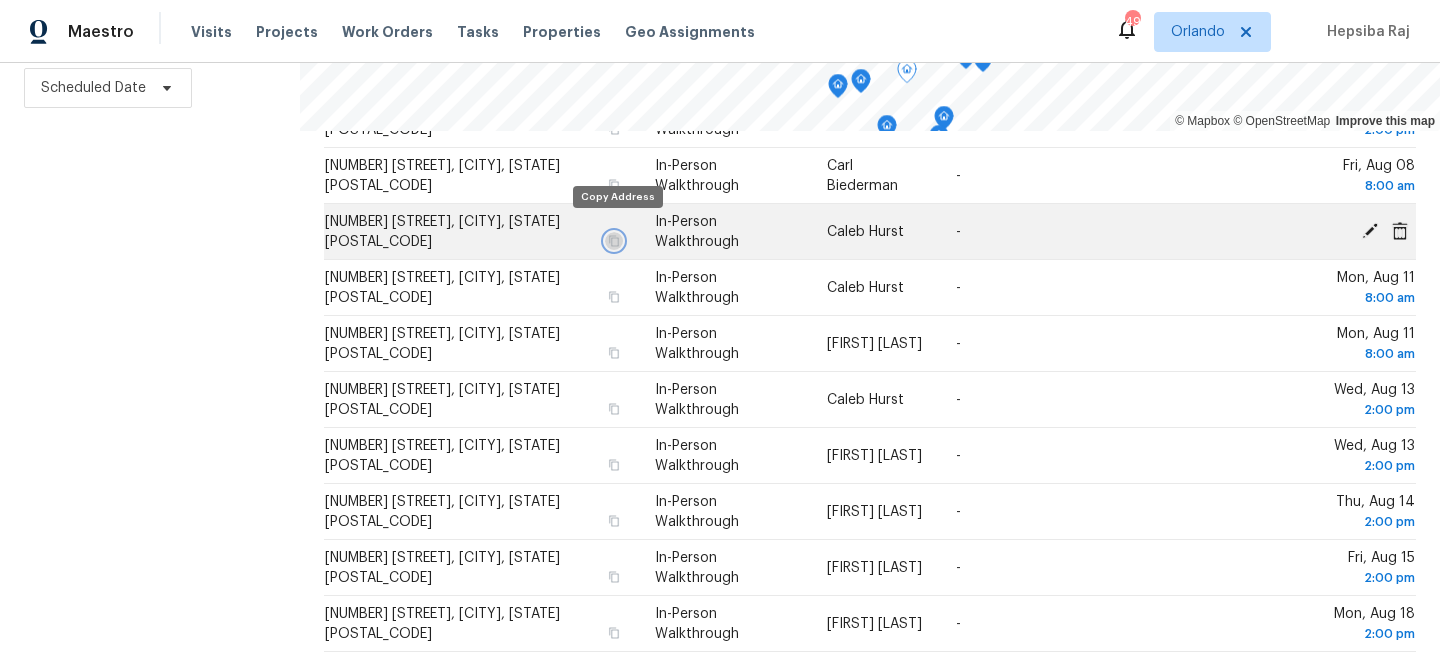 click 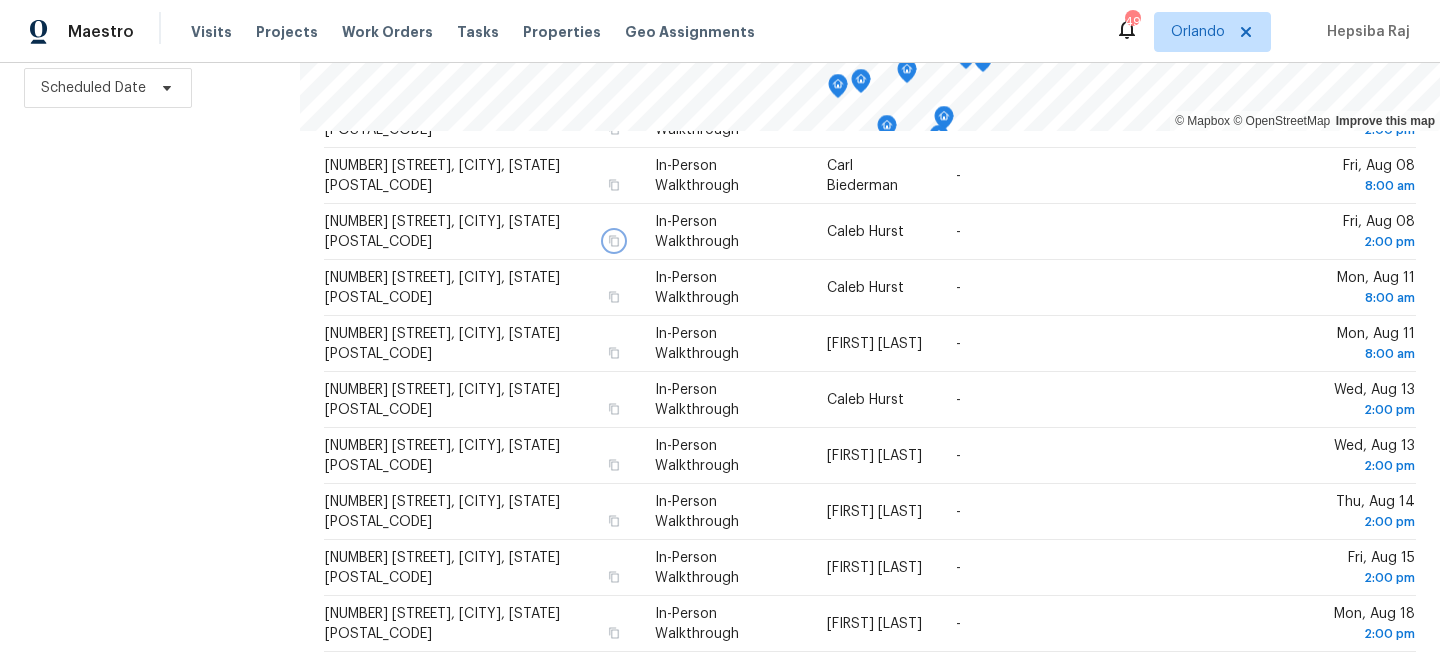 scroll, scrollTop: 0, scrollLeft: 0, axis: both 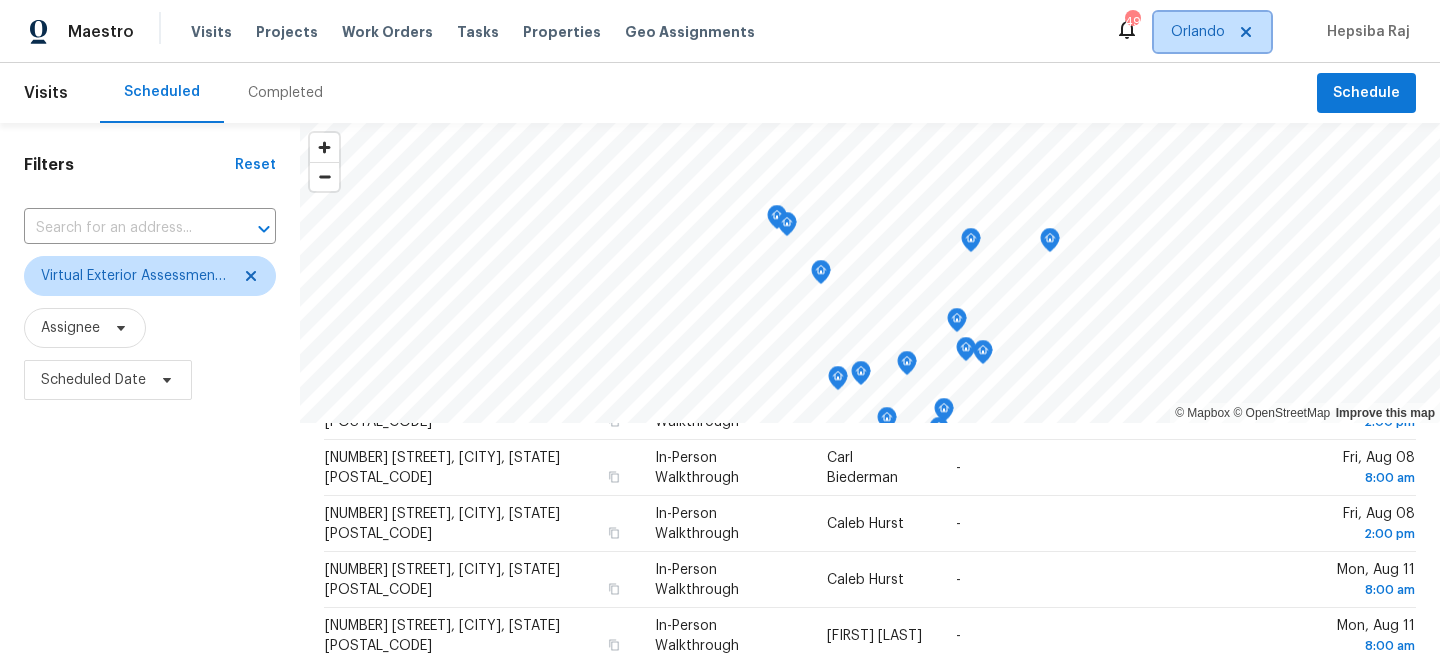 click on "Orlando" at bounding box center (1198, 32) 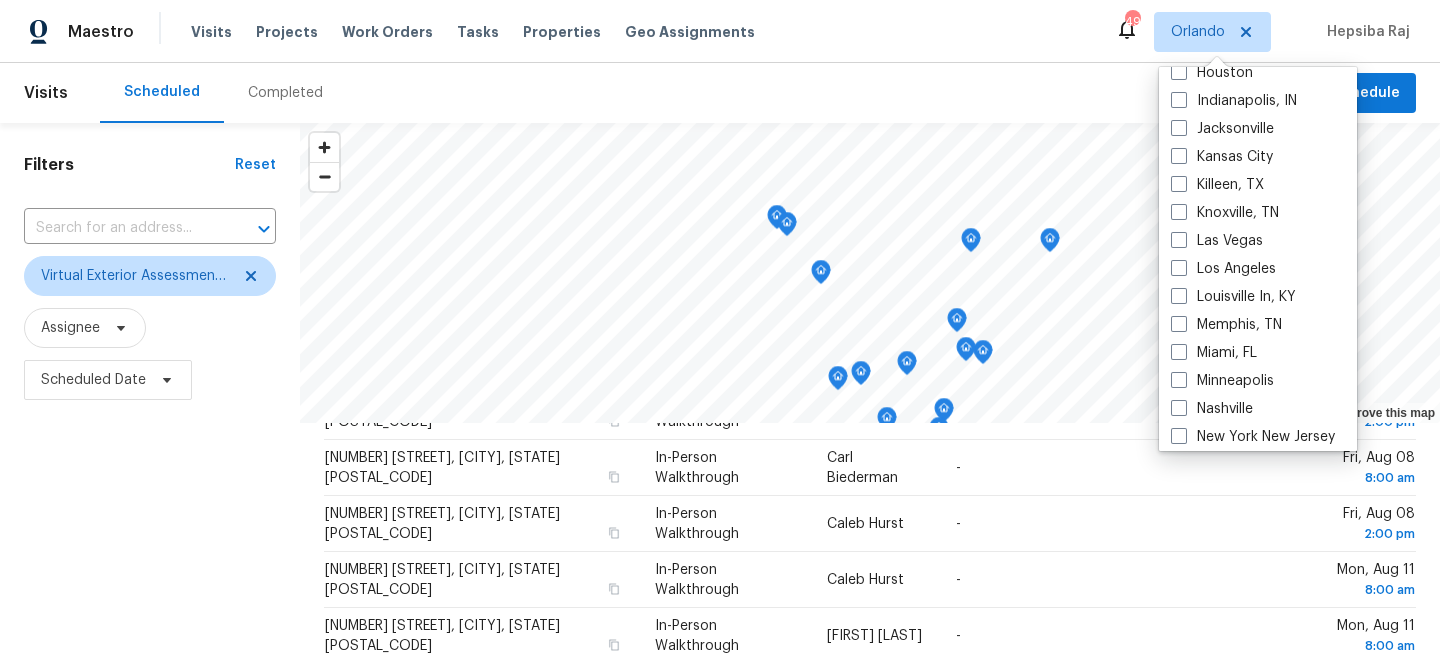 scroll, scrollTop: 759, scrollLeft: 0, axis: vertical 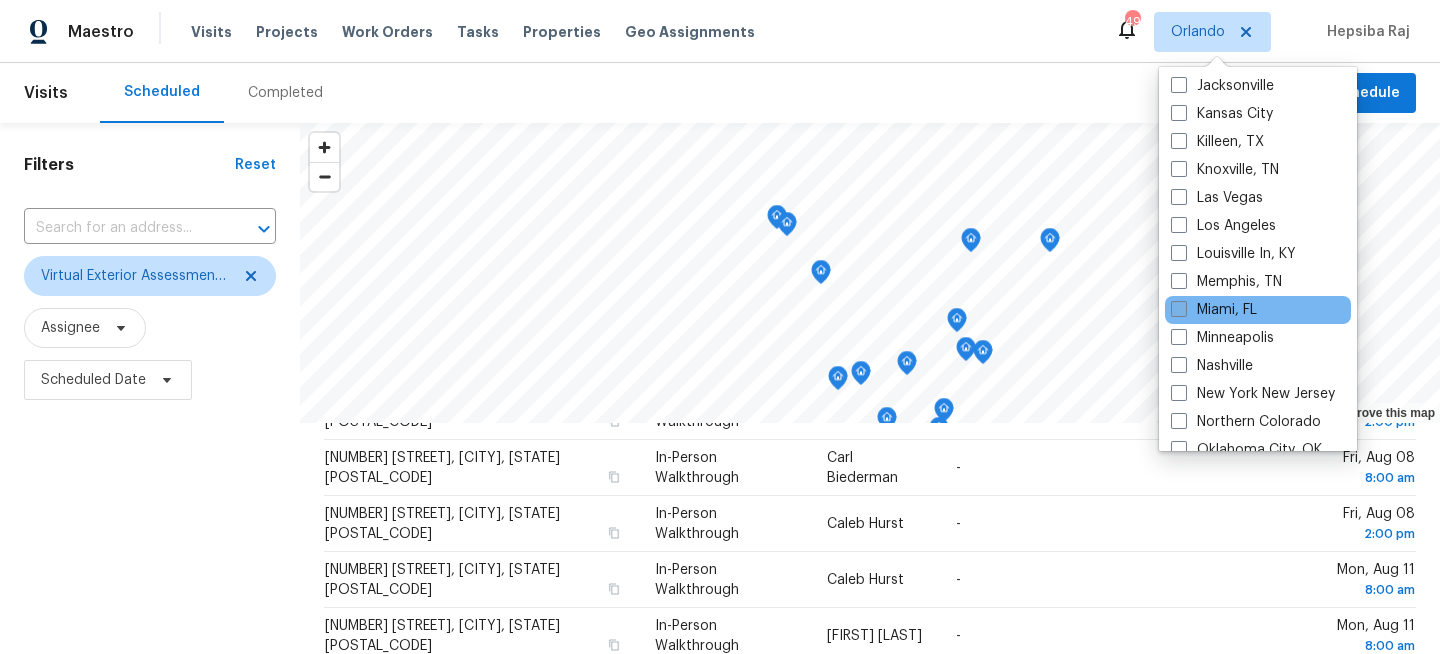 click at bounding box center (1179, 309) 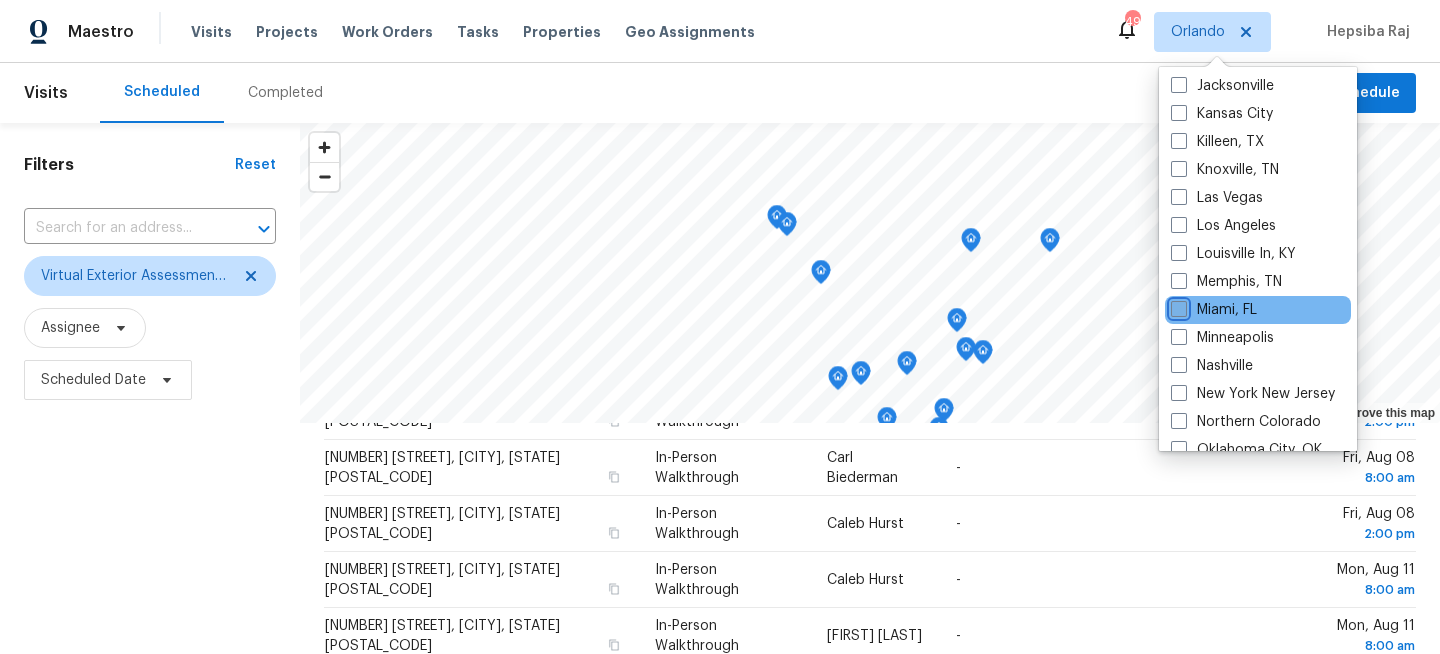 click on "Miami, FL" at bounding box center (1177, 306) 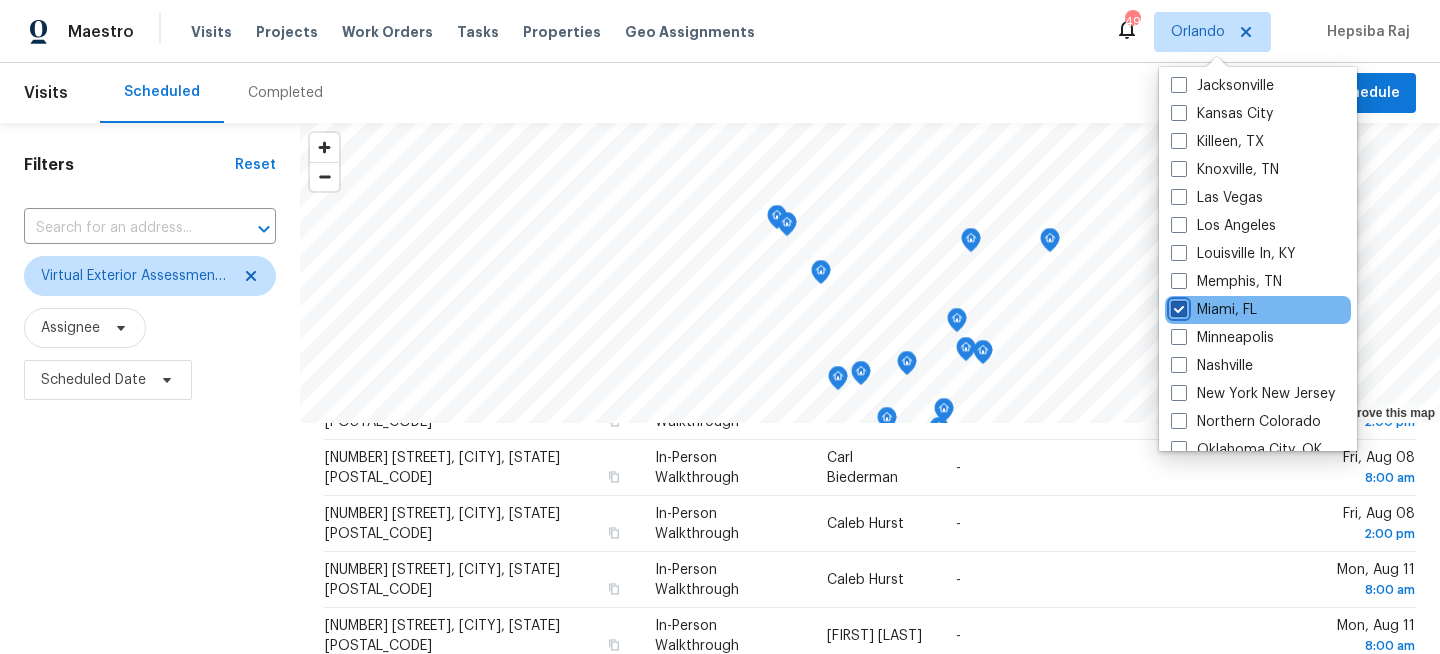 checkbox on "true" 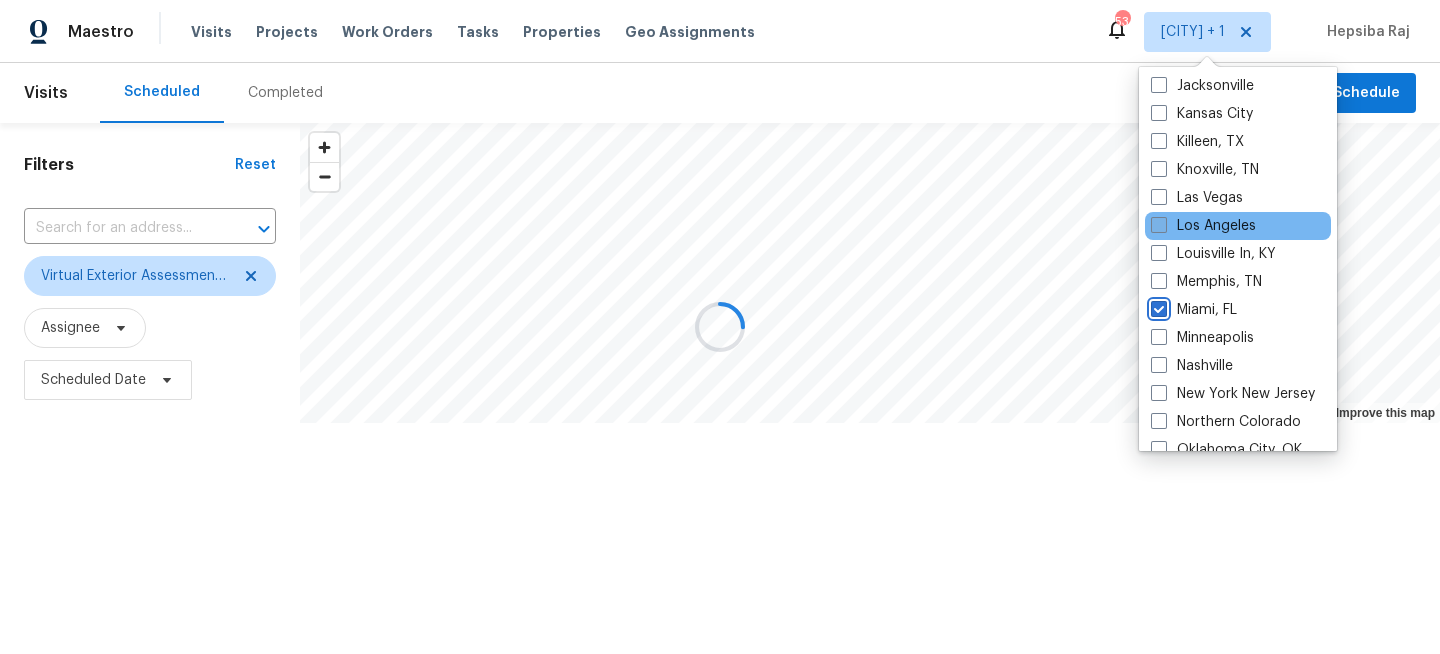 scroll, scrollTop: 0, scrollLeft: 0, axis: both 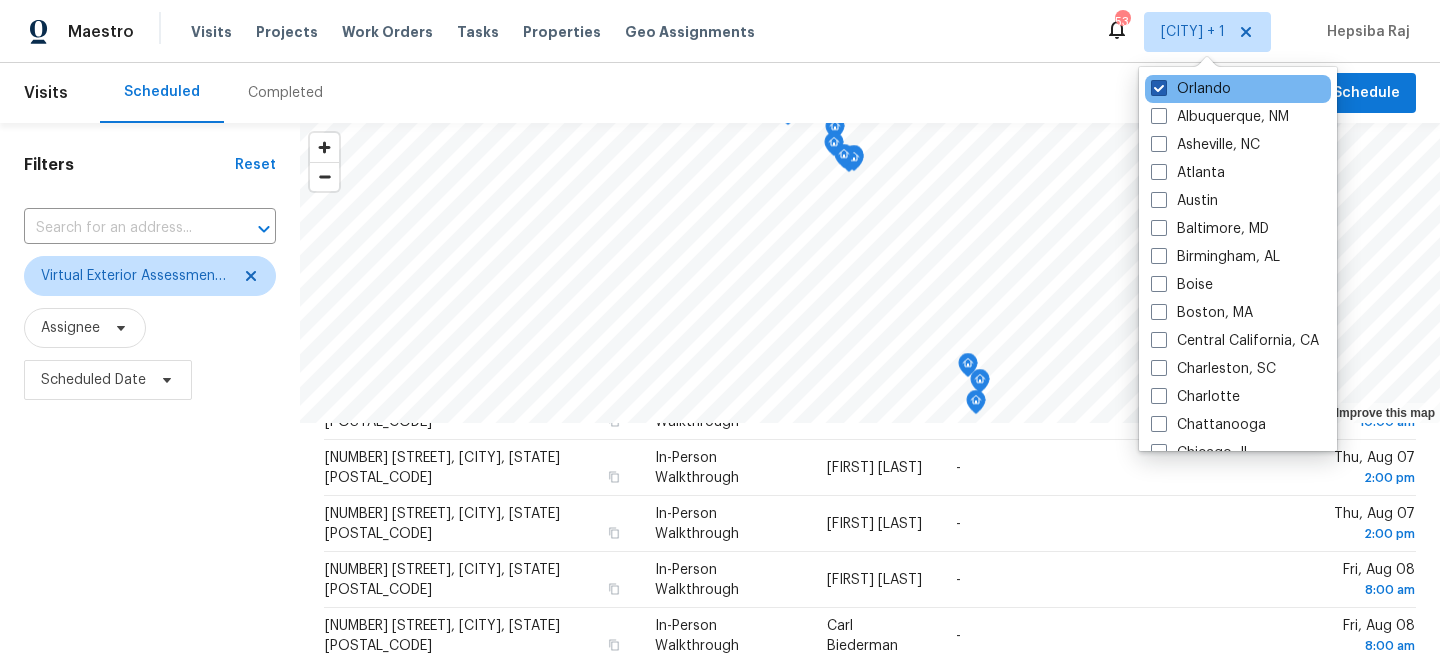 click on "Orlando" at bounding box center [1191, 89] 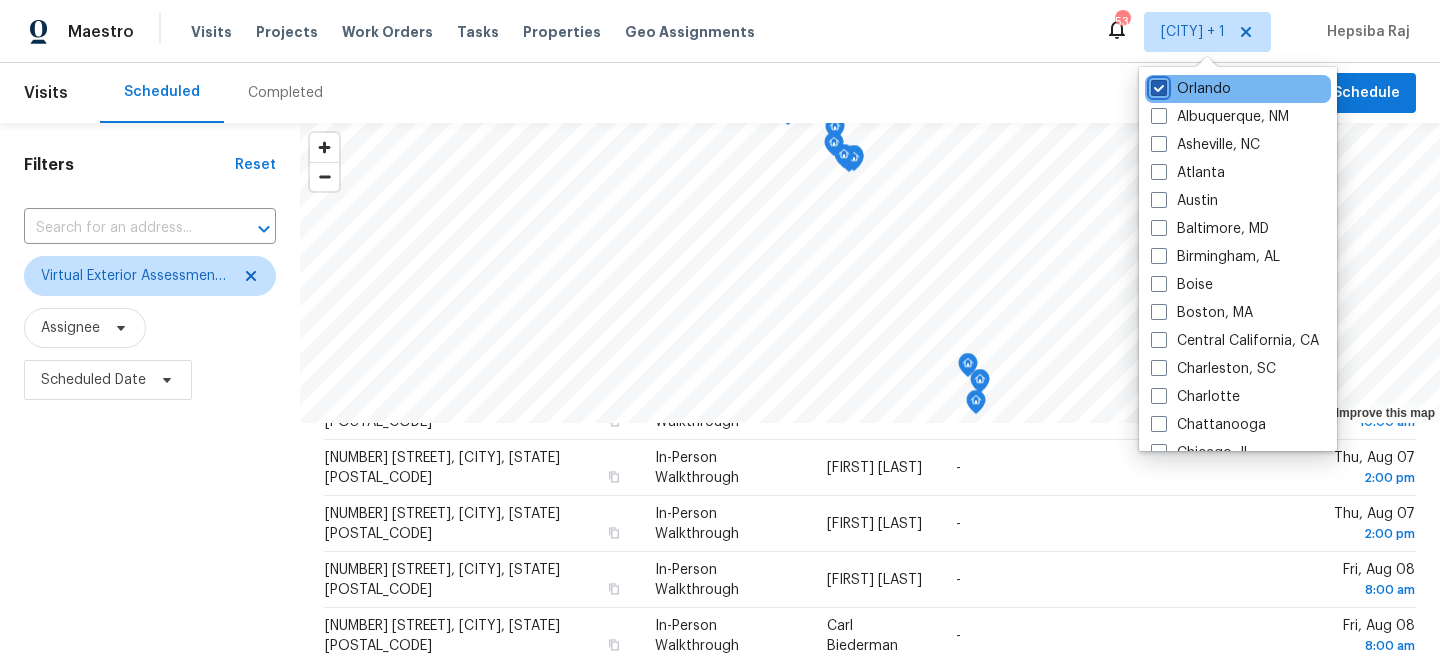 click on "Orlando" at bounding box center [1157, 85] 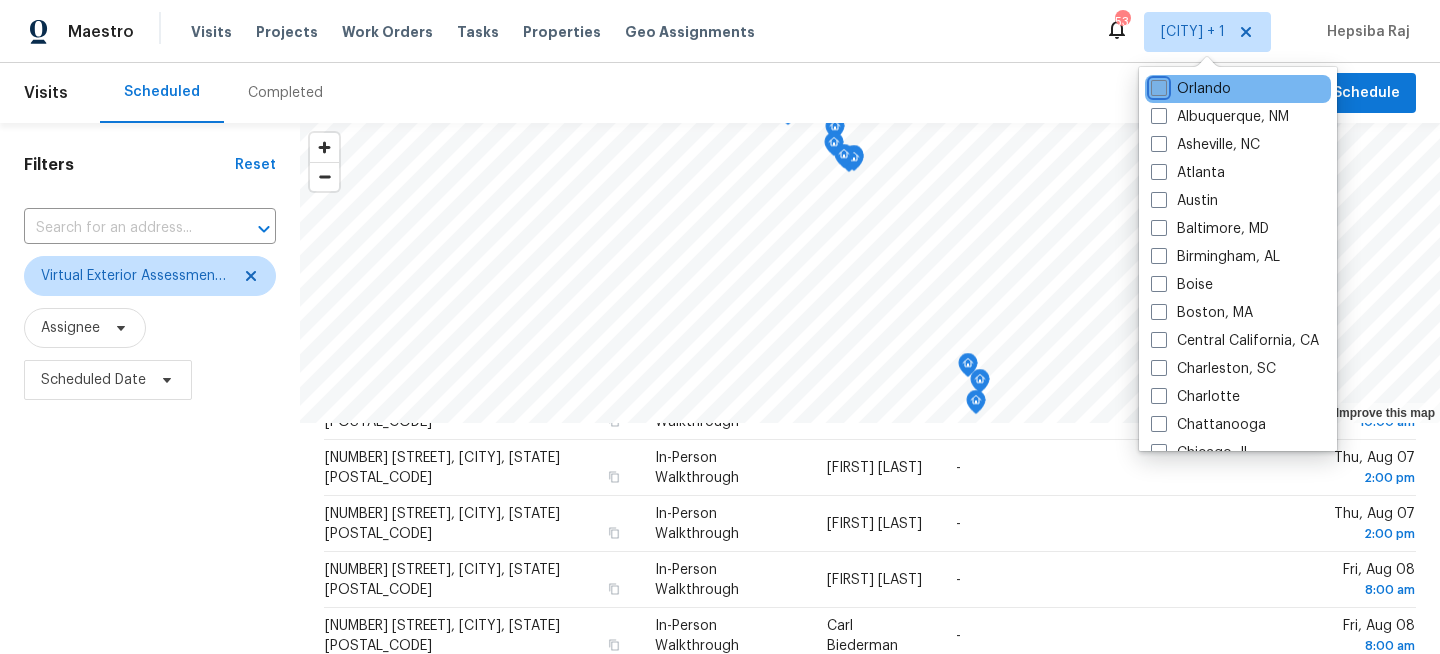 checkbox on "false" 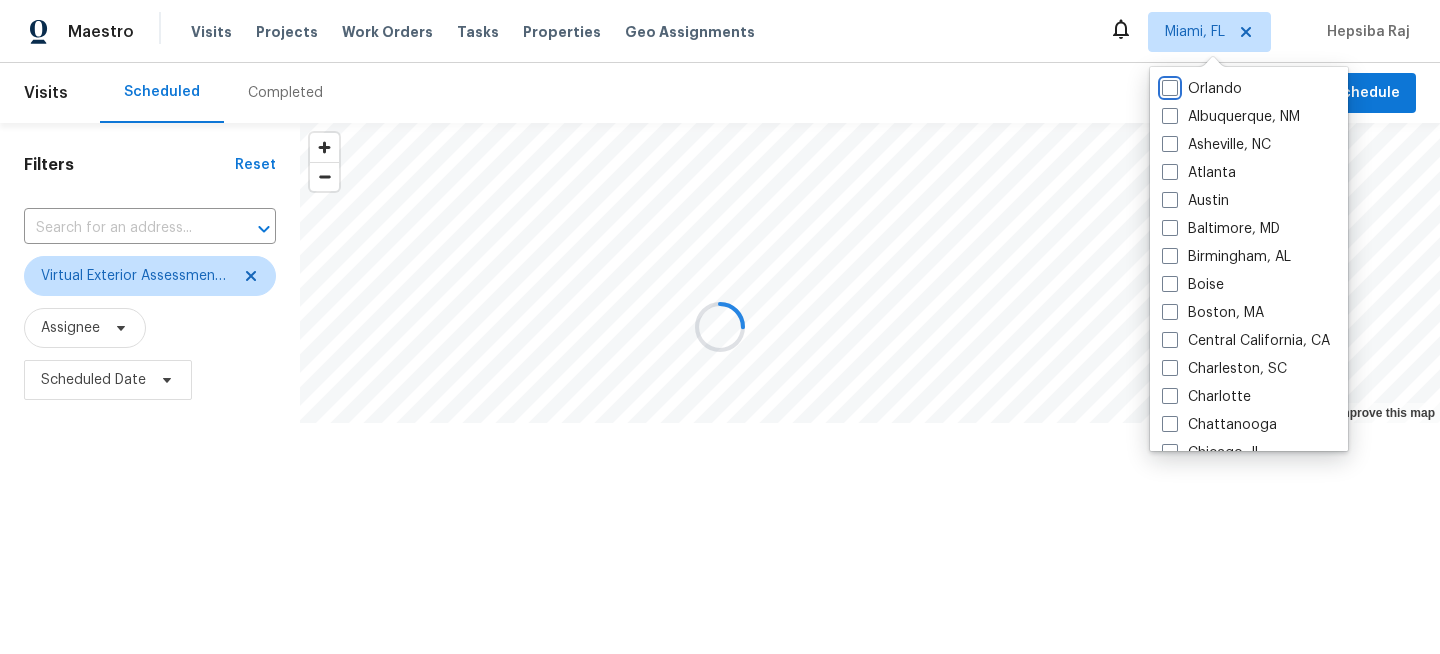 scroll, scrollTop: 14, scrollLeft: 0, axis: vertical 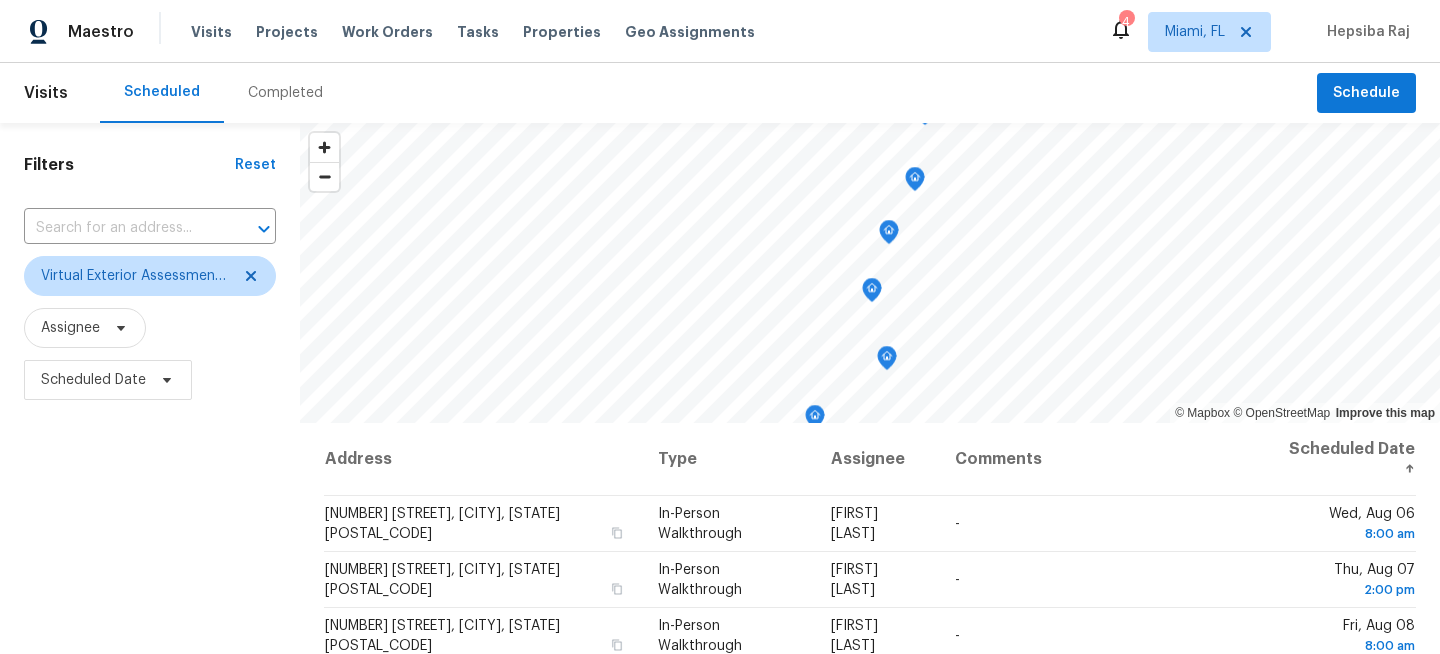 click on "Filters Reset ​ Virtual Exterior Assessment + 2 Assignee Scheduled Date" at bounding box center [150, 534] 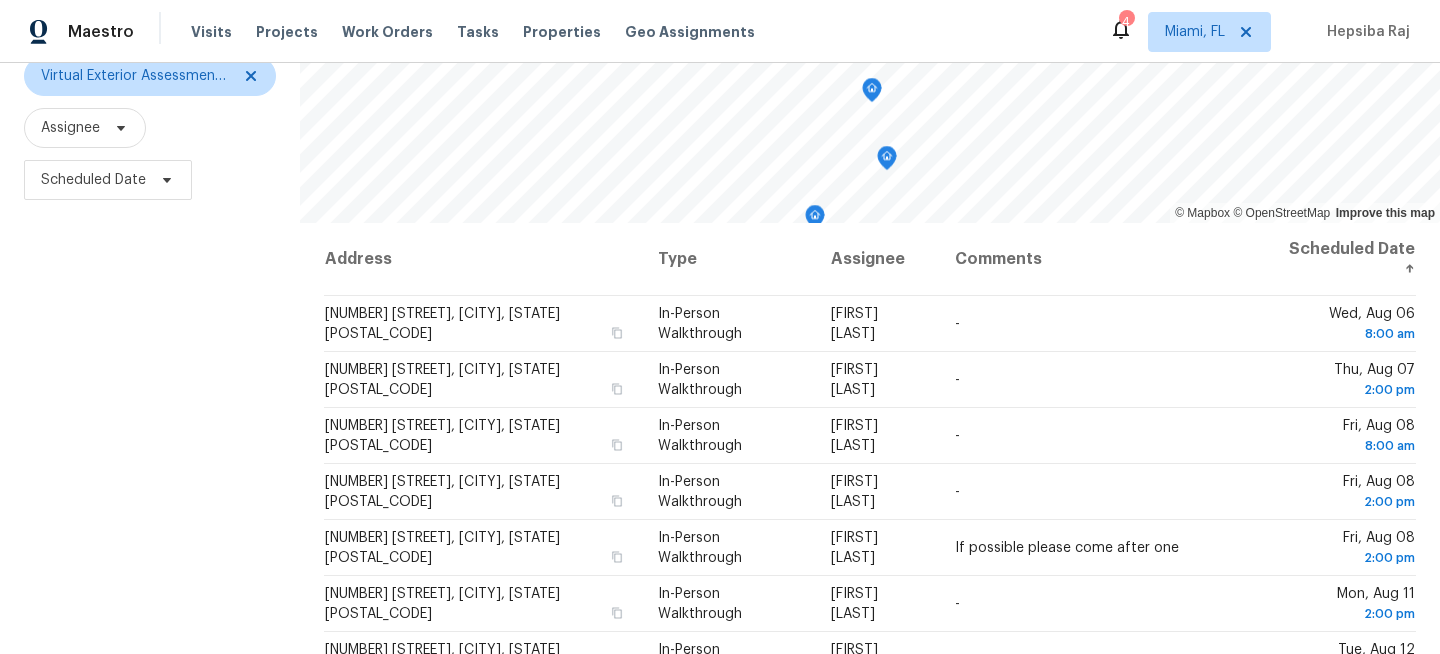 scroll, scrollTop: 292, scrollLeft: 0, axis: vertical 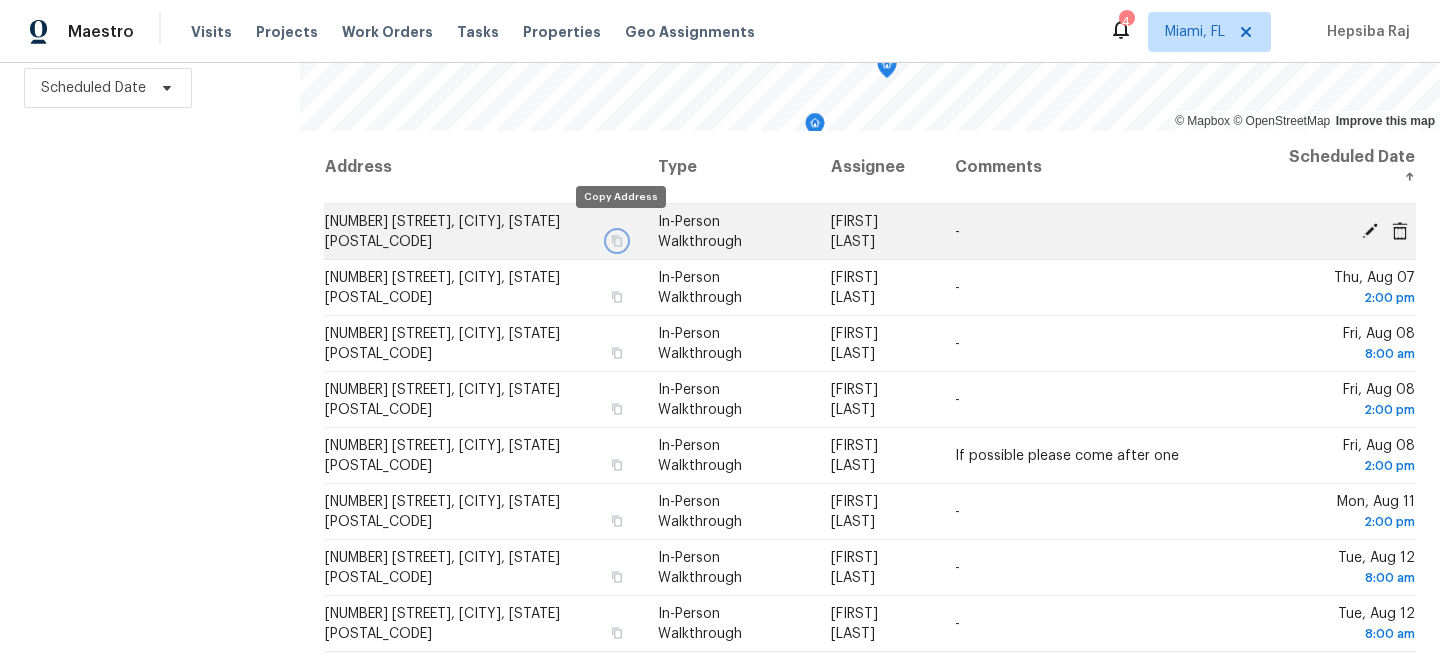 click 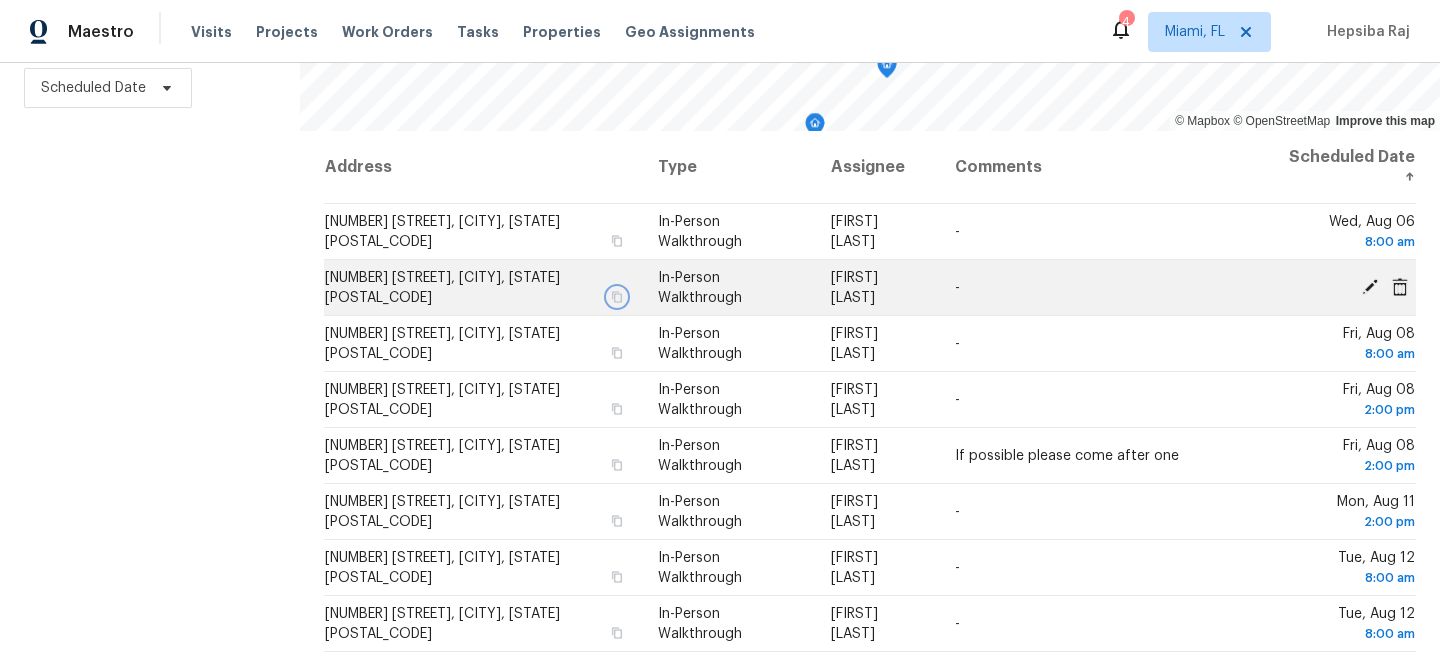 click 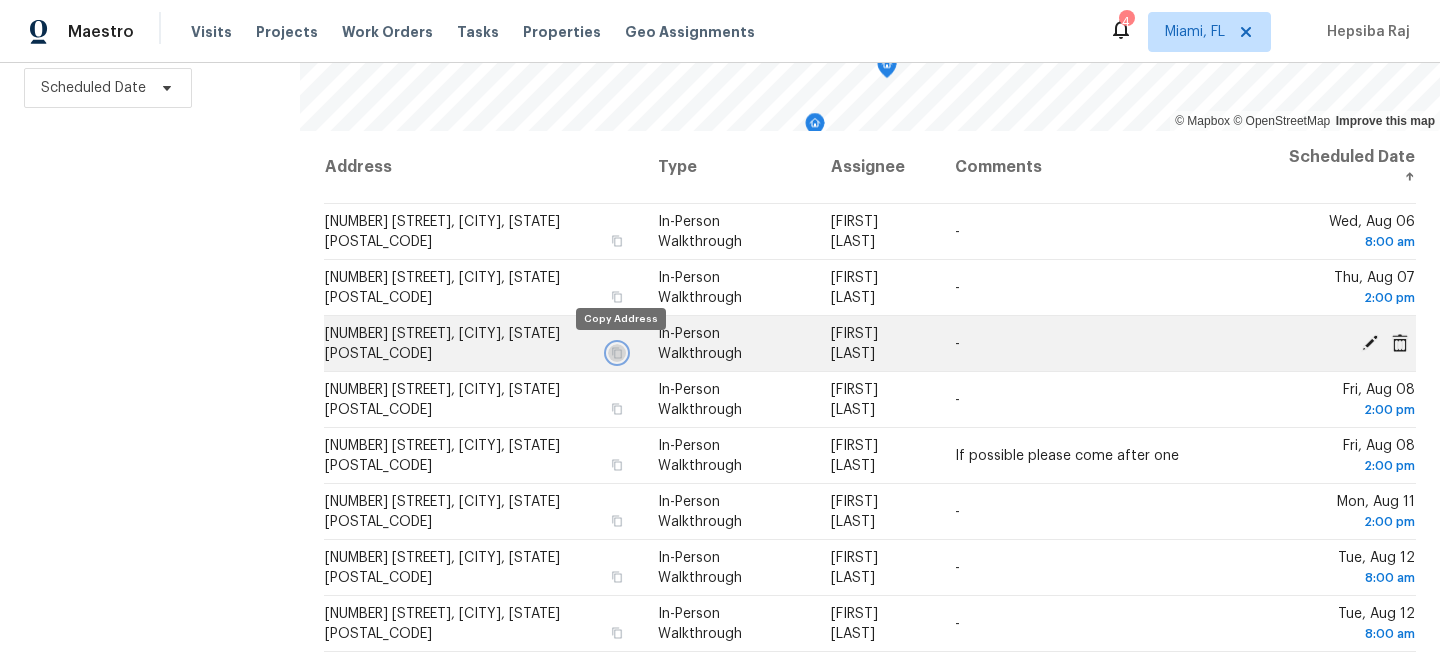 click at bounding box center (617, 353) 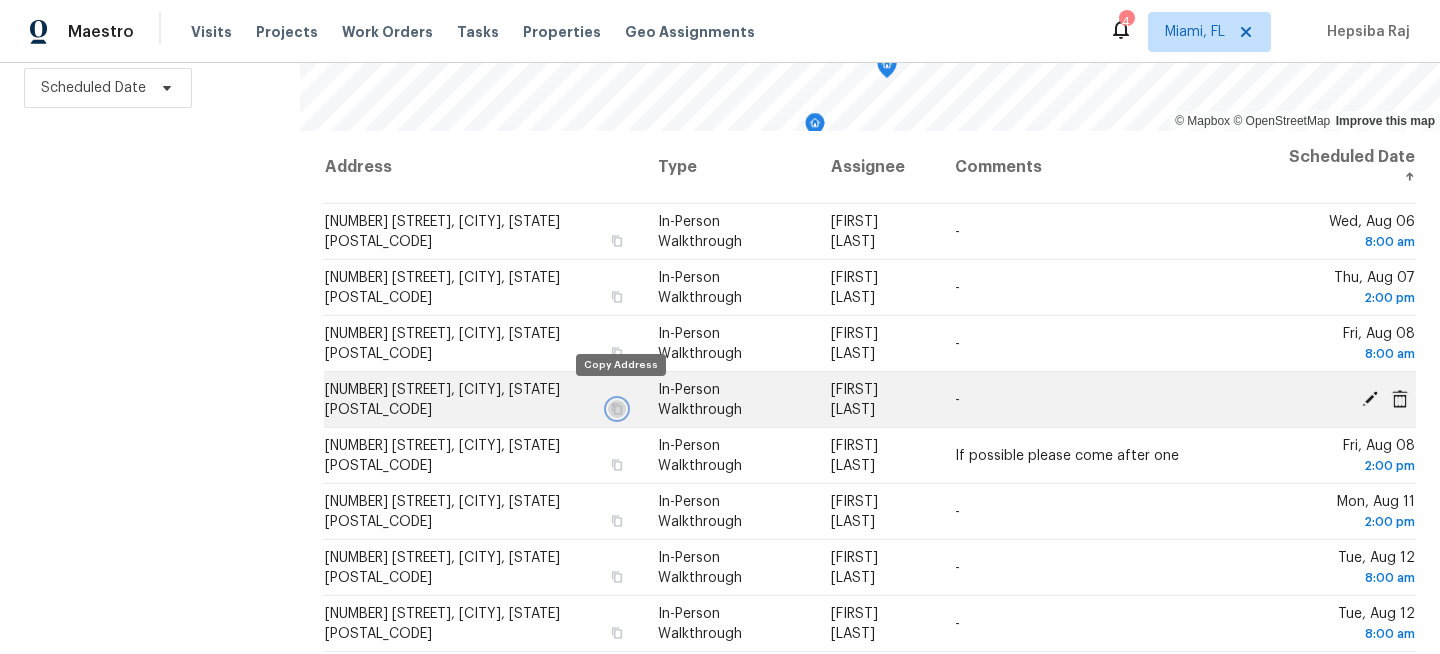 click 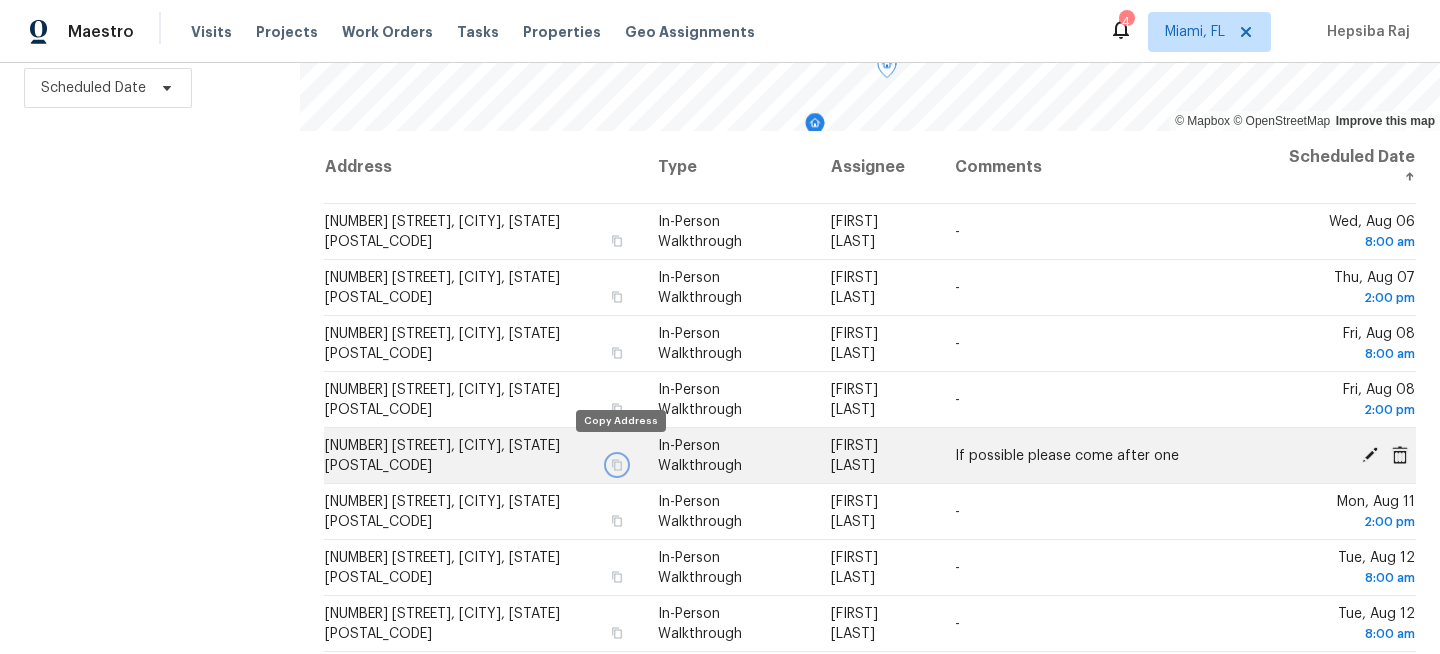 click 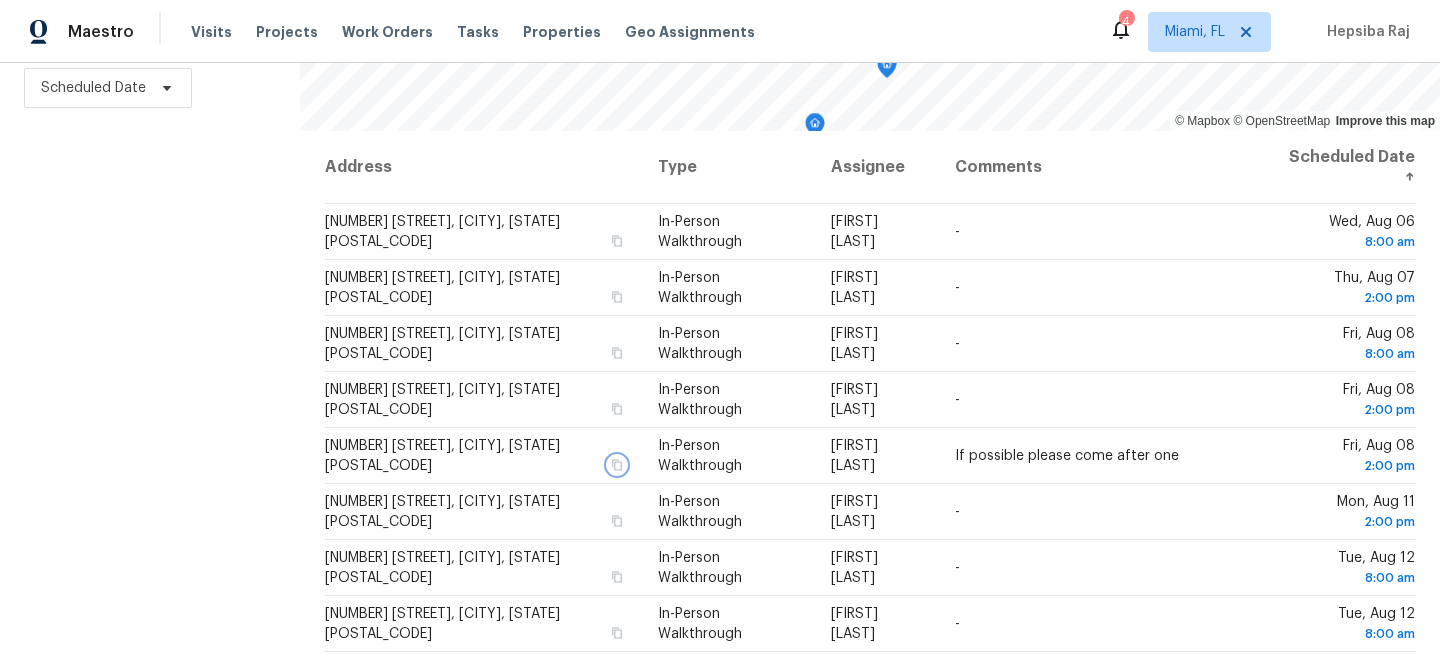 scroll, scrollTop: 0, scrollLeft: 0, axis: both 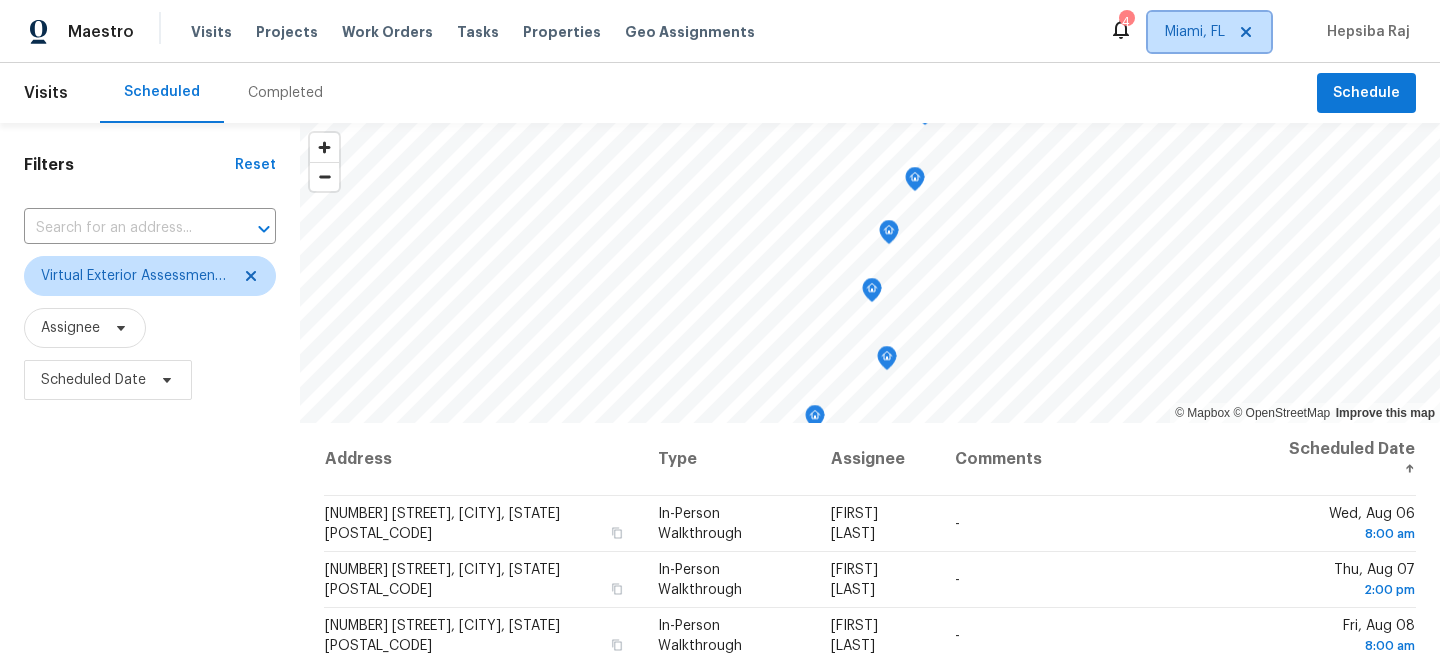 click on "Miami, FL" at bounding box center [1209, 32] 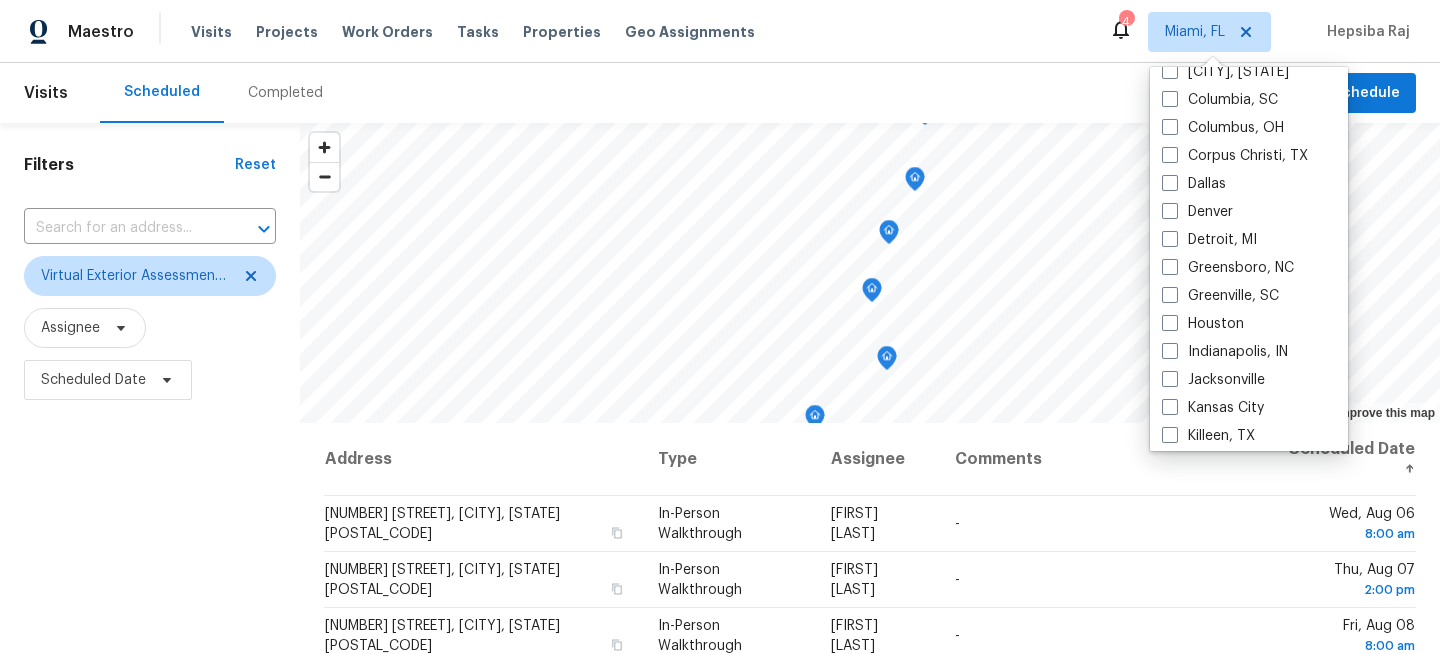 scroll, scrollTop: 506, scrollLeft: 0, axis: vertical 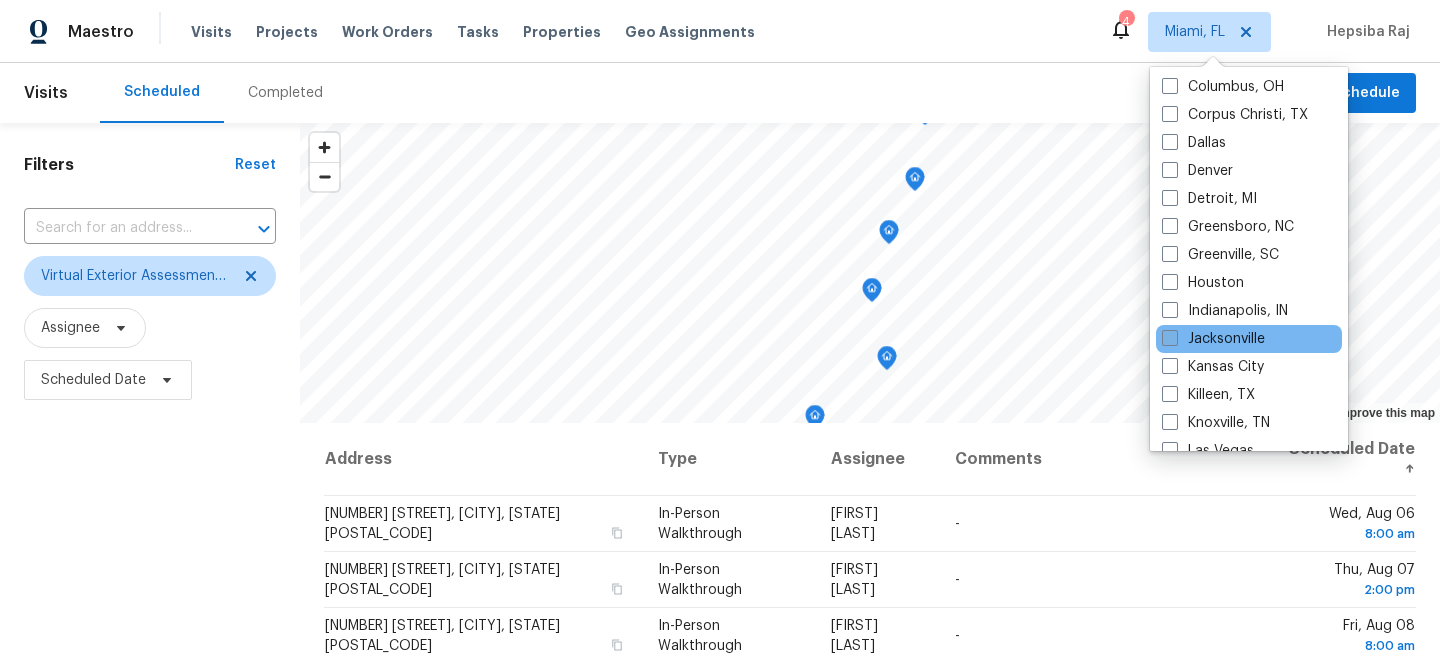 click at bounding box center [1170, 338] 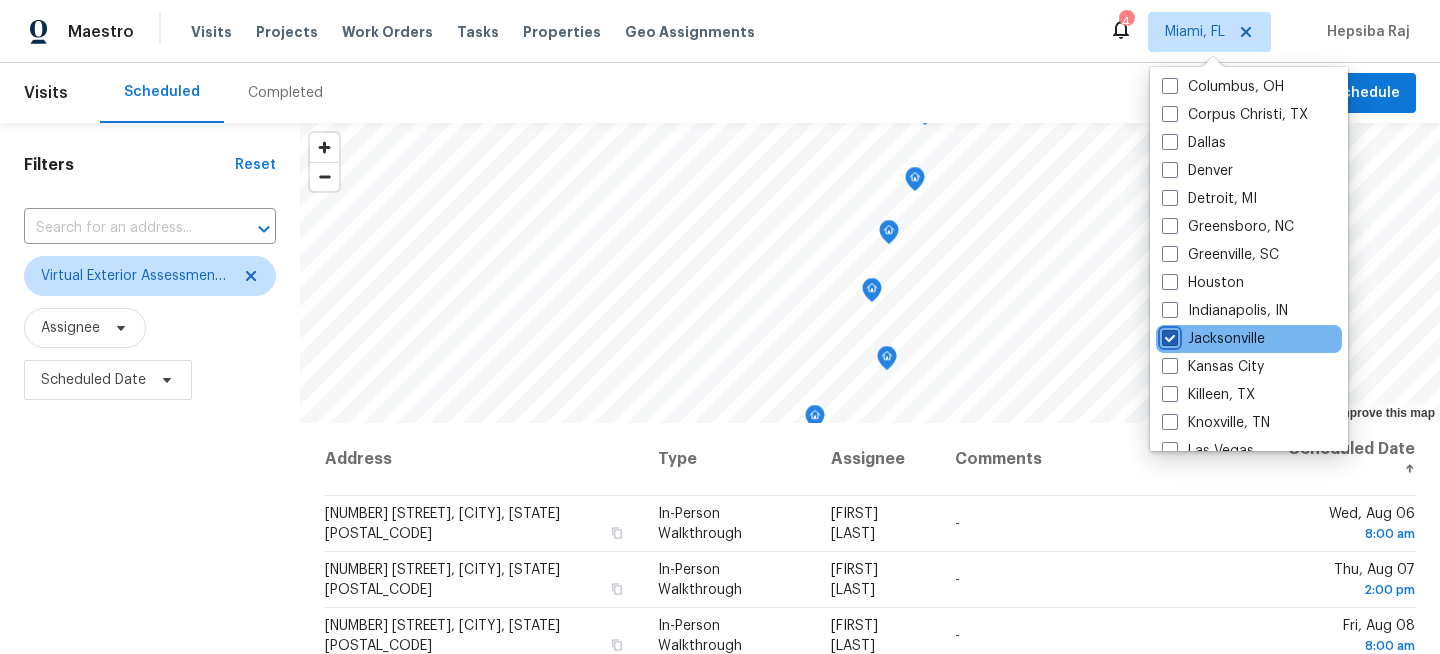 checkbox on "true" 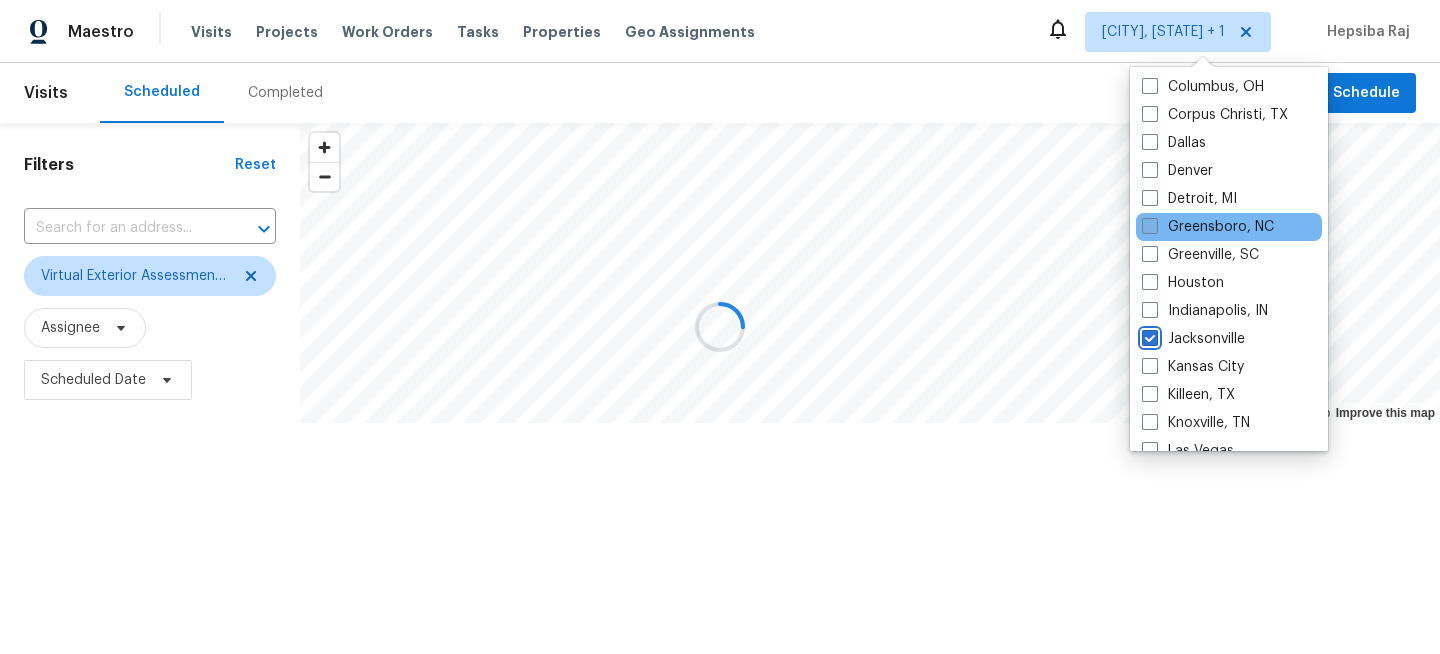 scroll, scrollTop: 0, scrollLeft: 0, axis: both 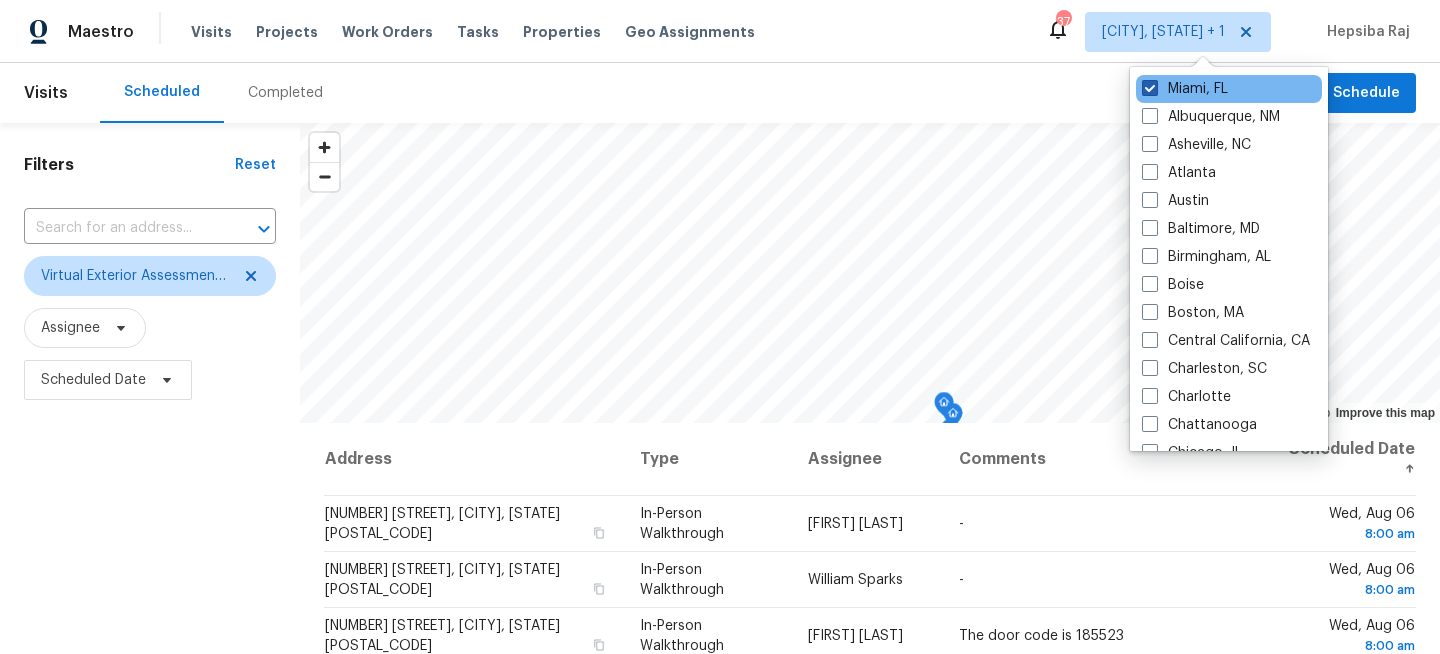 click on "Miami, FL" at bounding box center (1185, 89) 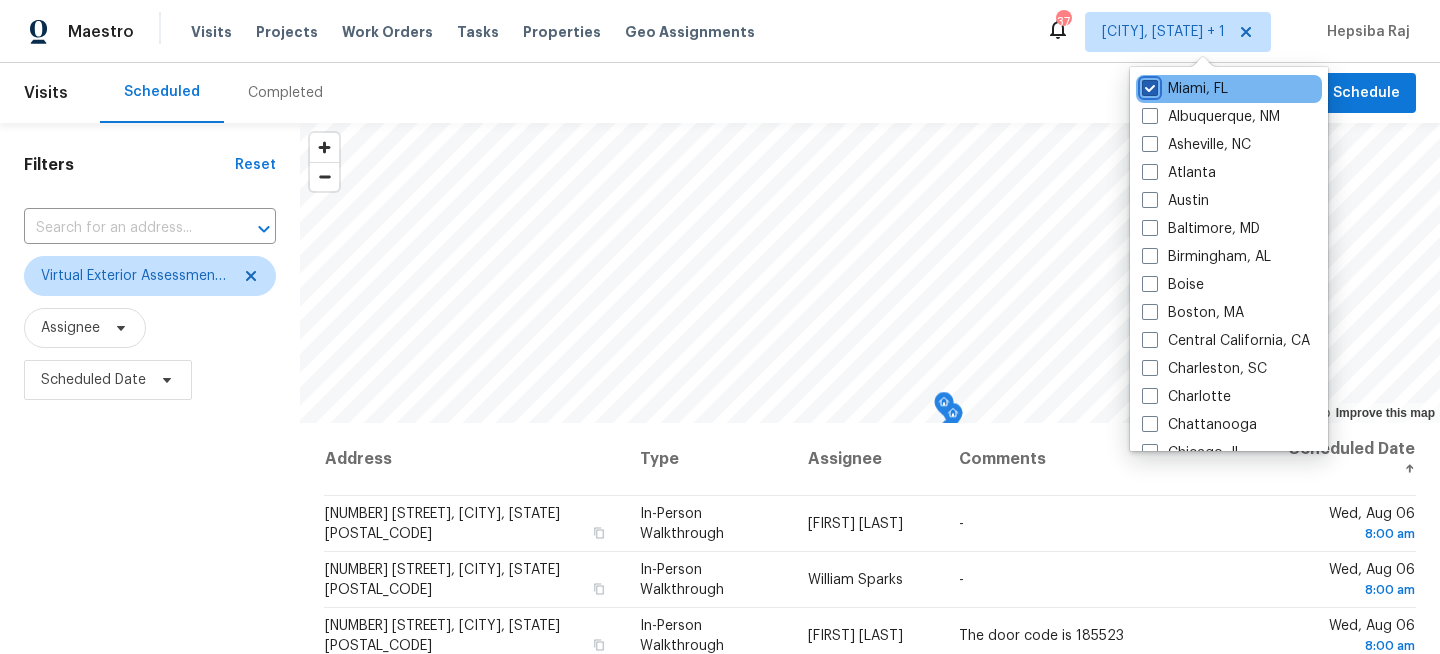 click on "Miami, FL" at bounding box center (1148, 85) 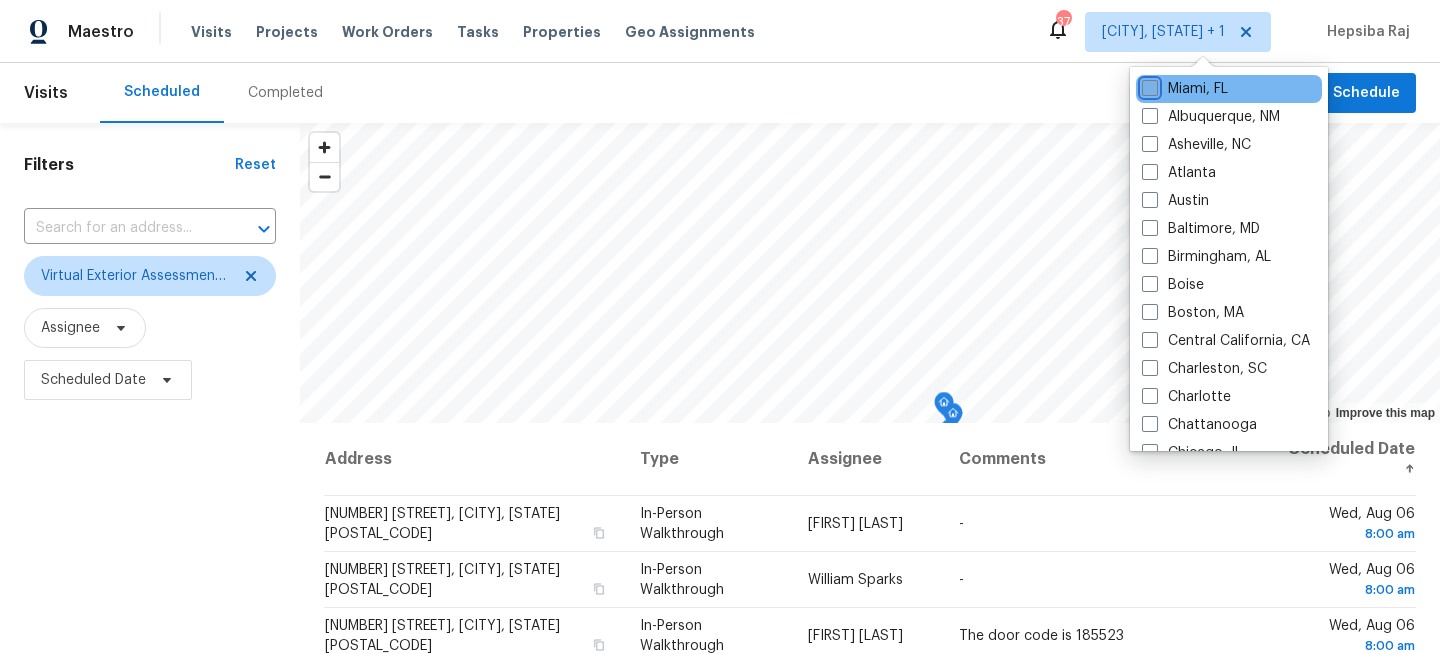 checkbox on "false" 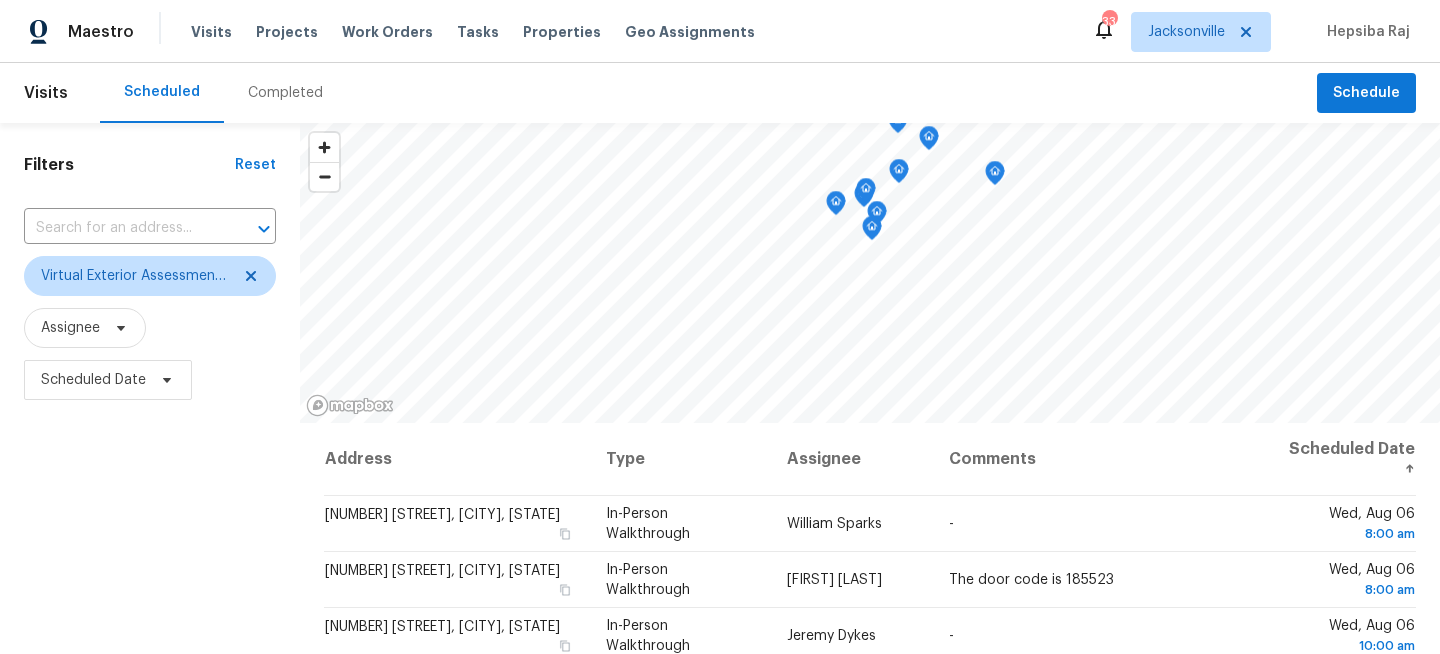 scroll, scrollTop: 0, scrollLeft: 0, axis: both 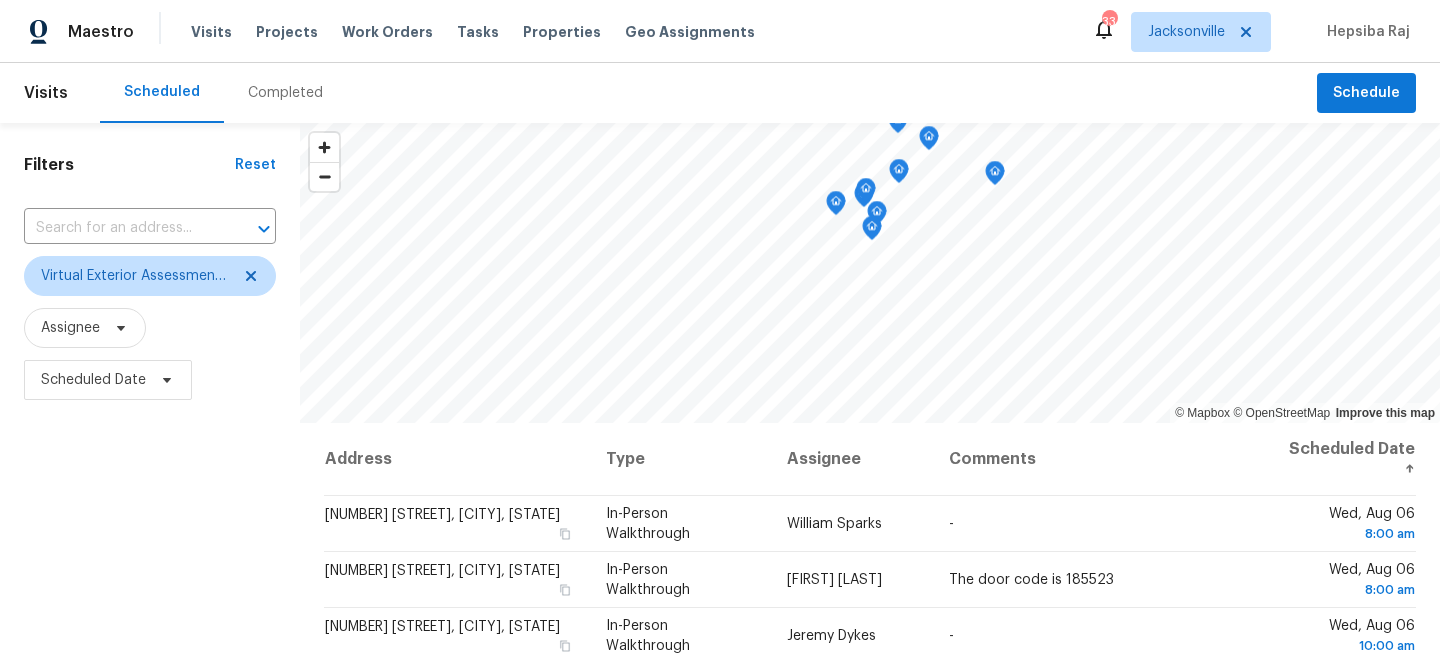 click on "Filters Reset ​ Virtual Exterior Assessment + 2 Assignee Scheduled Date" at bounding box center [150, 534] 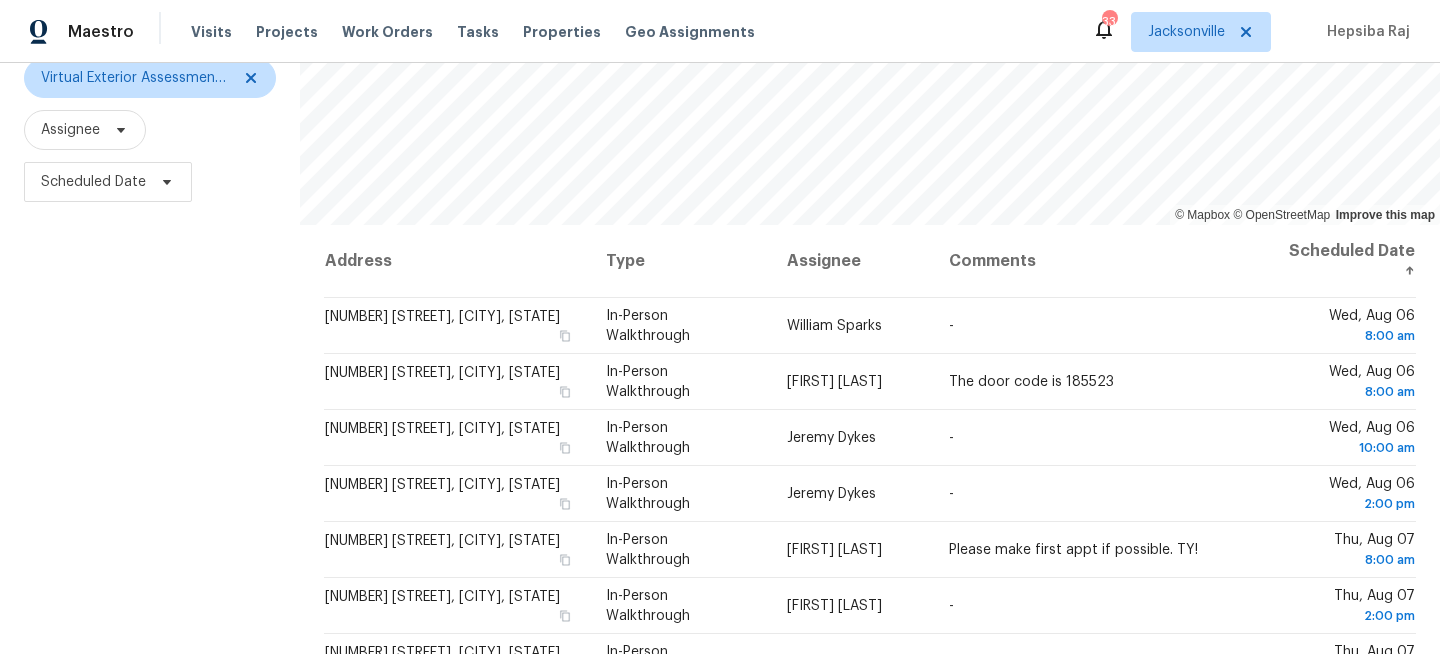 scroll, scrollTop: 292, scrollLeft: 0, axis: vertical 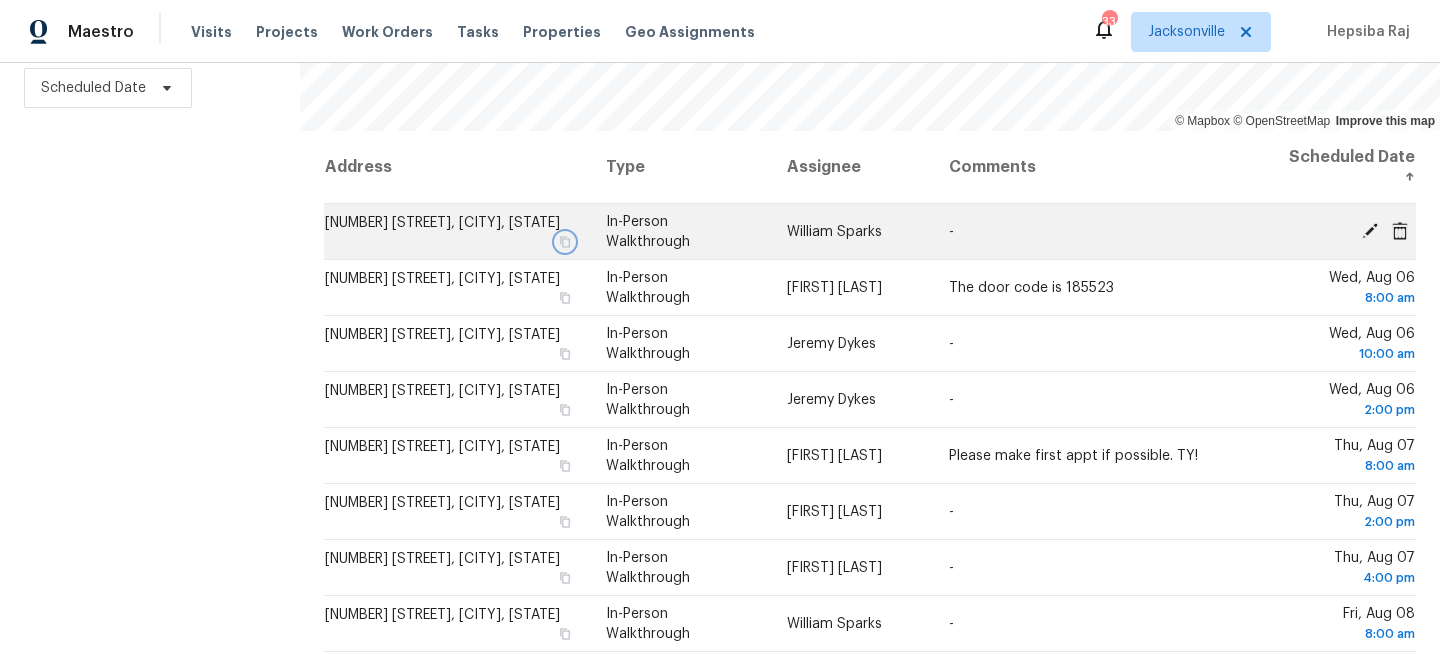 click 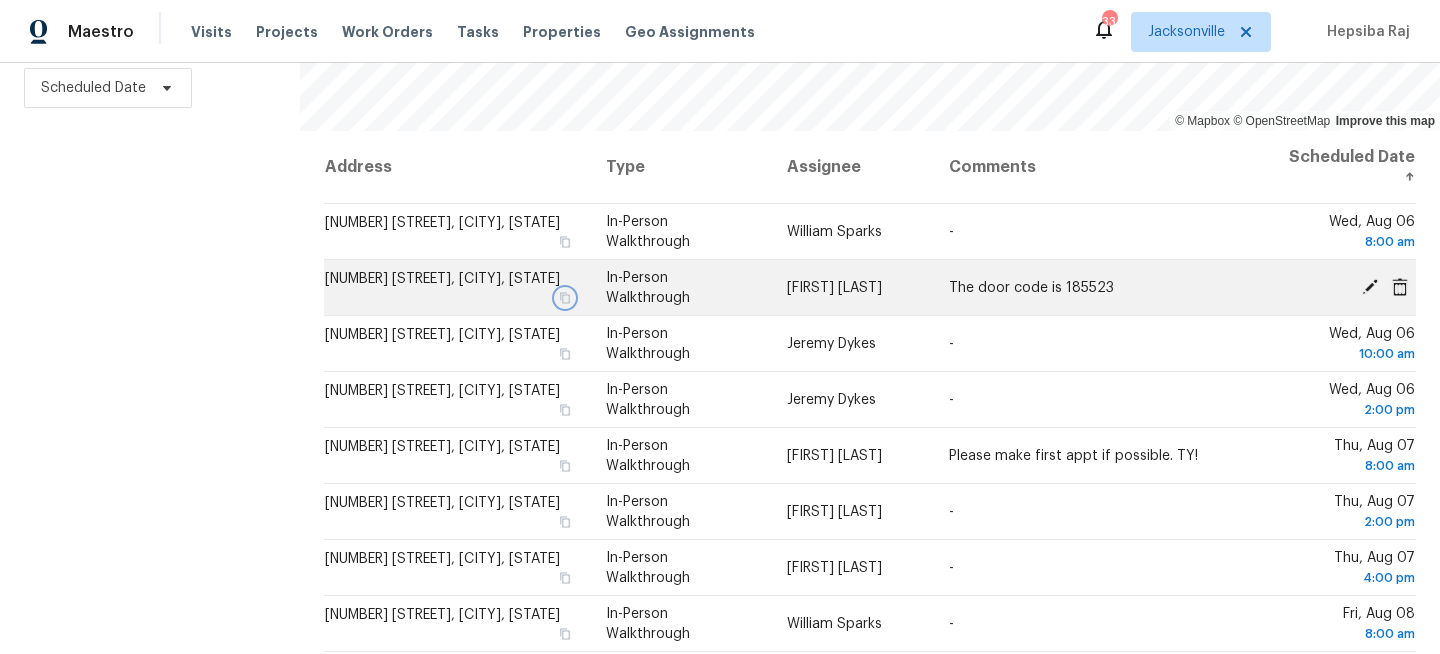 click 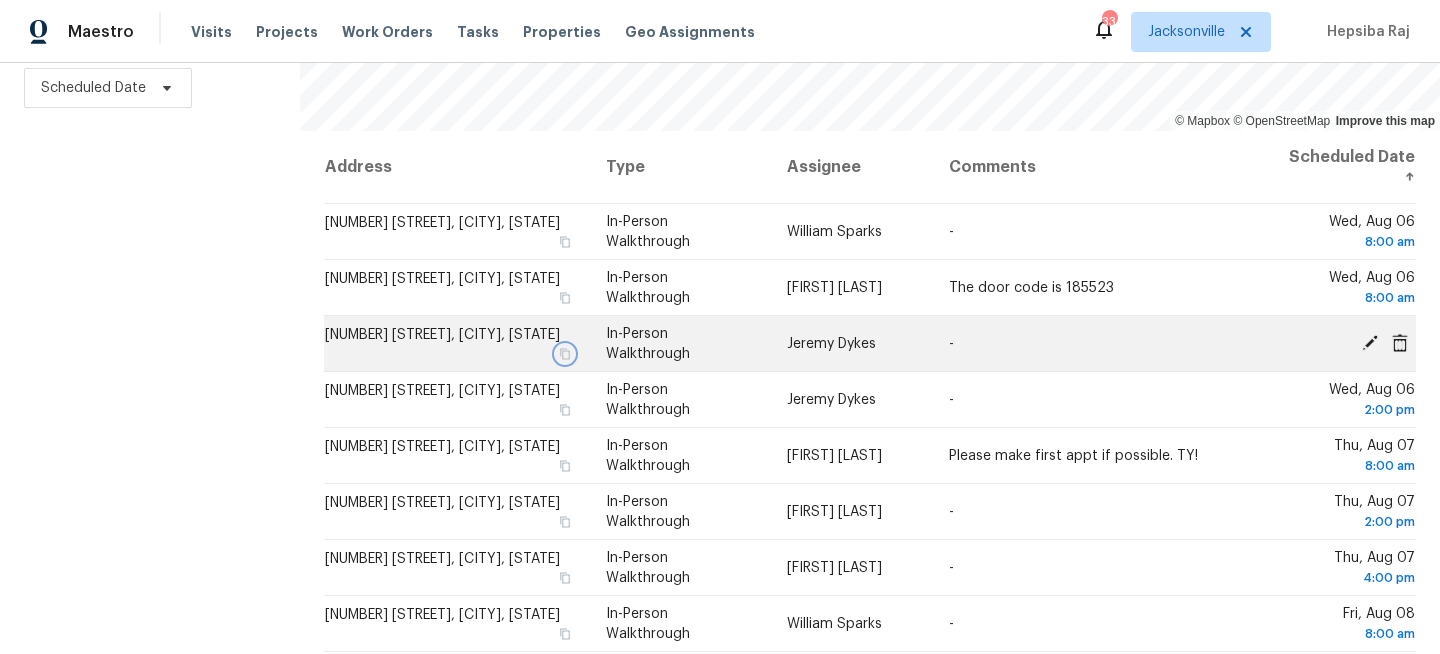 click 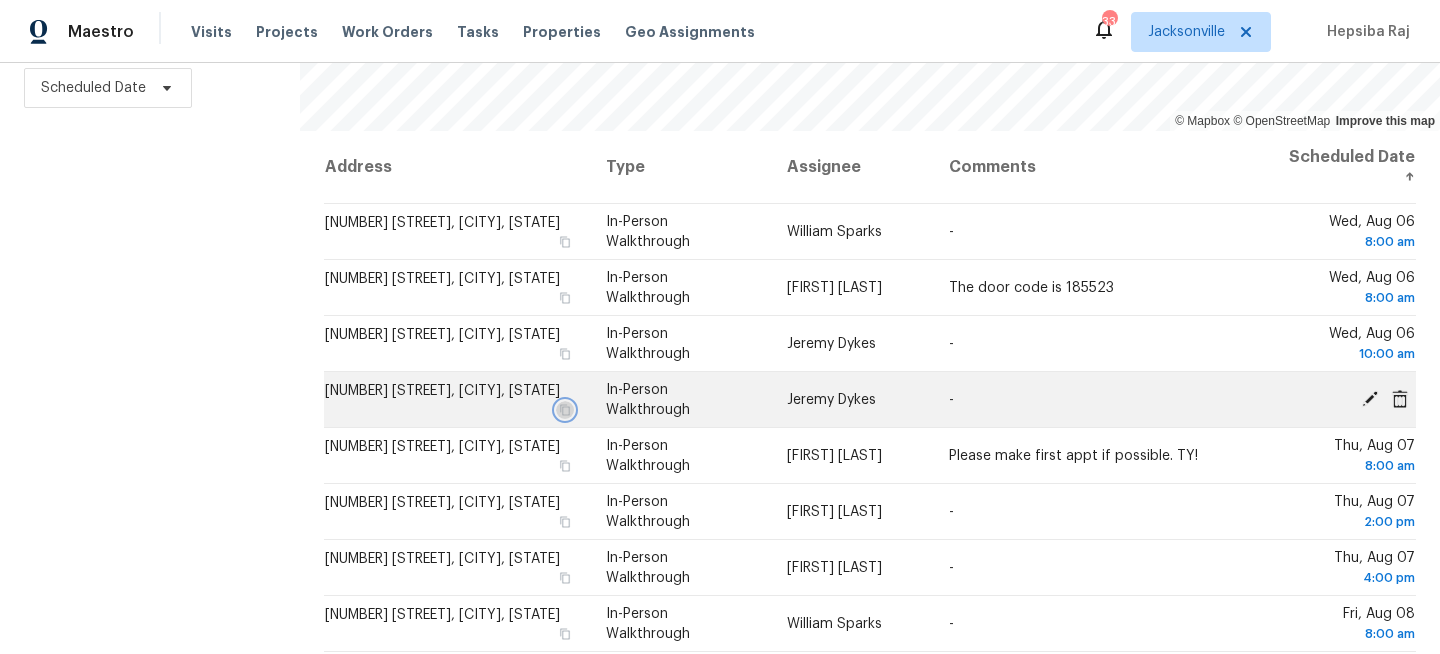 click 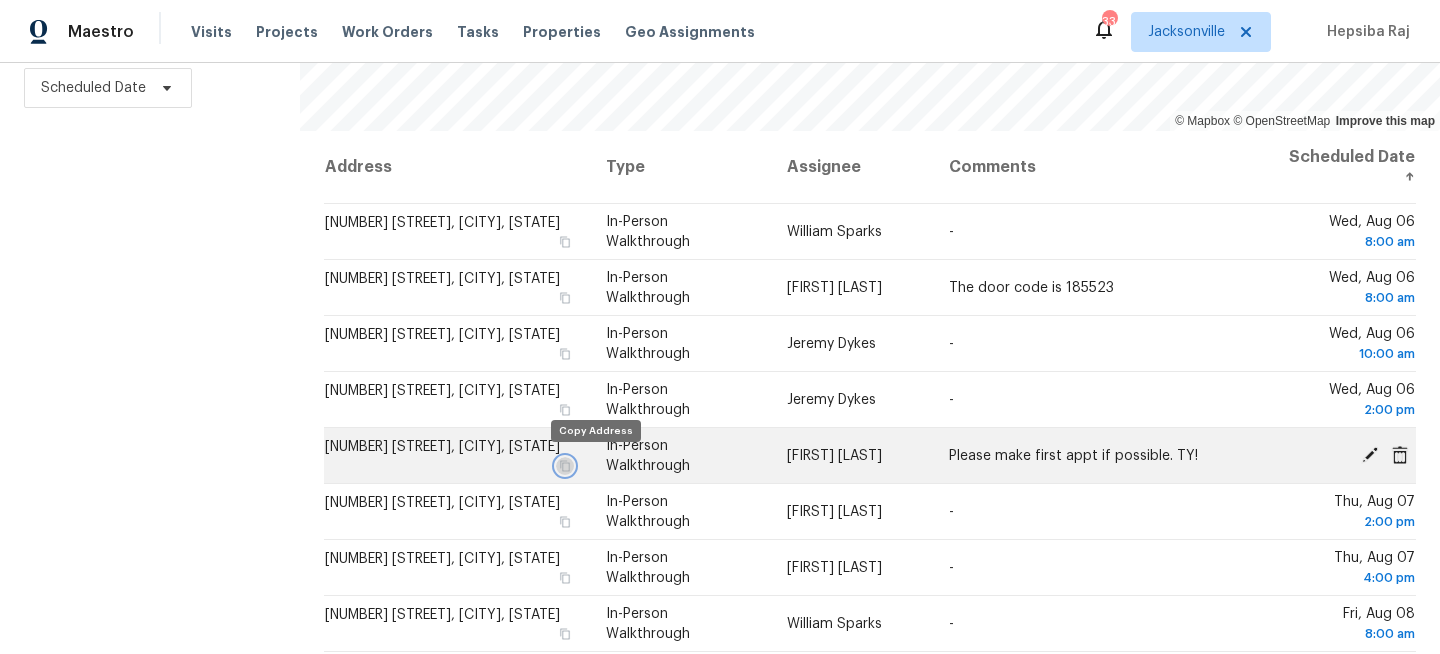 click 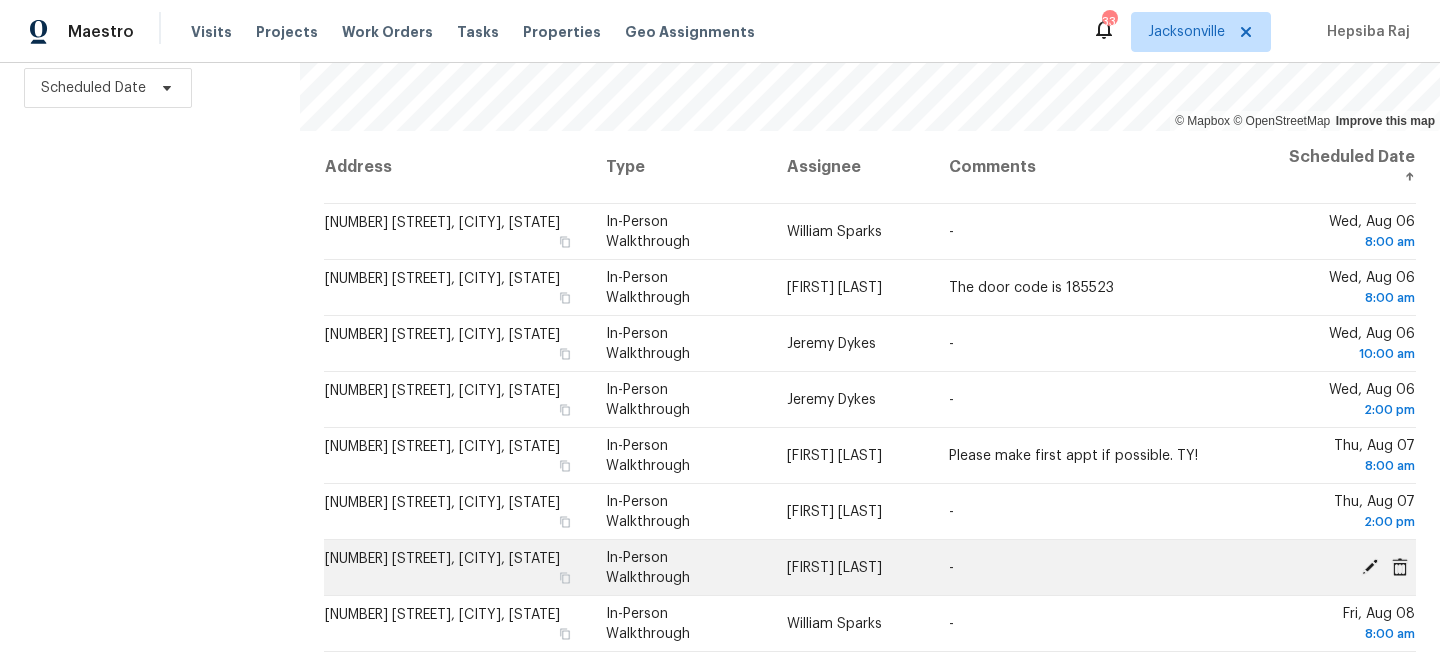 drag, startPoint x: 599, startPoint y: 518, endPoint x: 600, endPoint y: 589, distance: 71.00704 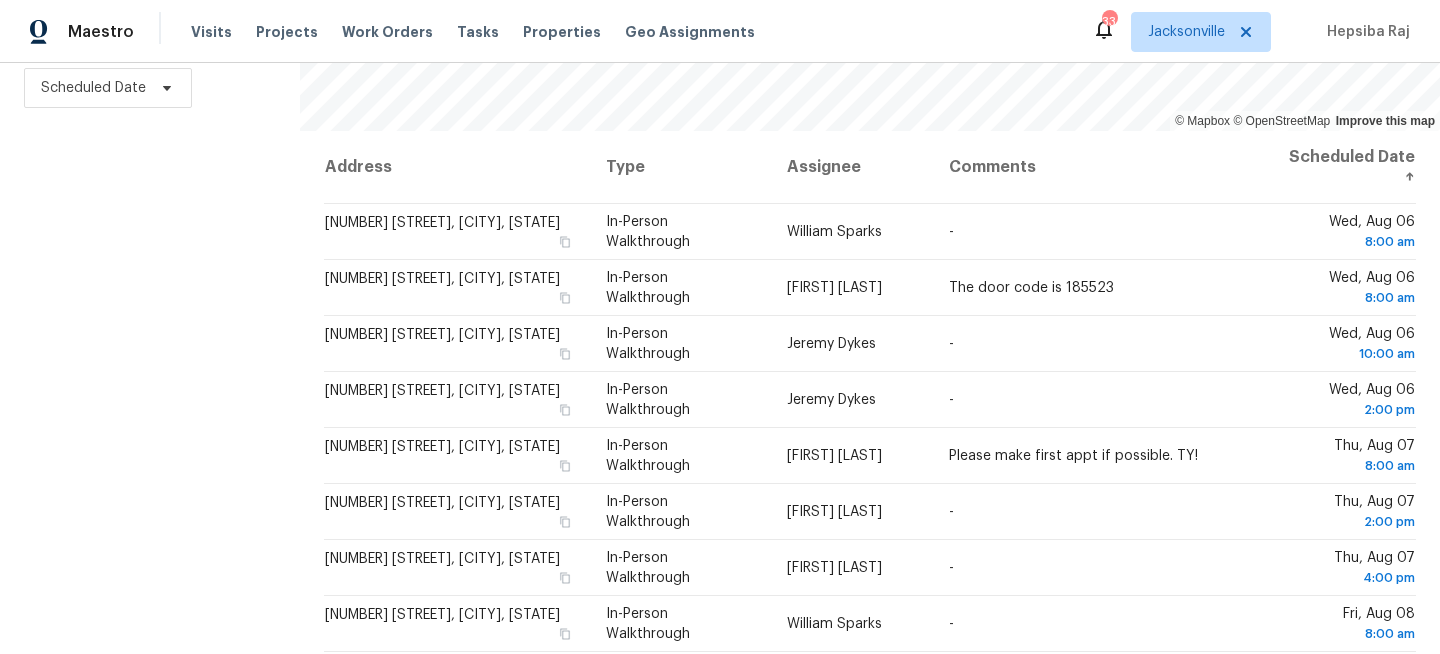 click on "Filters Reset ​ Virtual Exterior Assessment + 2 Assignee Scheduled Date" at bounding box center [150, 242] 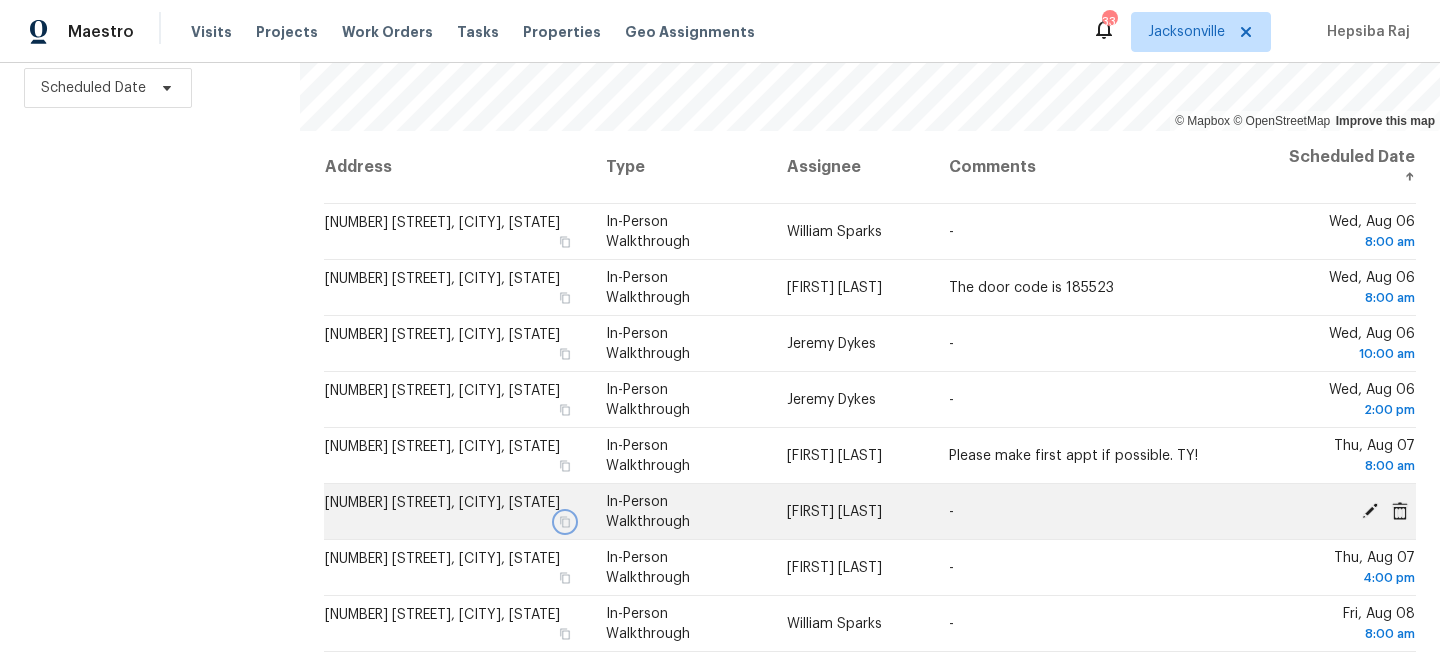 click 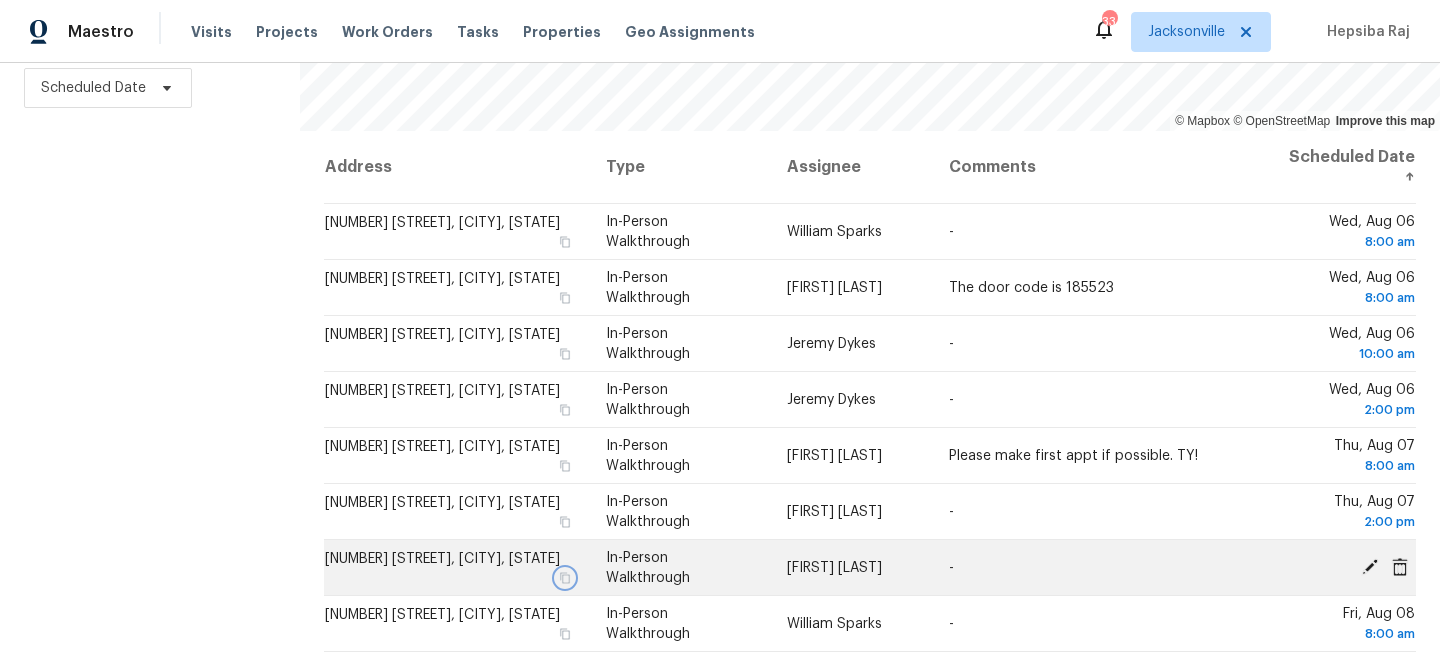 click 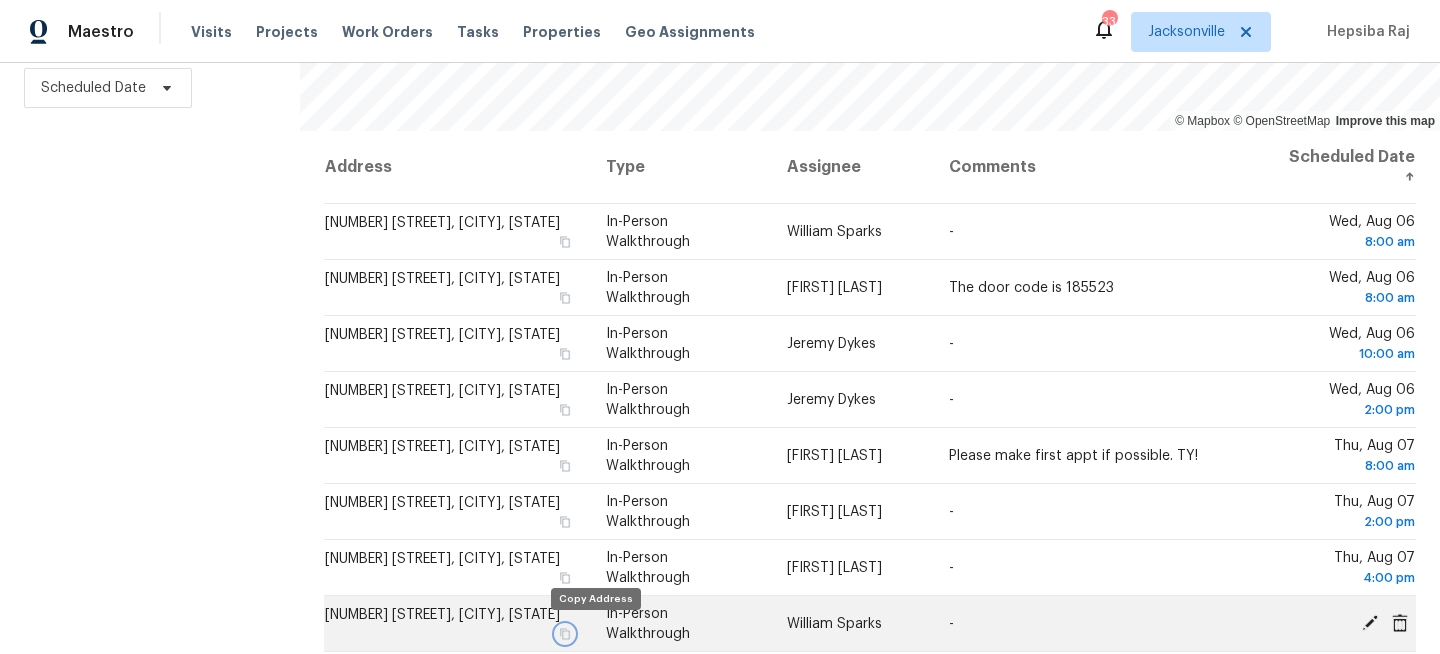 click 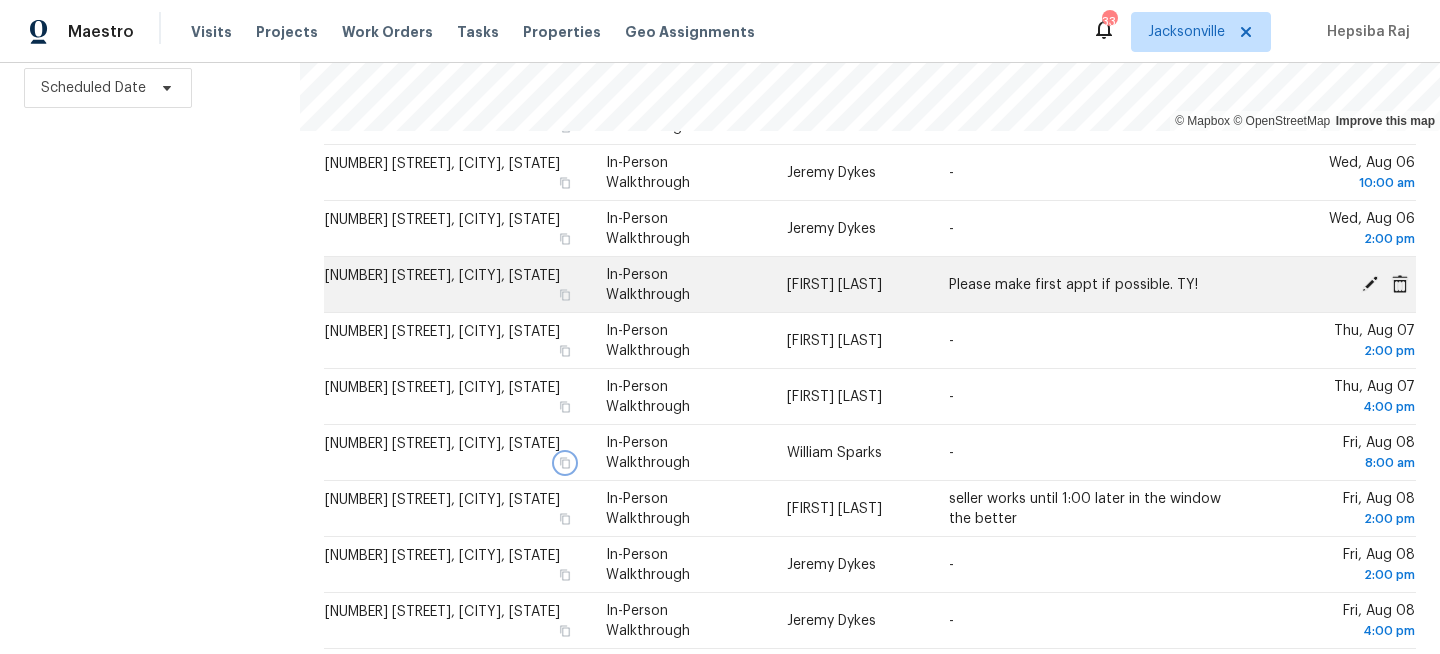 scroll, scrollTop: 238, scrollLeft: 0, axis: vertical 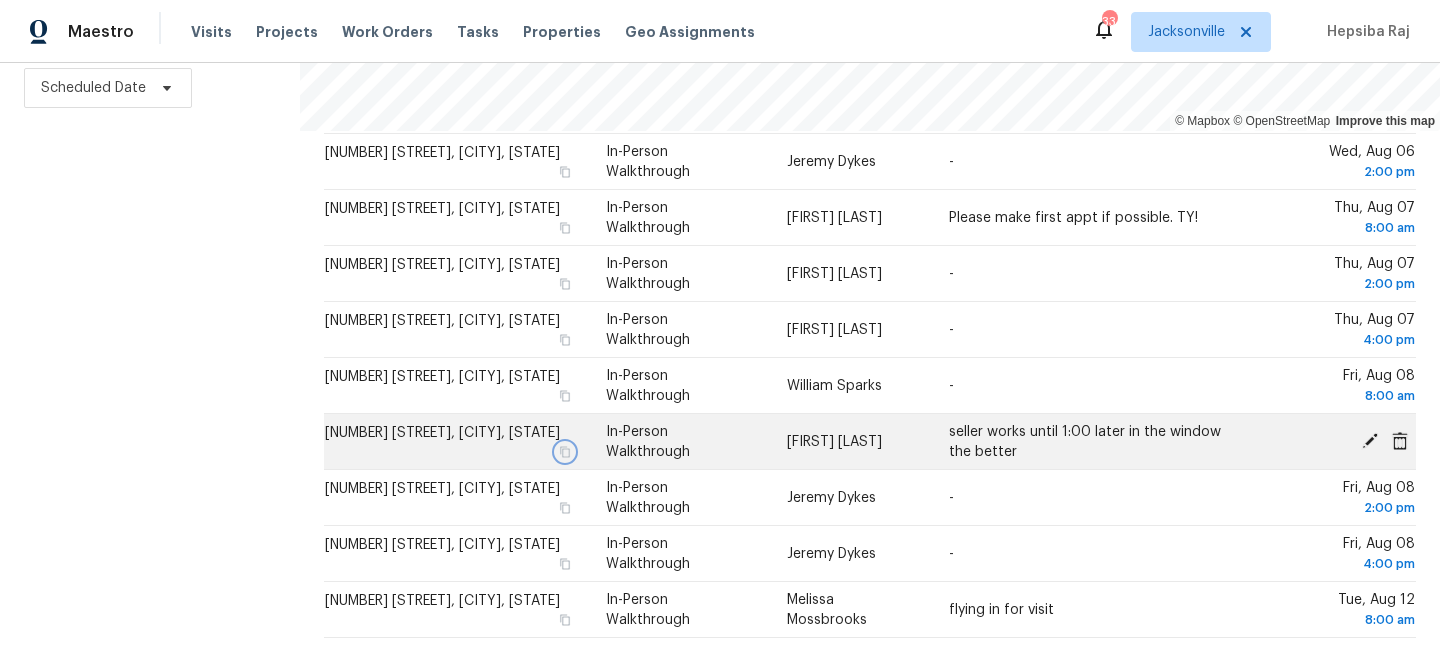 click 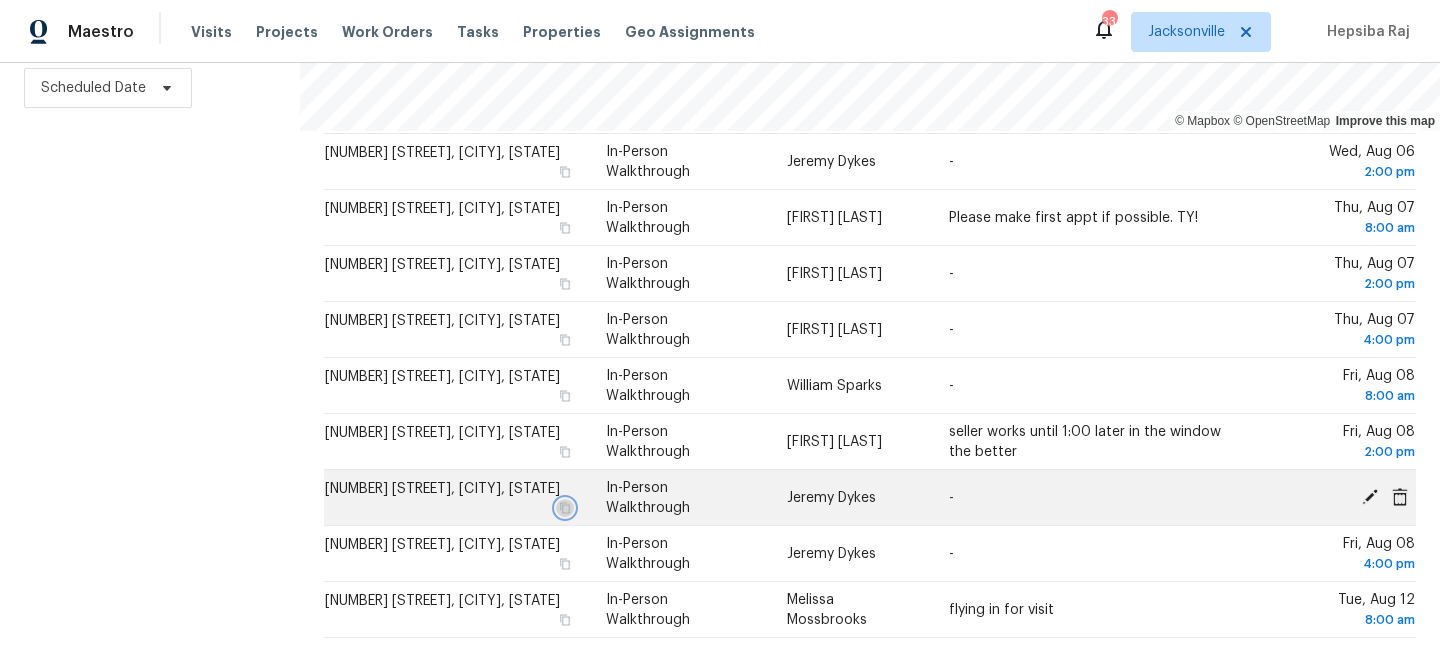 click 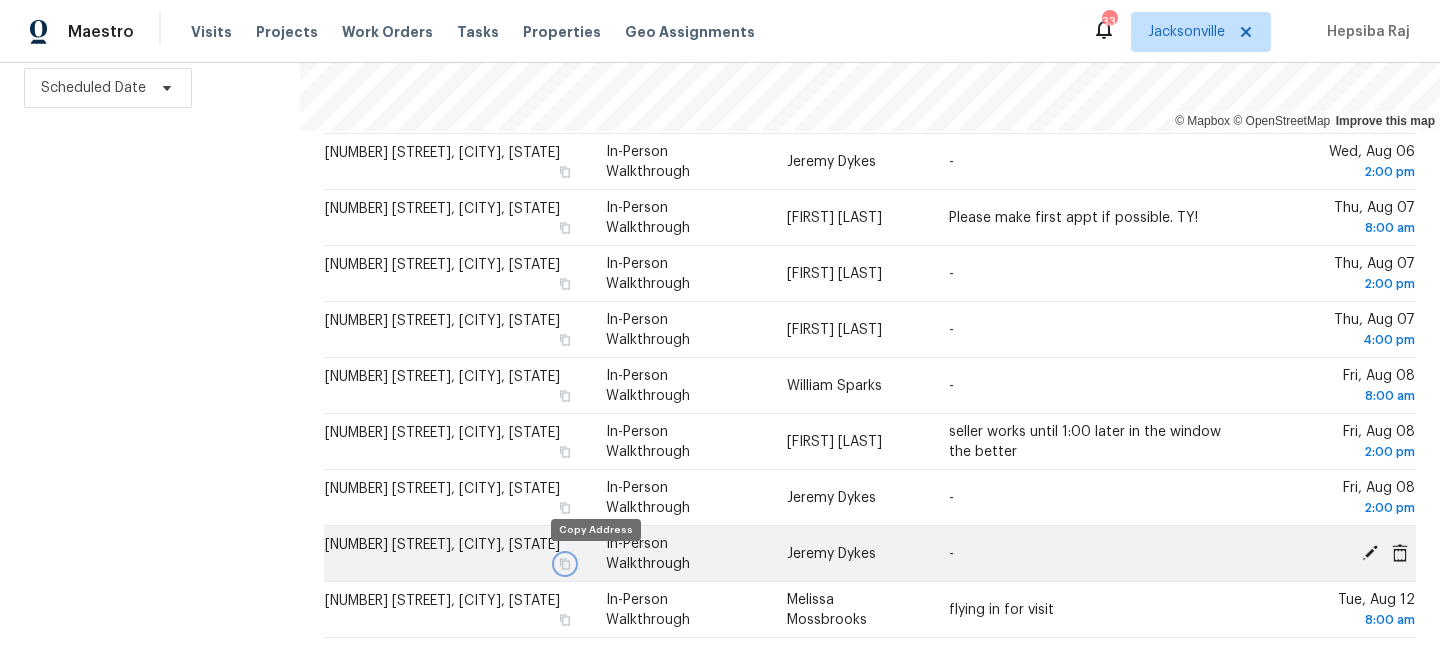 click 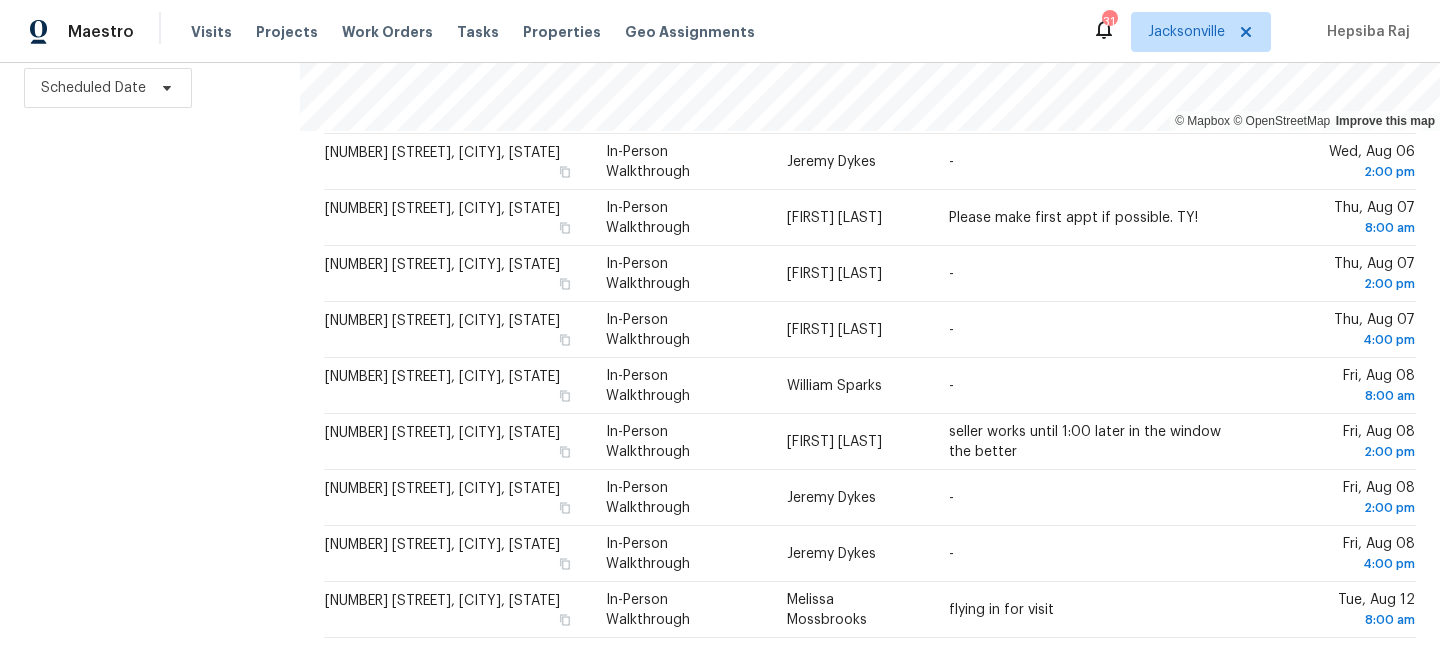 click on "Filters Reset ​ Virtual Exterior Assessment + 2 Assignee Scheduled Date" at bounding box center (150, 242) 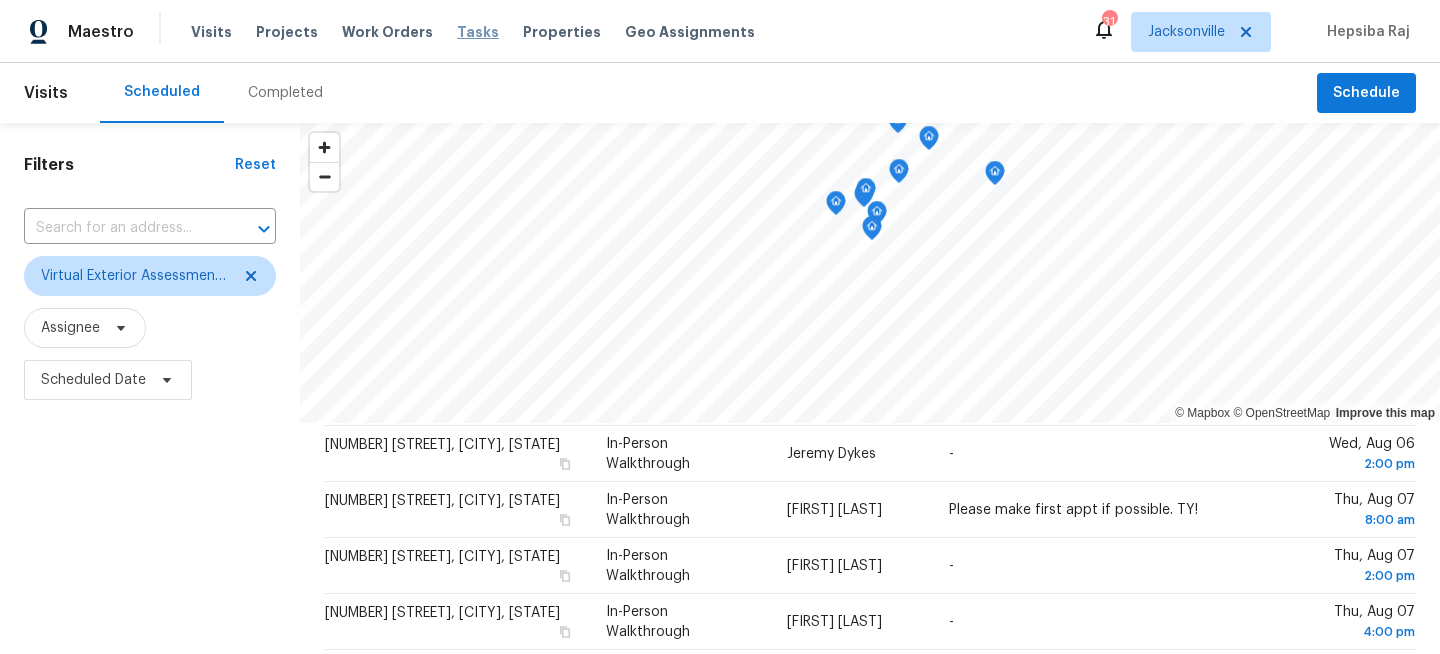 click on "Tasks" at bounding box center (478, 32) 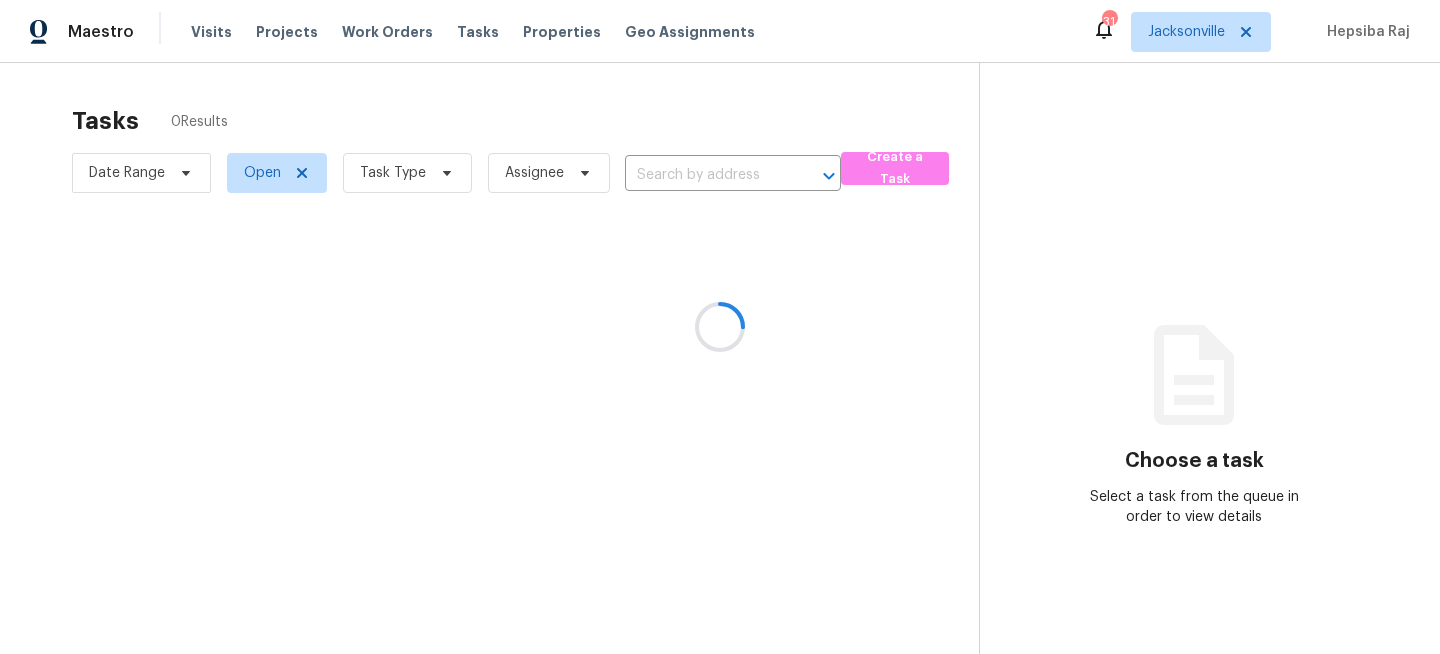 click at bounding box center (720, 327) 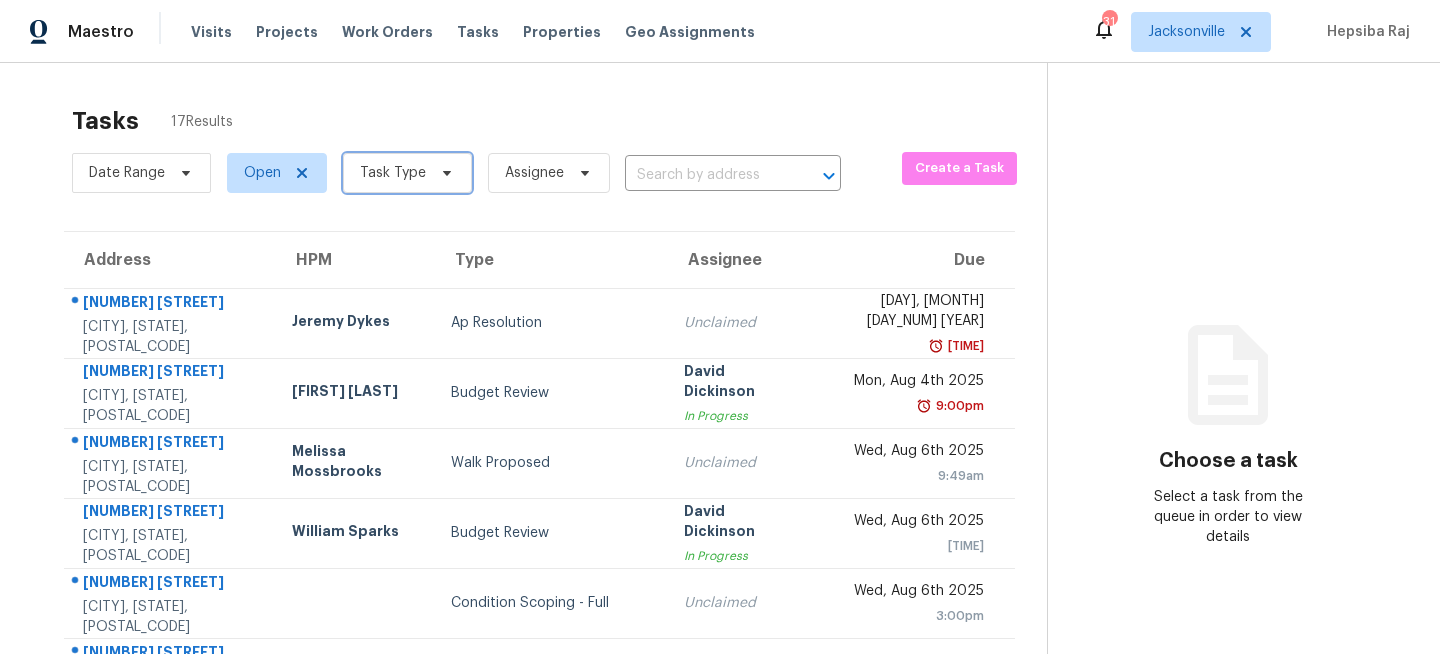 click on "Task Type" at bounding box center (393, 173) 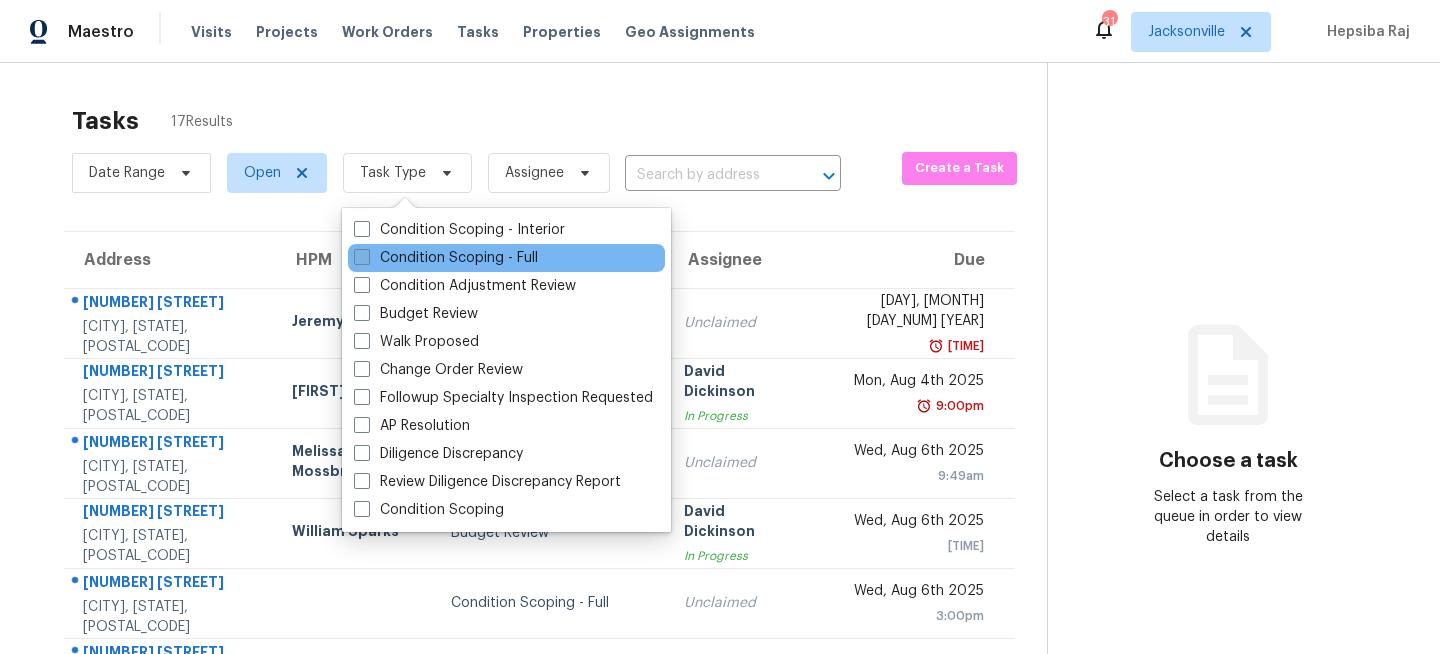 click on "Condition Scoping - Full" at bounding box center [446, 258] 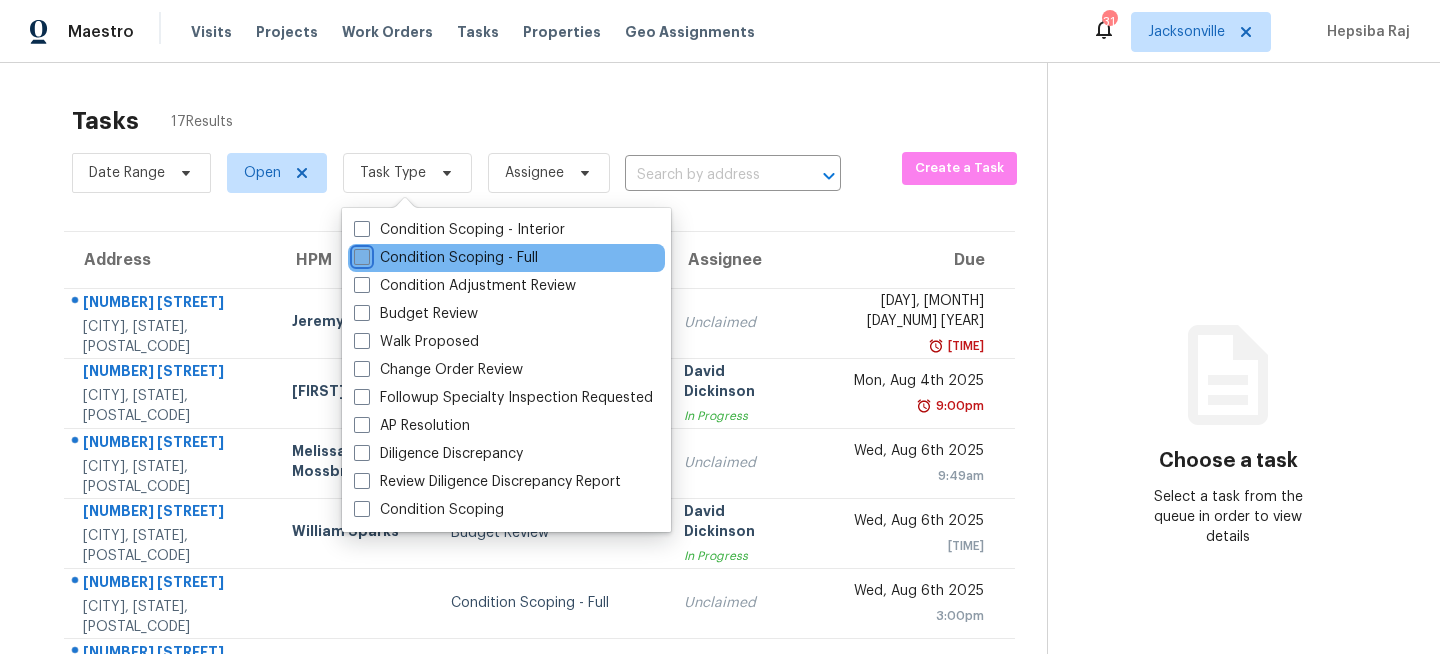 click on "Condition Scoping - Full" at bounding box center [360, 254] 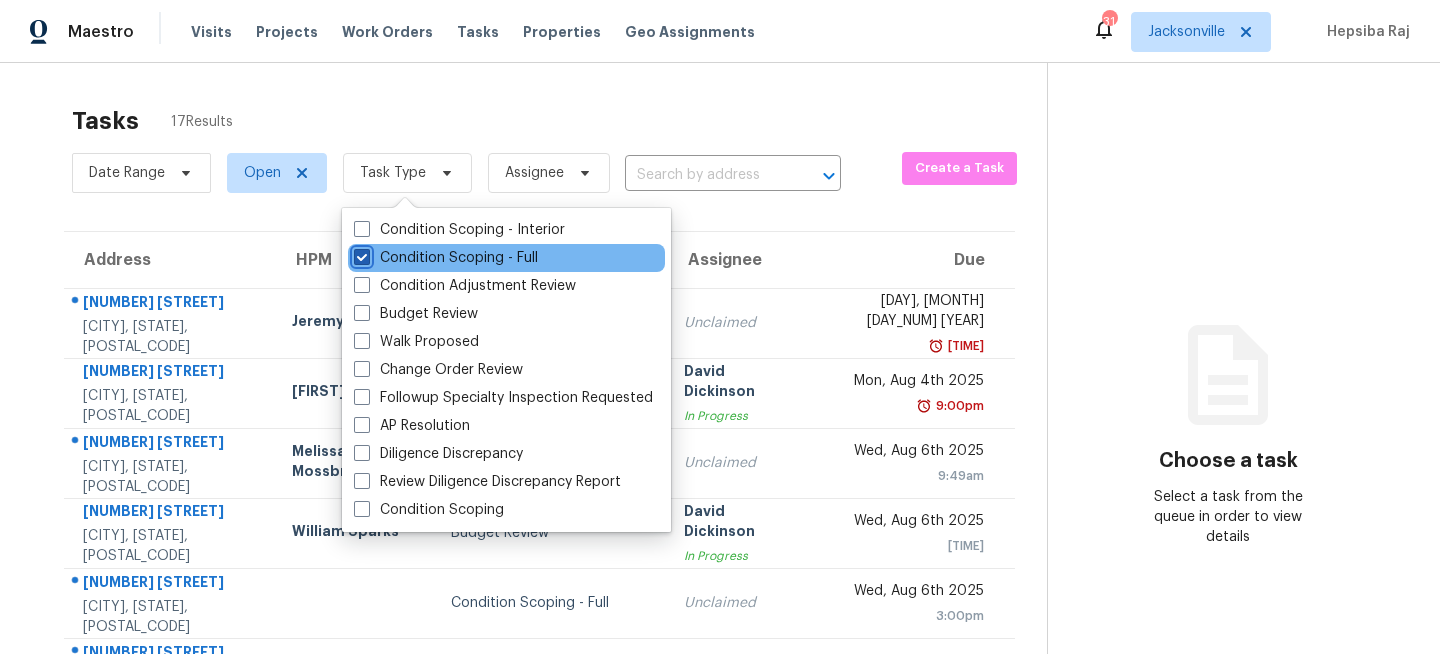 checkbox on "true" 